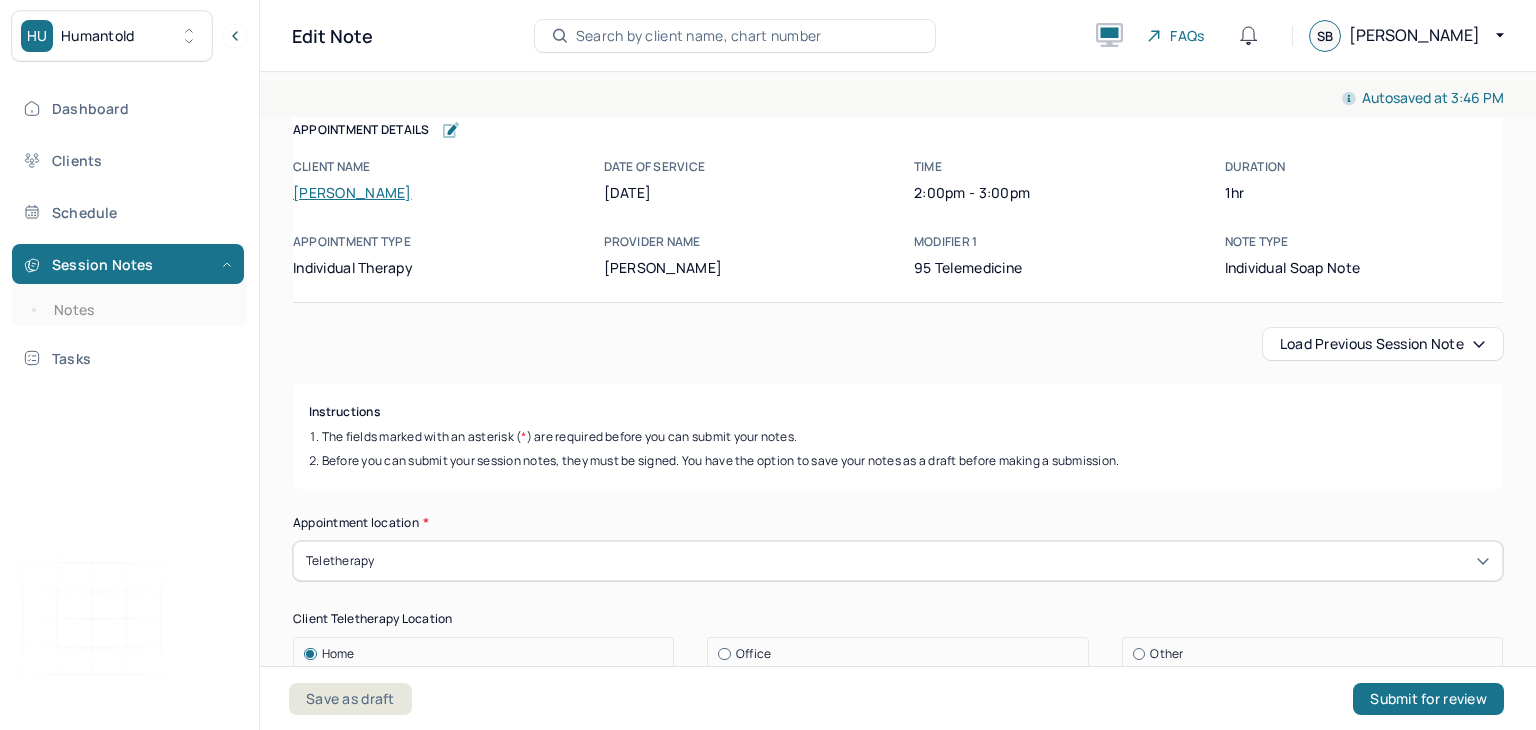 scroll, scrollTop: 0, scrollLeft: 0, axis: both 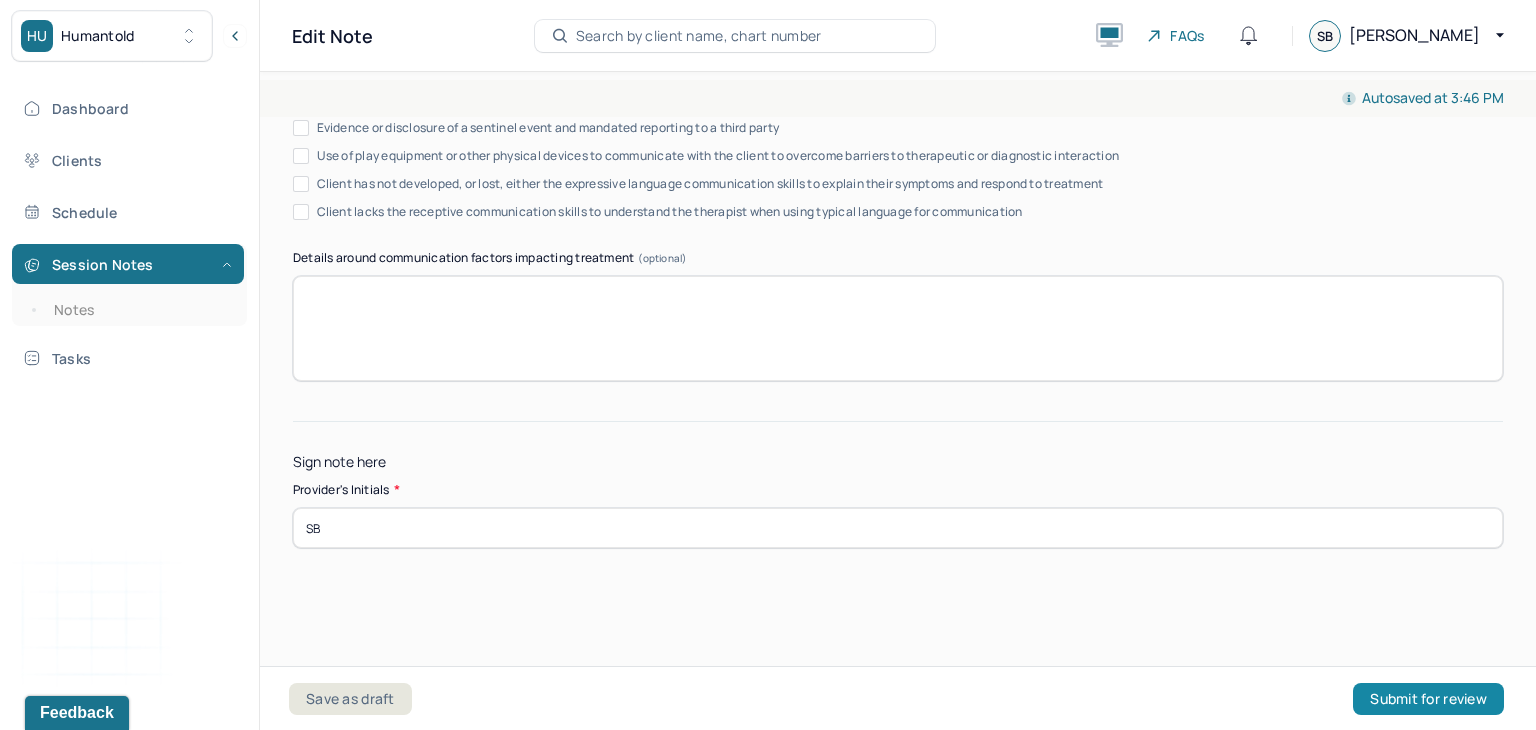 click on "Submit for review" at bounding box center [1428, 699] 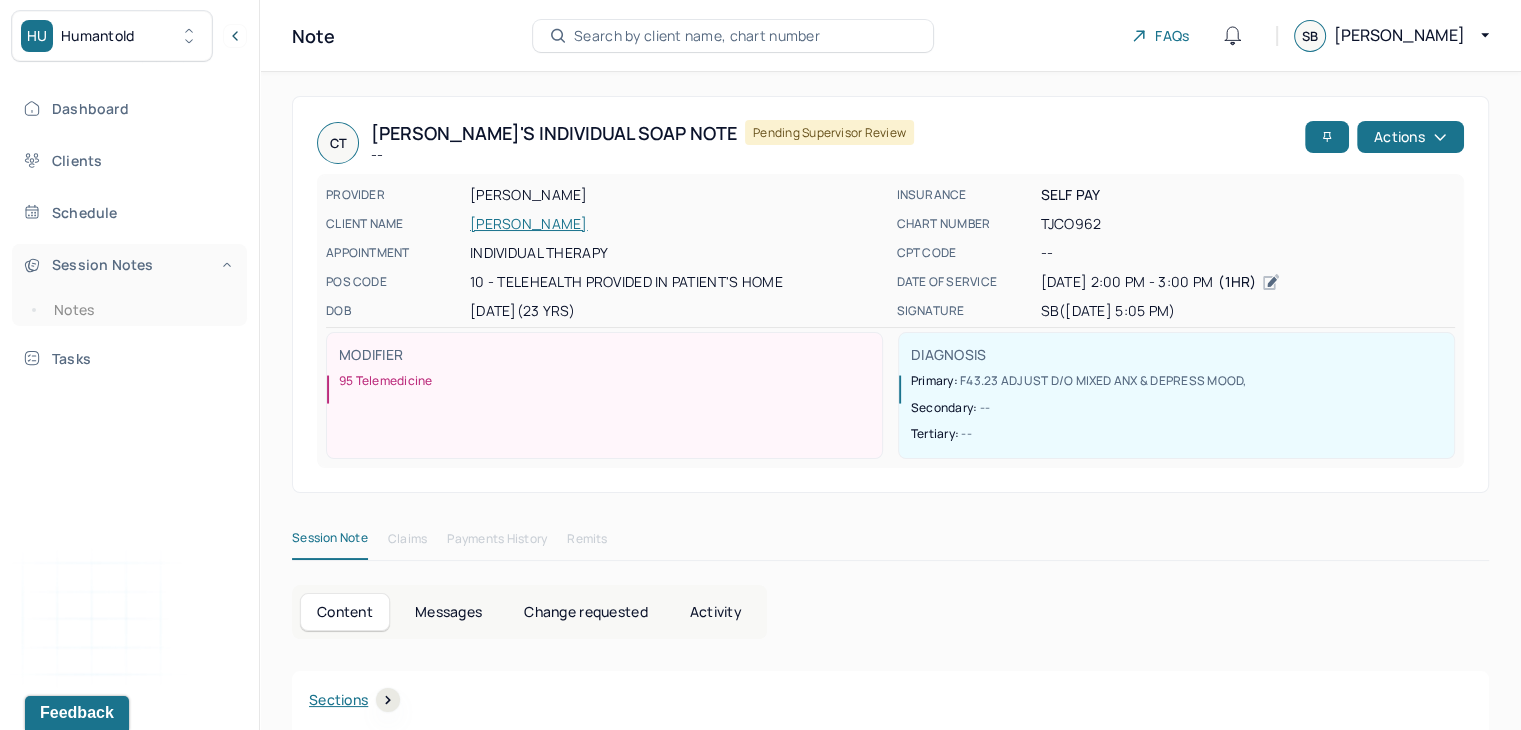click on "Session Notes" at bounding box center [128, 264] 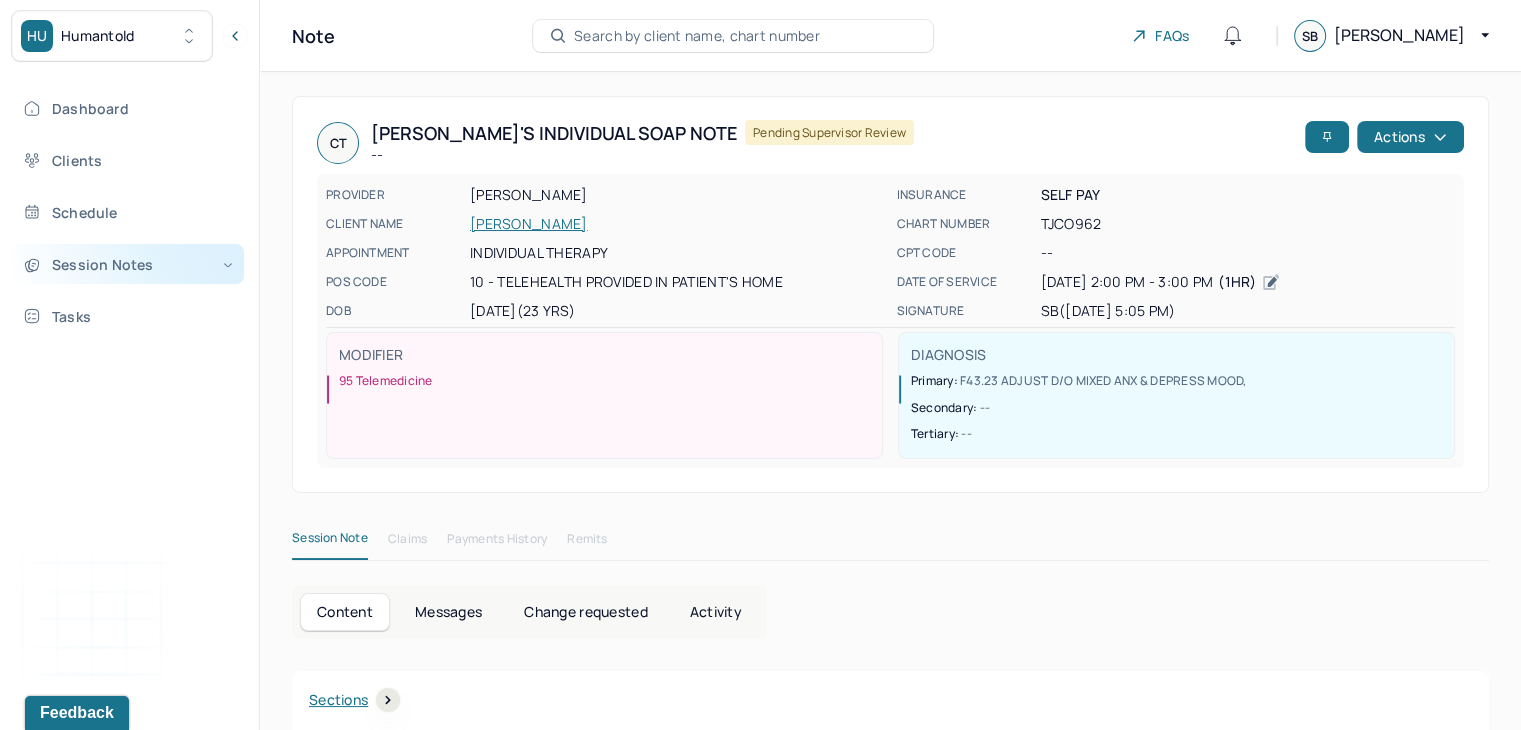 click on "Session Notes" at bounding box center (128, 264) 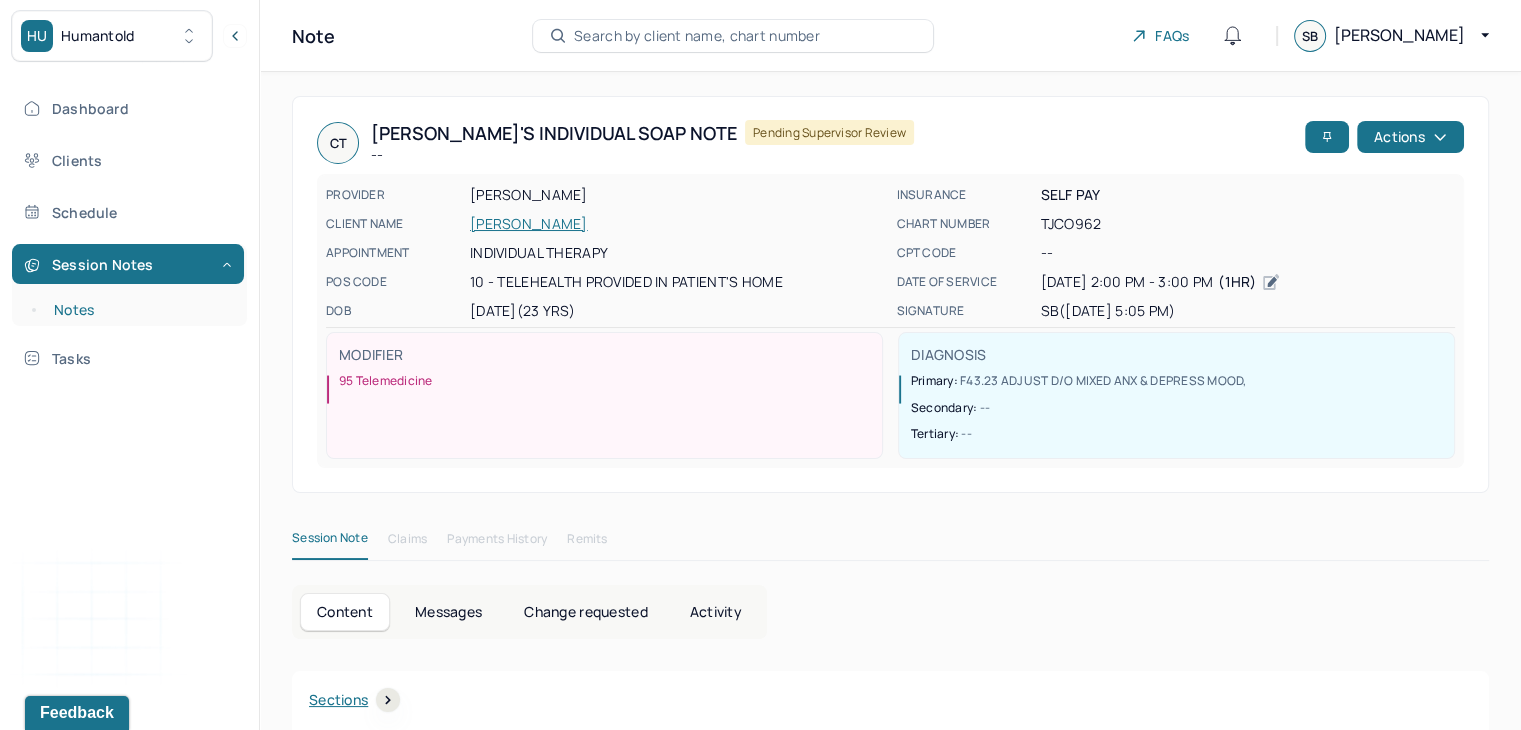 click on "Notes" at bounding box center (139, 310) 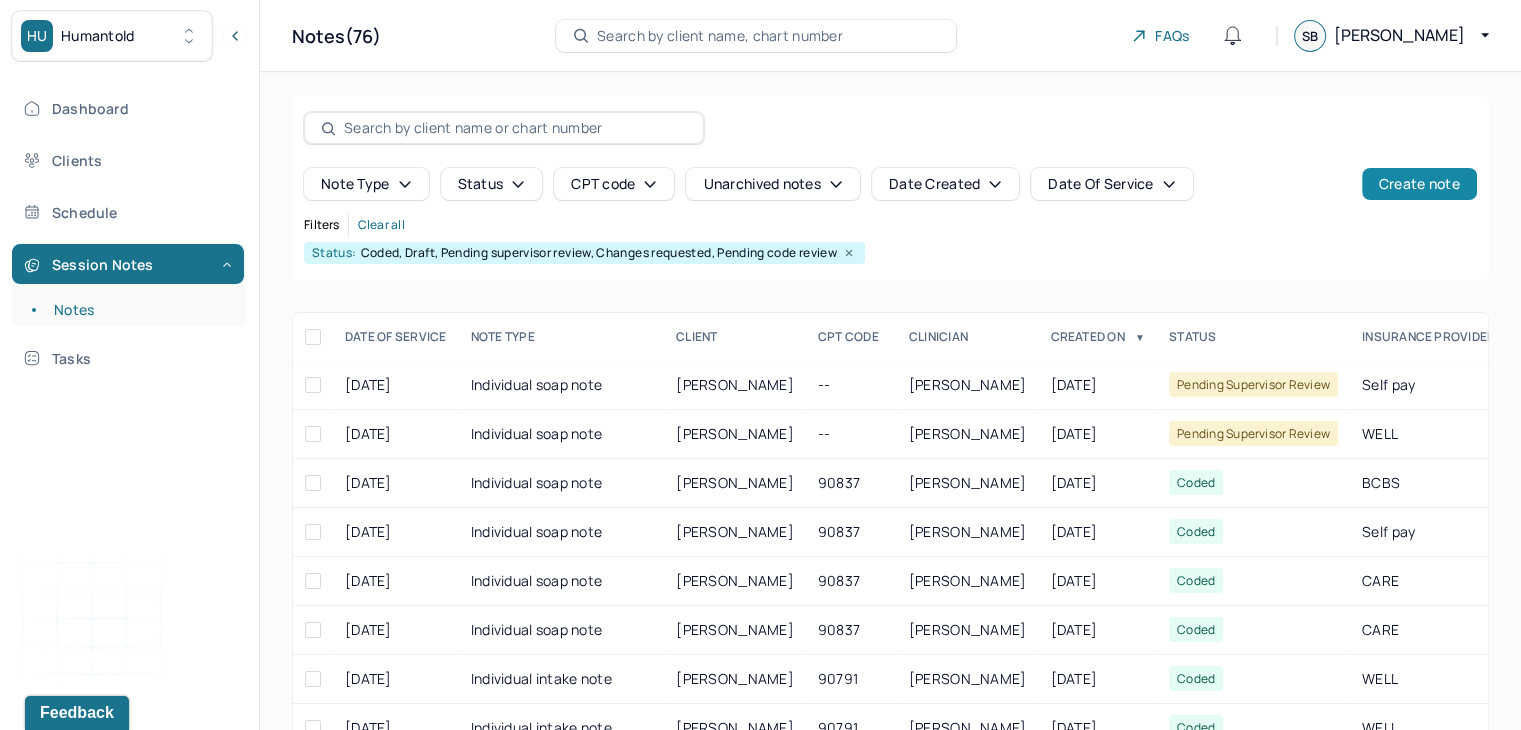 click on "Create note" at bounding box center (1419, 184) 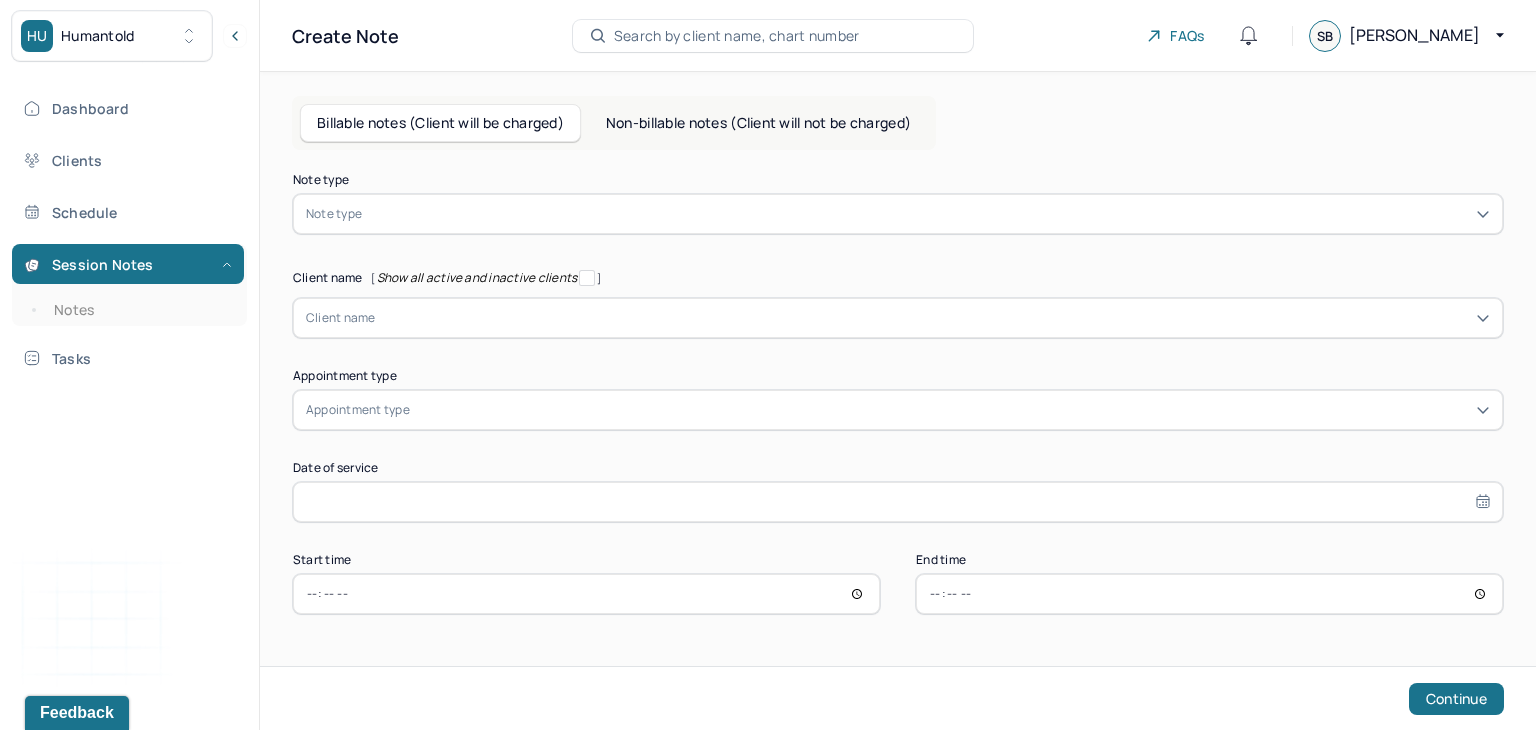 click at bounding box center (928, 214) 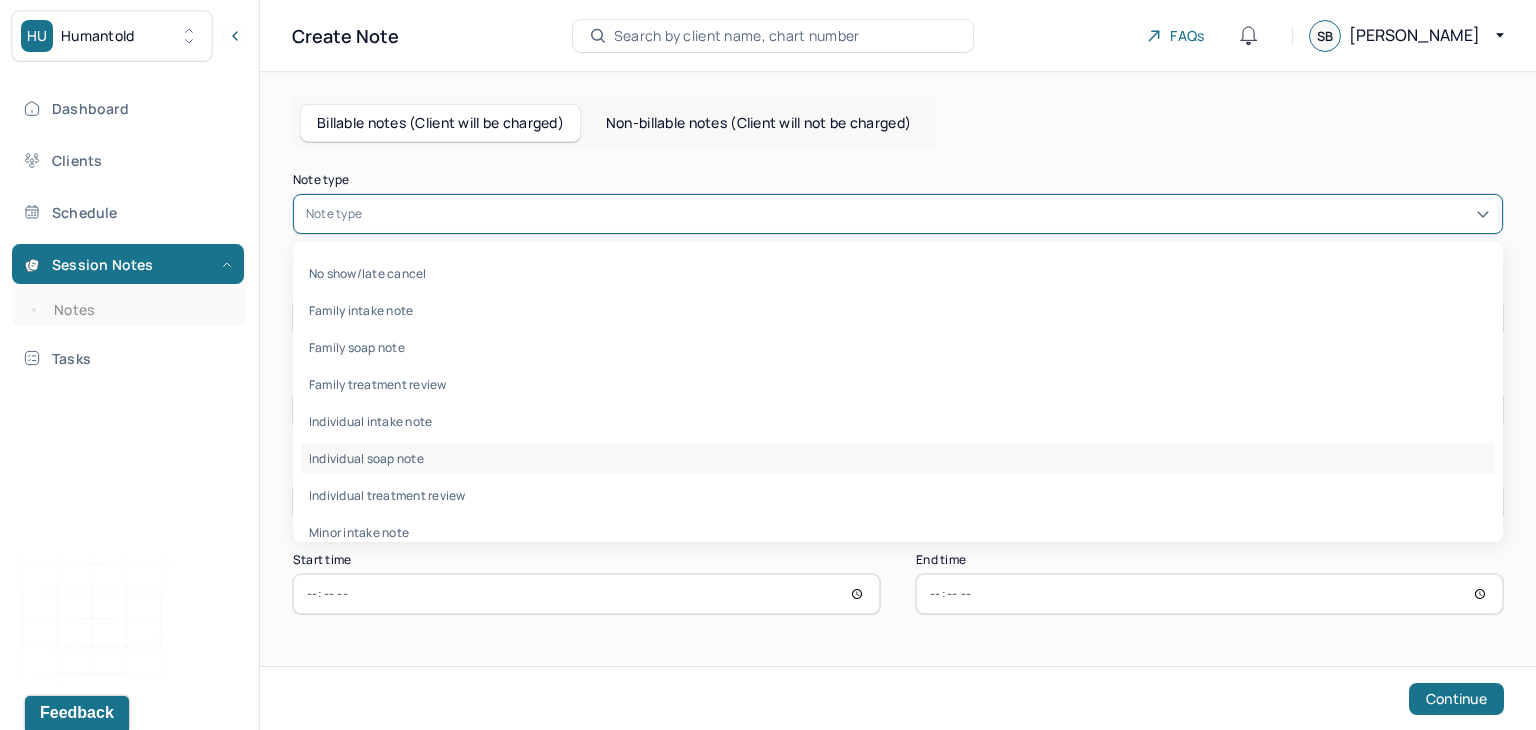 click on "Individual soap note" at bounding box center [898, 458] 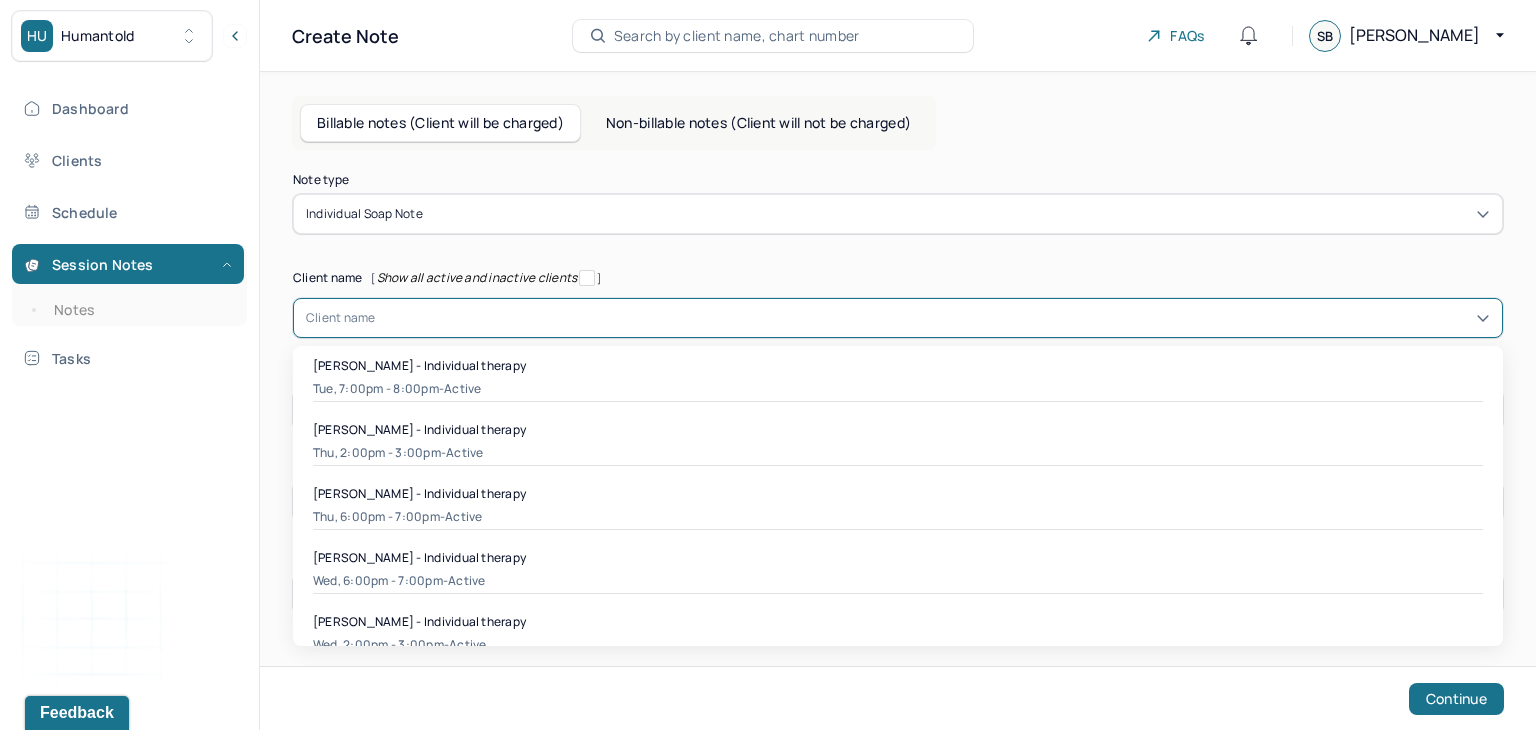 click on "Client name" at bounding box center [898, 318] 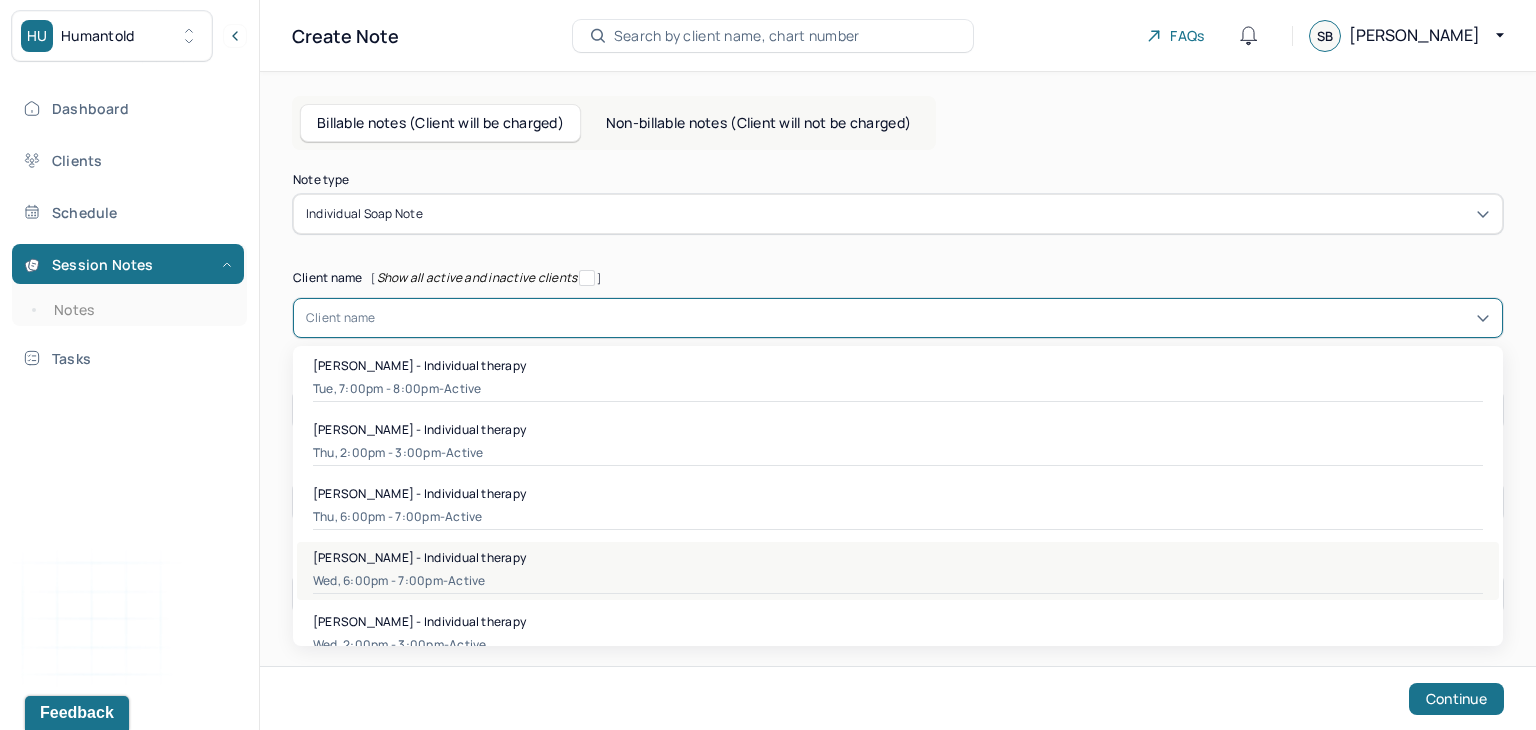 click on "[PERSON_NAME] - Individual therapy" at bounding box center (419, 557) 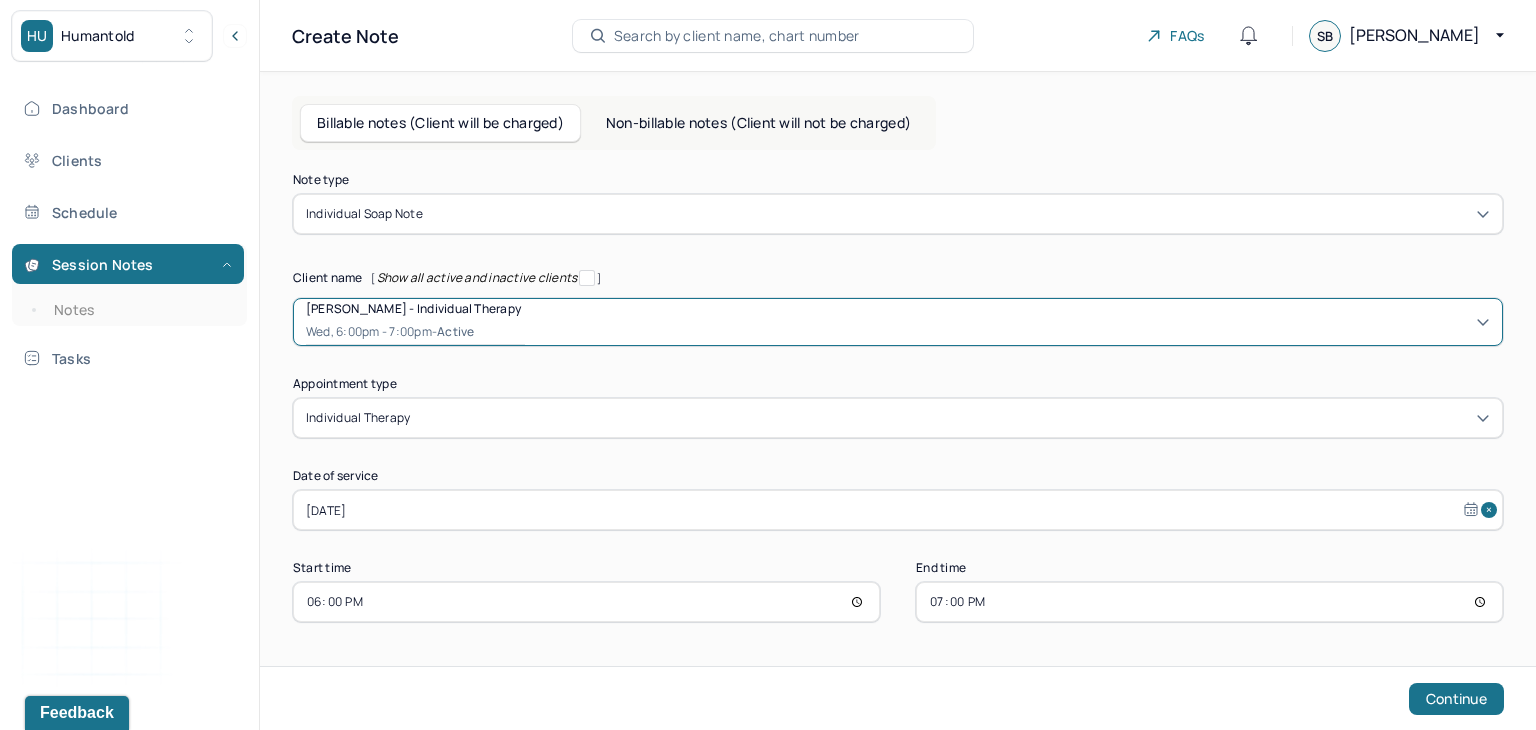 select on "6" 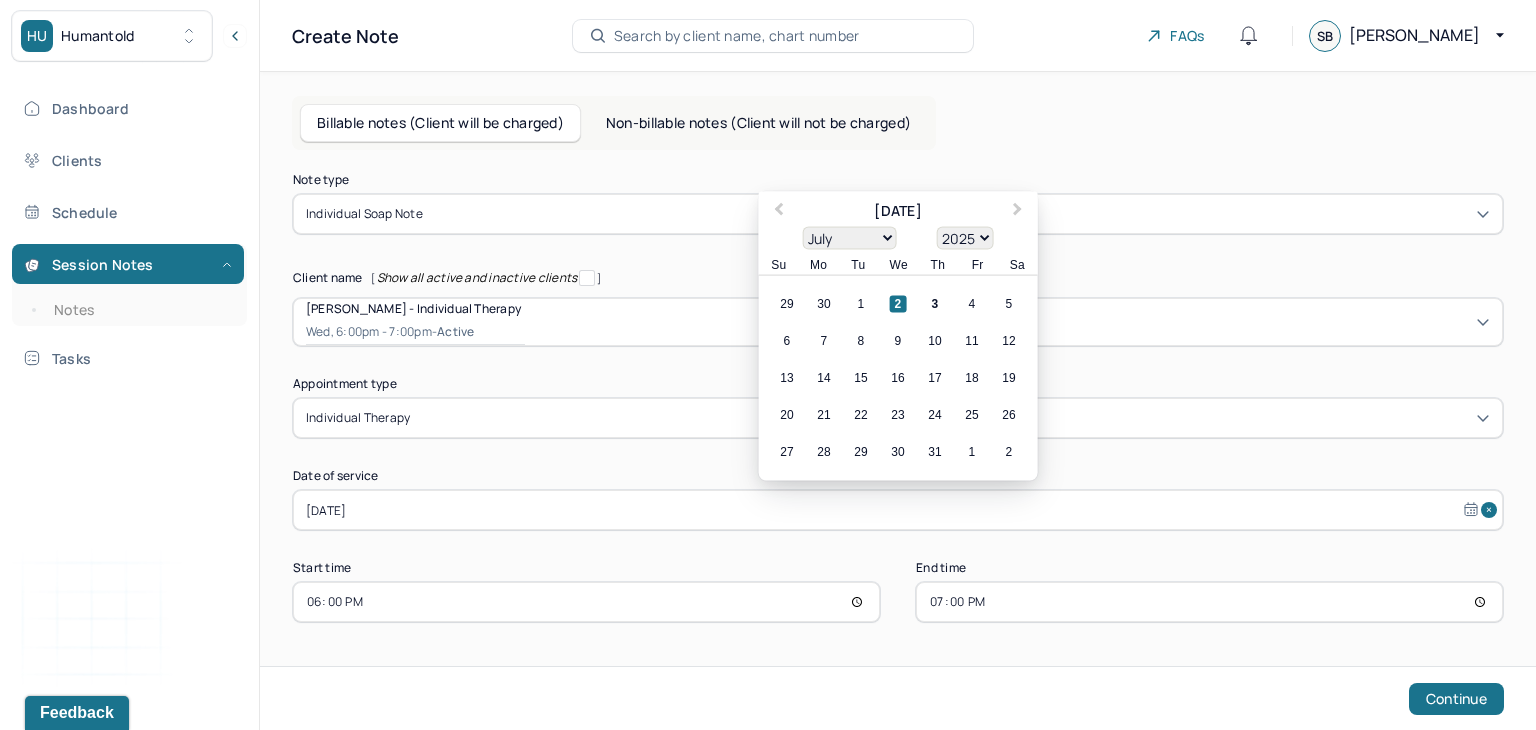 click on "[DATE]" at bounding box center [898, 510] 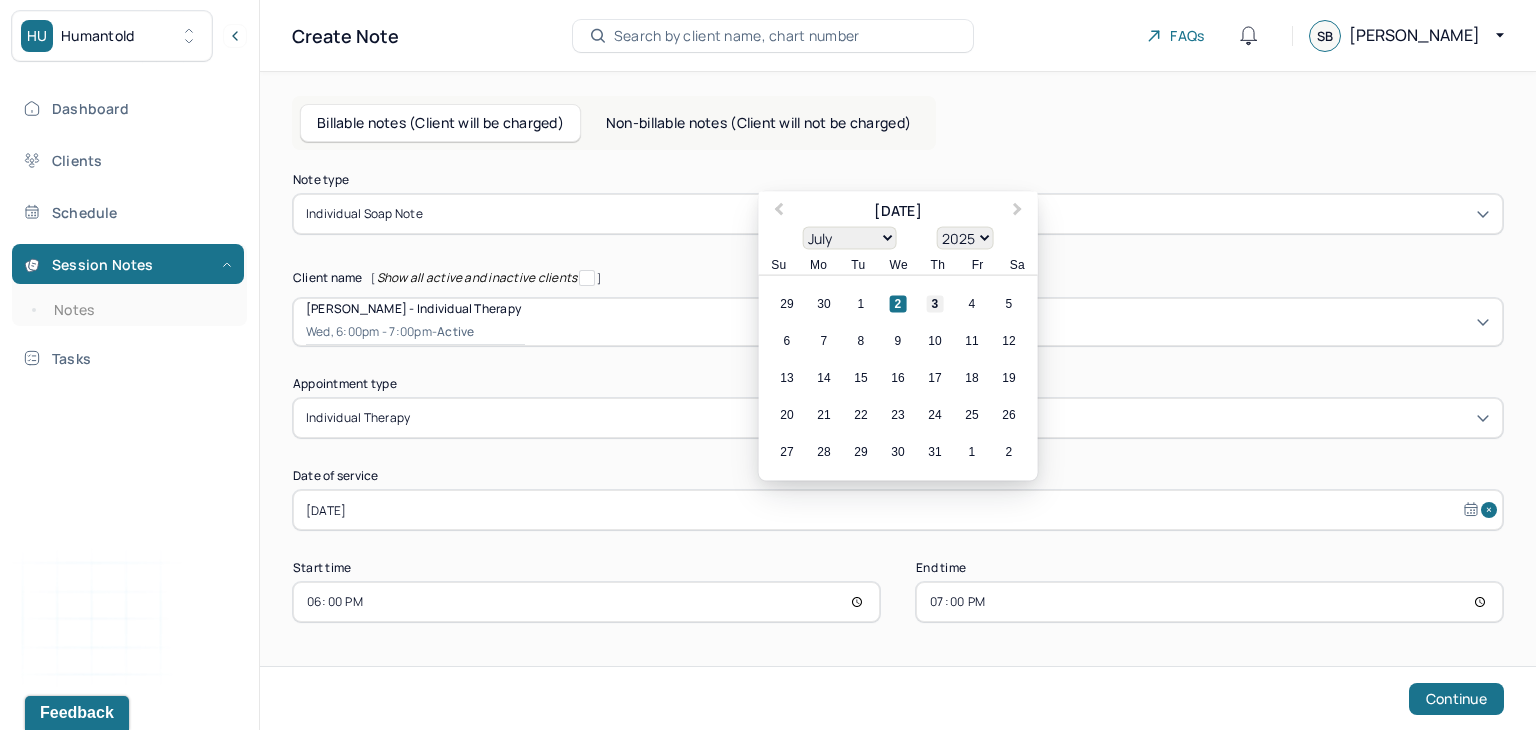 click on "3" at bounding box center (935, 304) 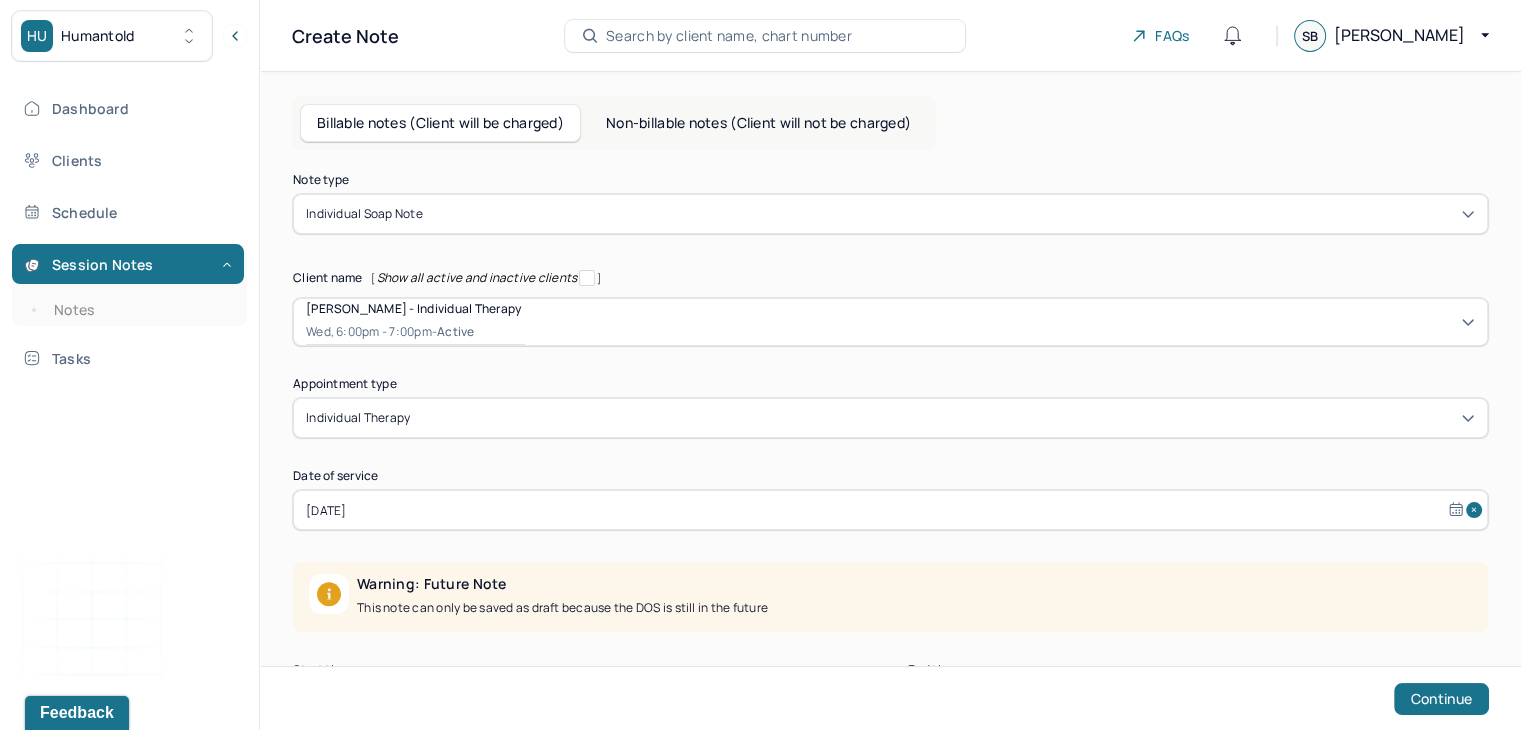 scroll, scrollTop: 99, scrollLeft: 0, axis: vertical 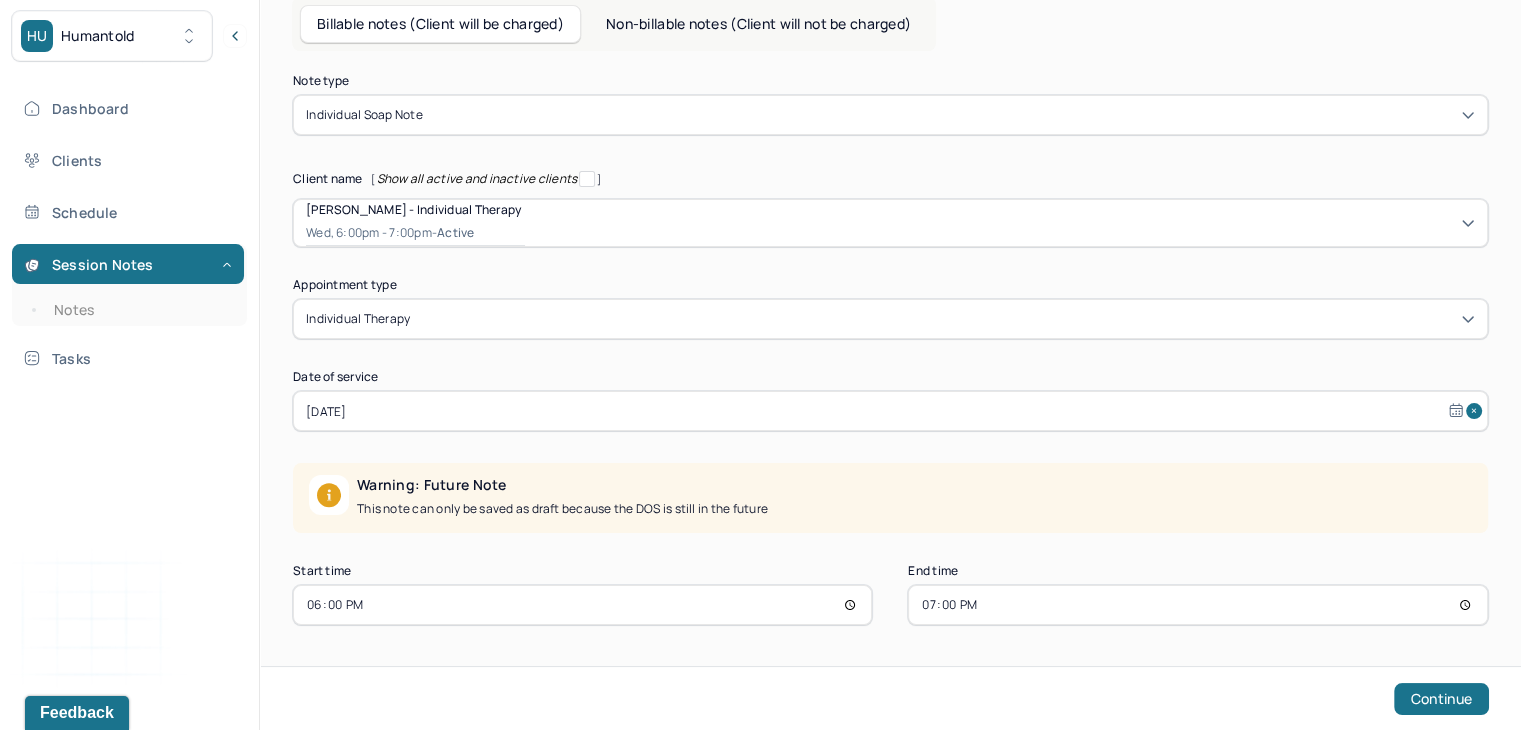 click on "18:00" at bounding box center (582, 605) 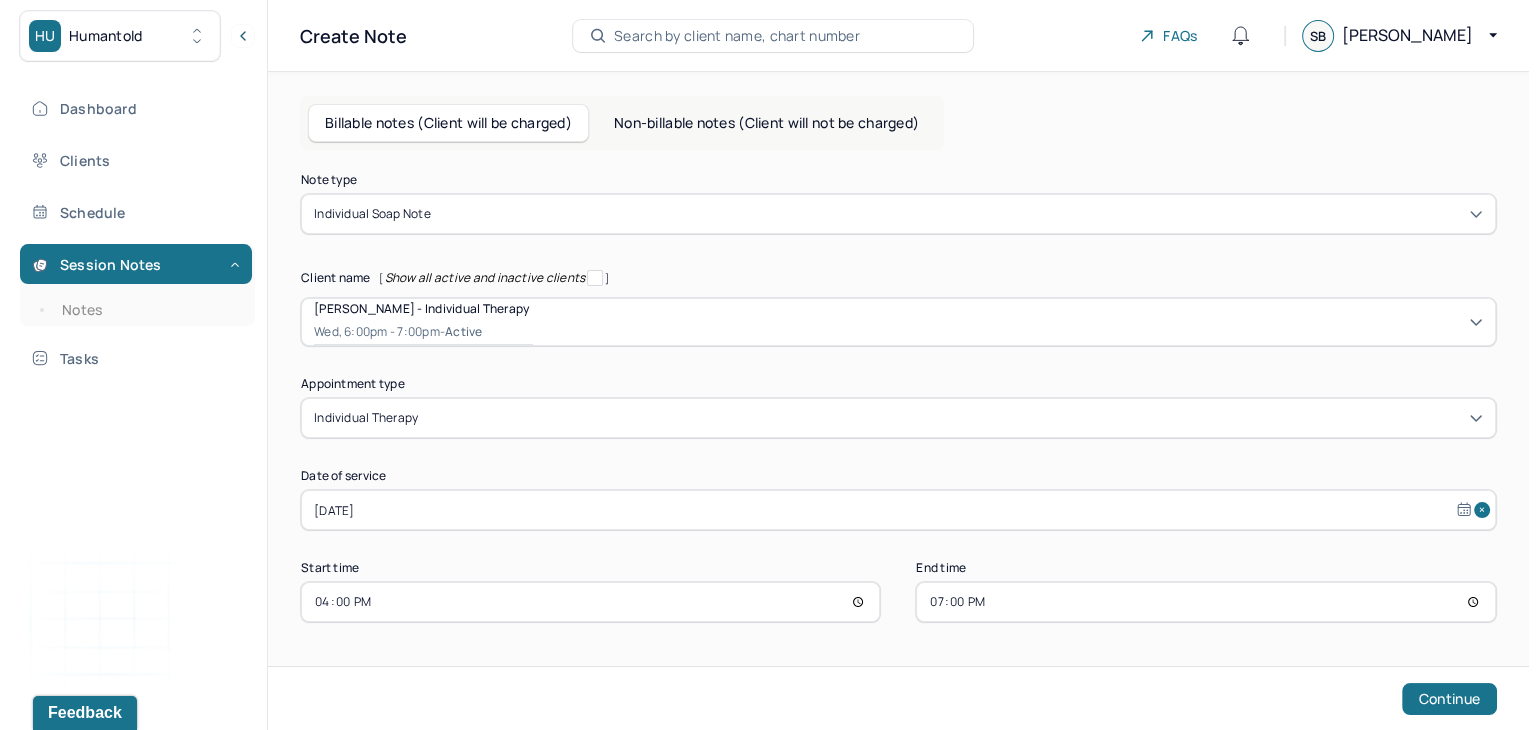 scroll, scrollTop: 0, scrollLeft: 0, axis: both 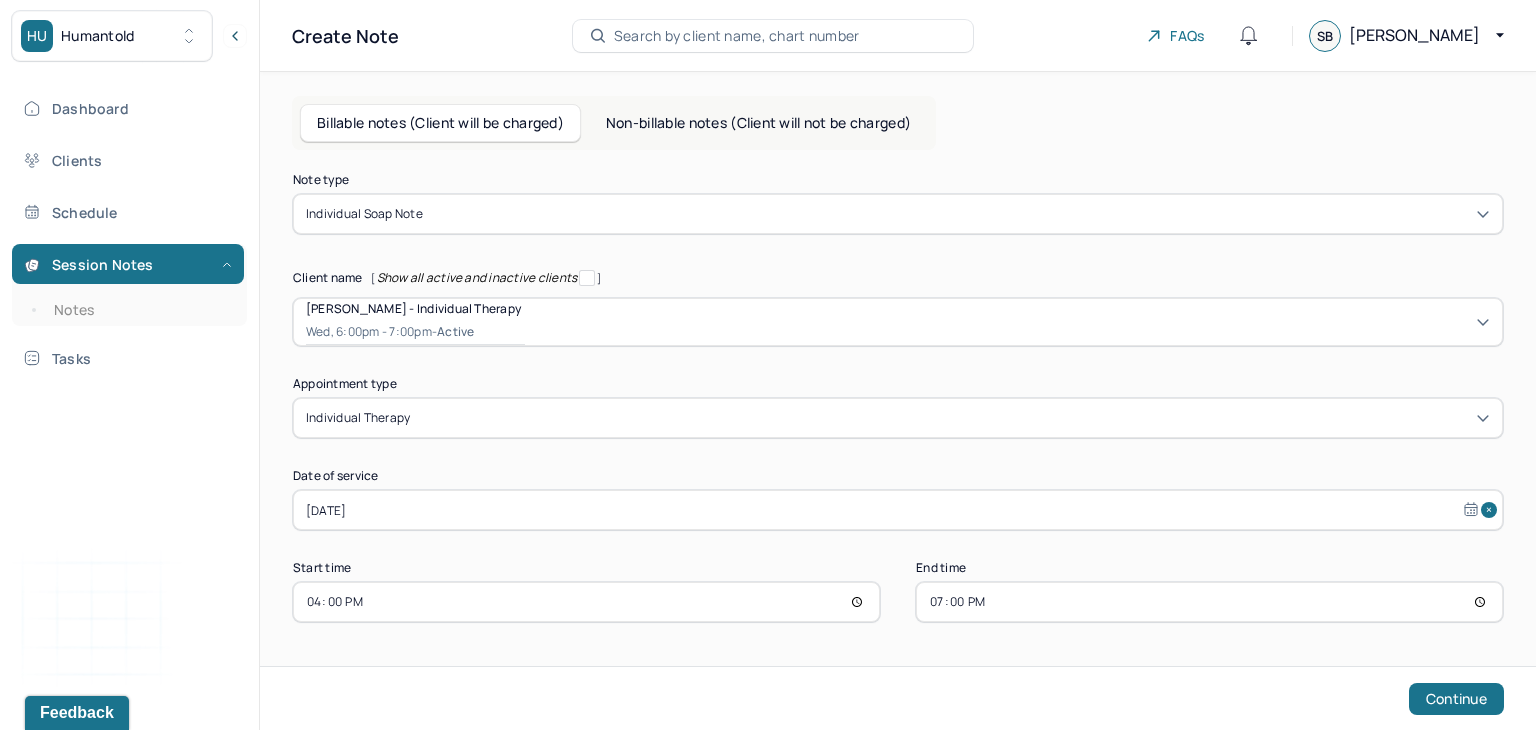 click on "19:00" at bounding box center (1209, 602) 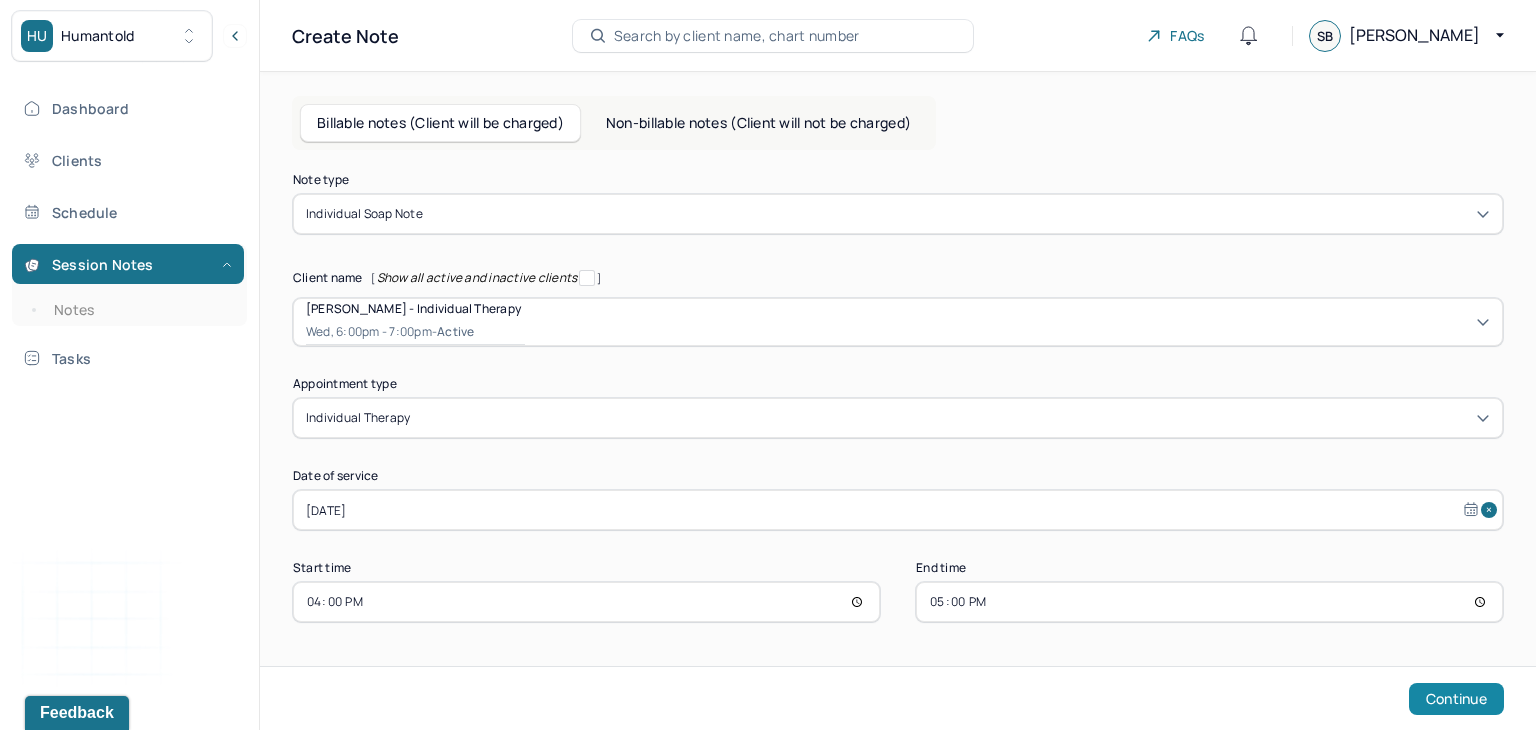click on "Continue" at bounding box center (1456, 699) 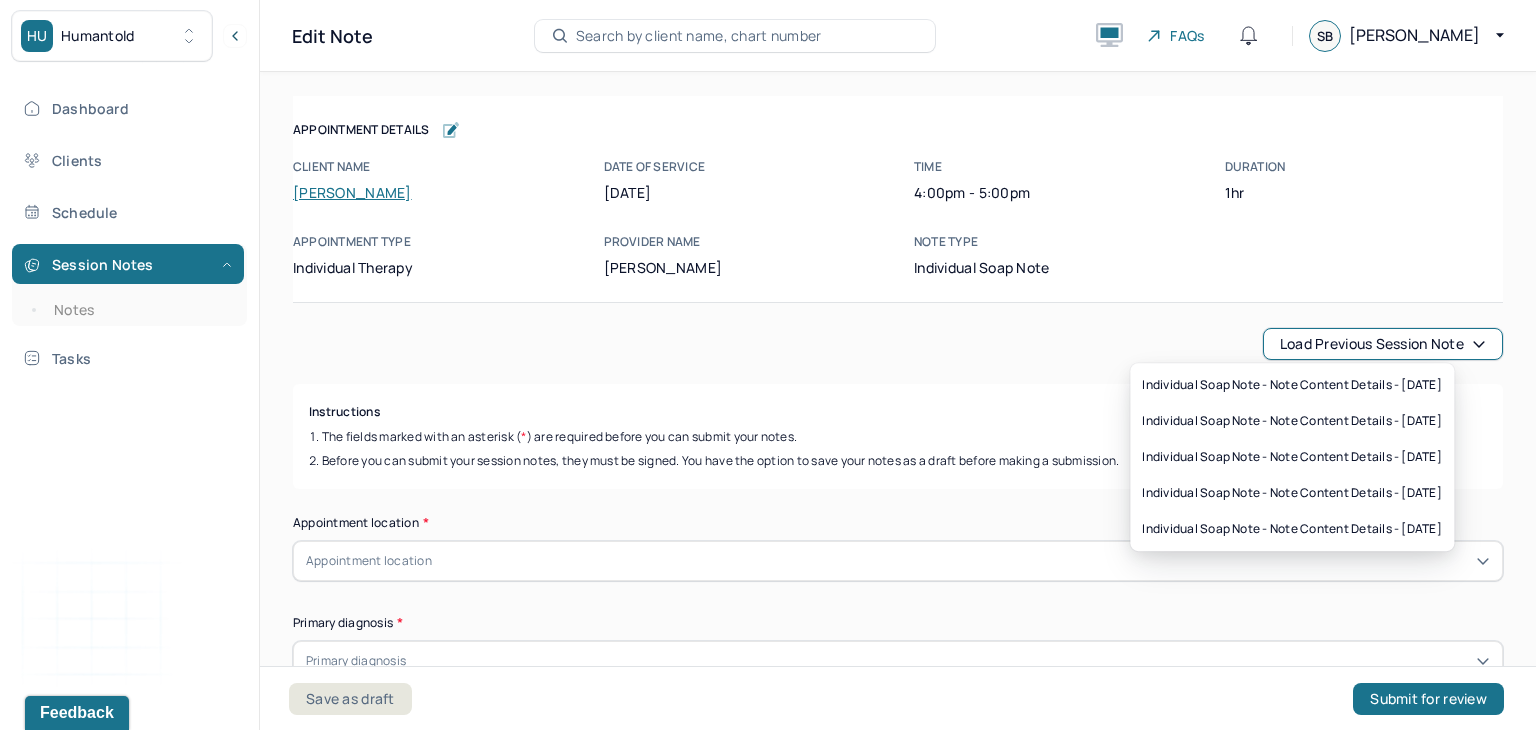 click on "Load previous session note" at bounding box center [1383, 344] 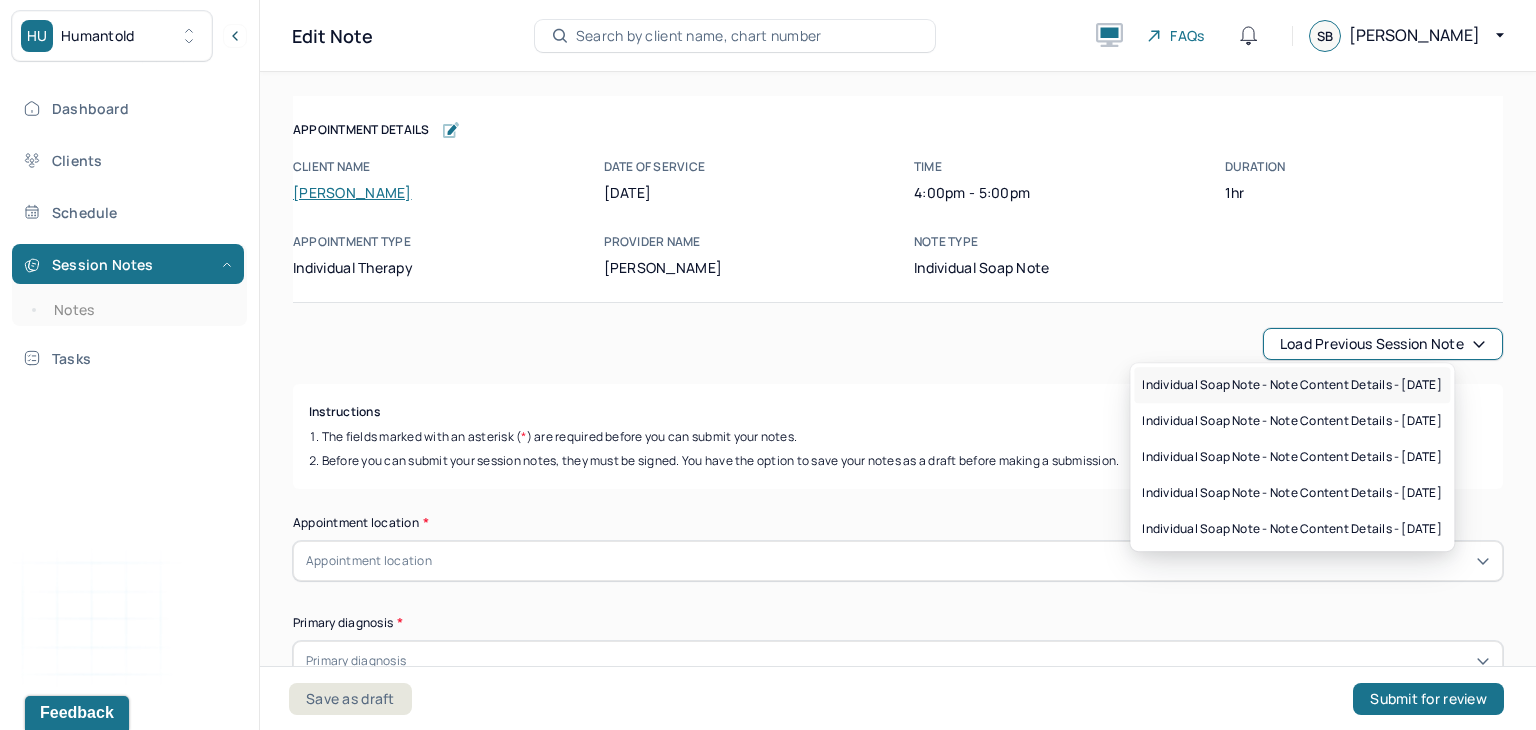 click on "Individual soap note   - Note content Details -   06/25/2025" at bounding box center (1292, 385) 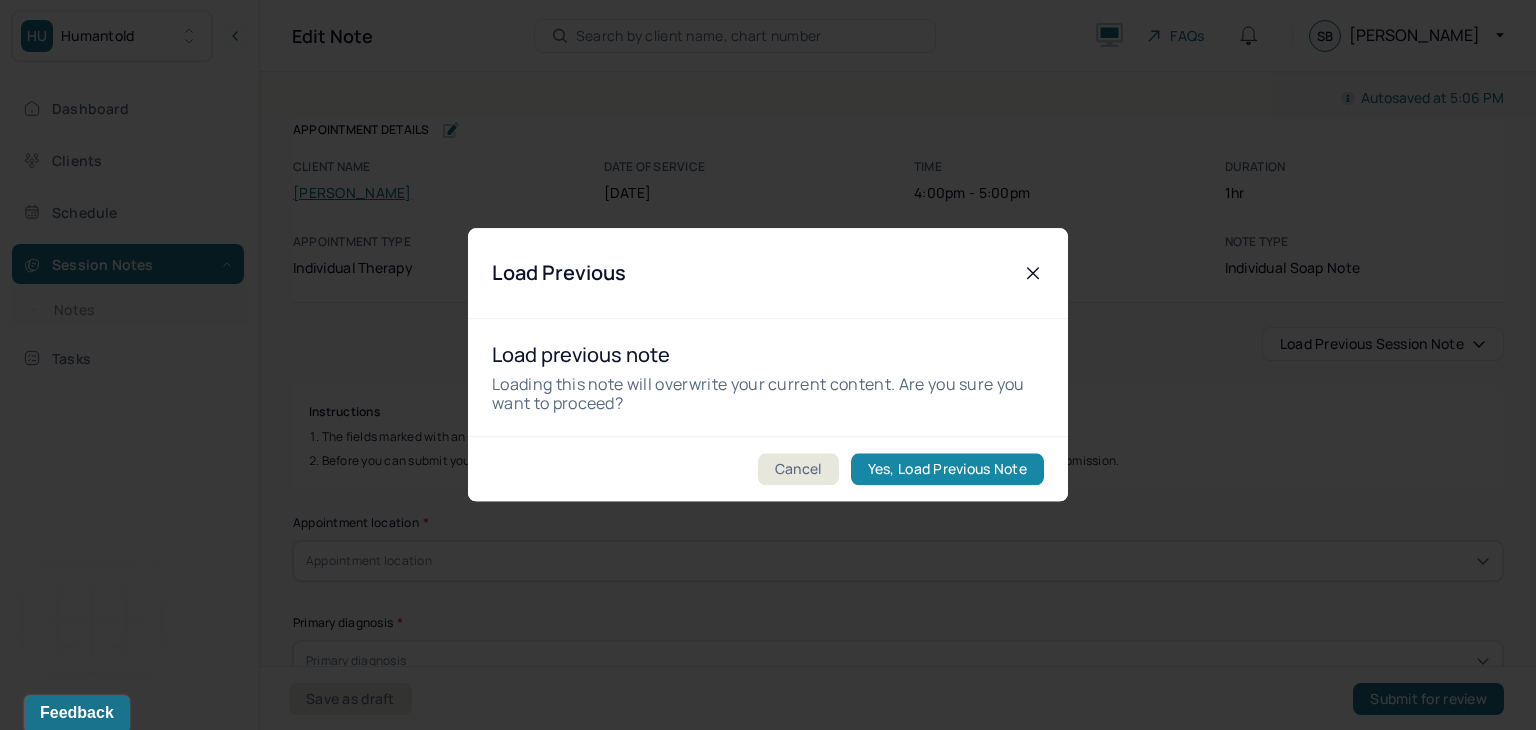 click on "Yes, Load Previous Note" at bounding box center (947, 470) 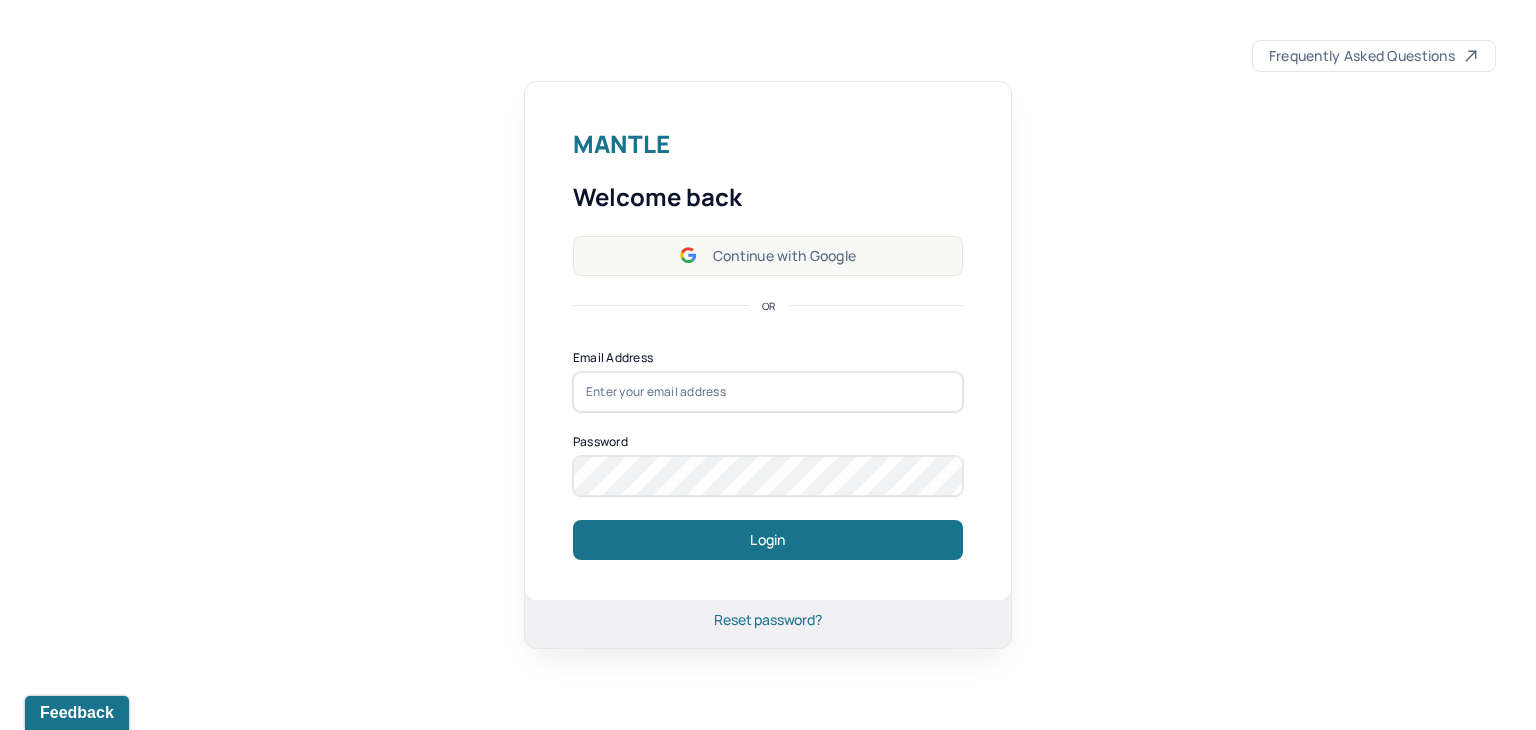 click on "Continue with Google" at bounding box center [768, 256] 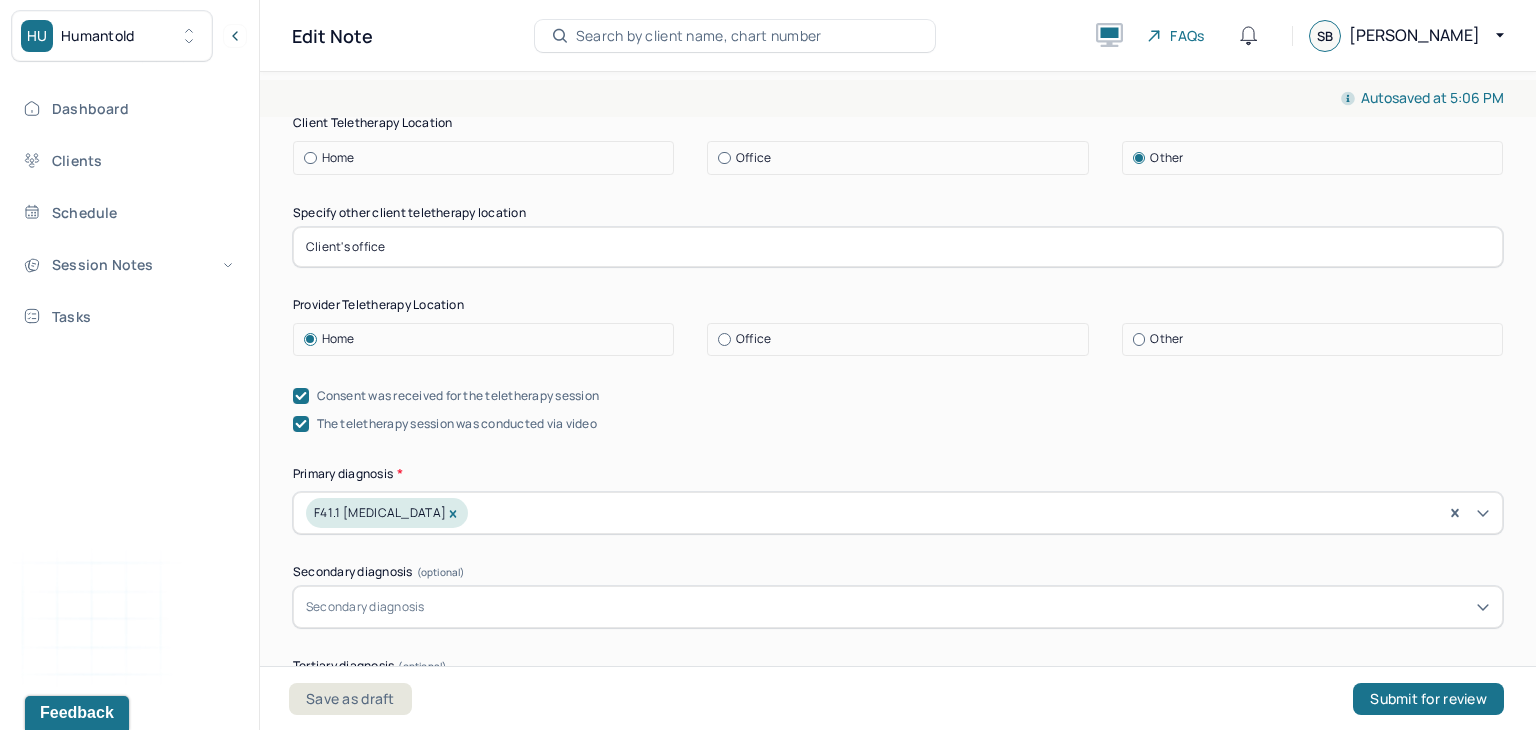 scroll, scrollTop: 503, scrollLeft: 0, axis: vertical 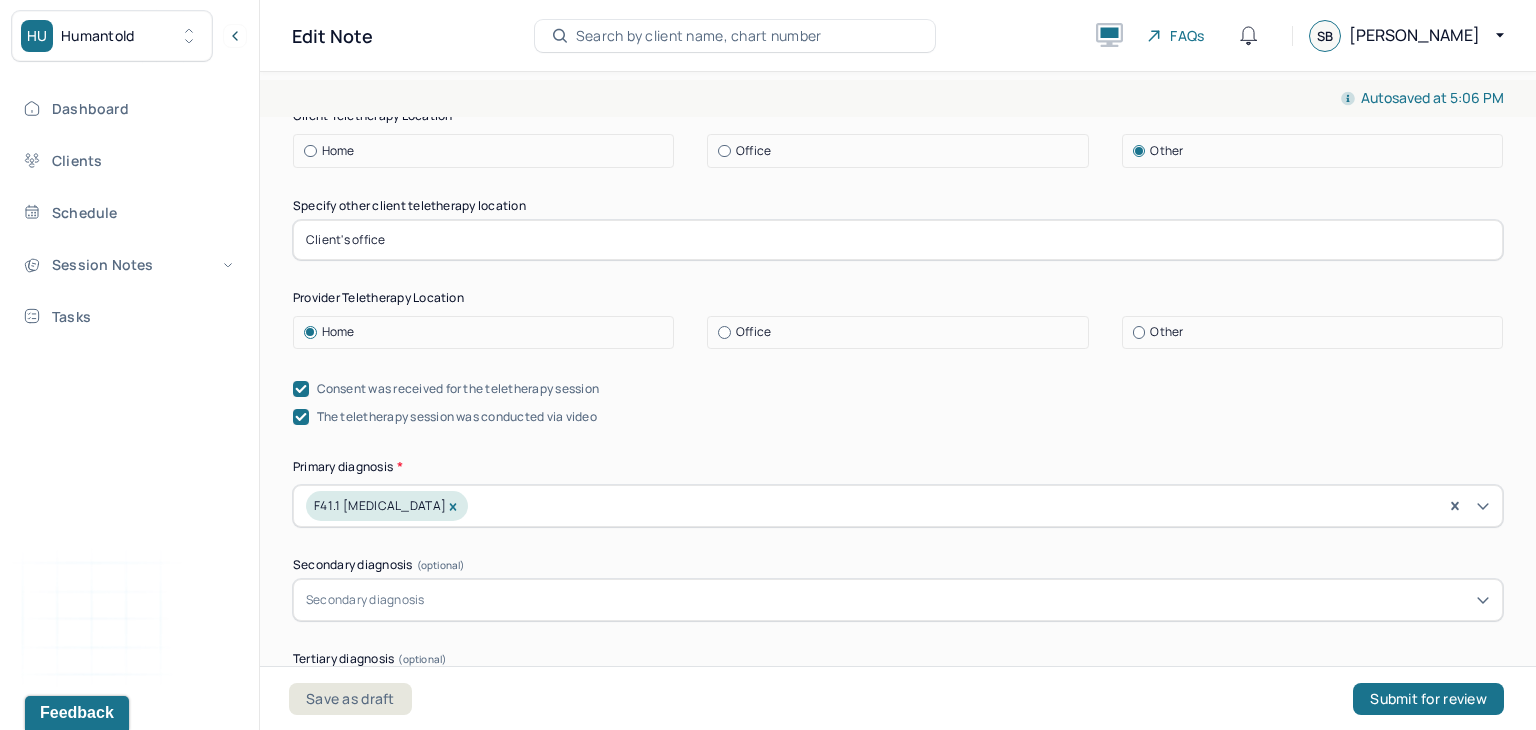 click on "Home" at bounding box center (488, 151) 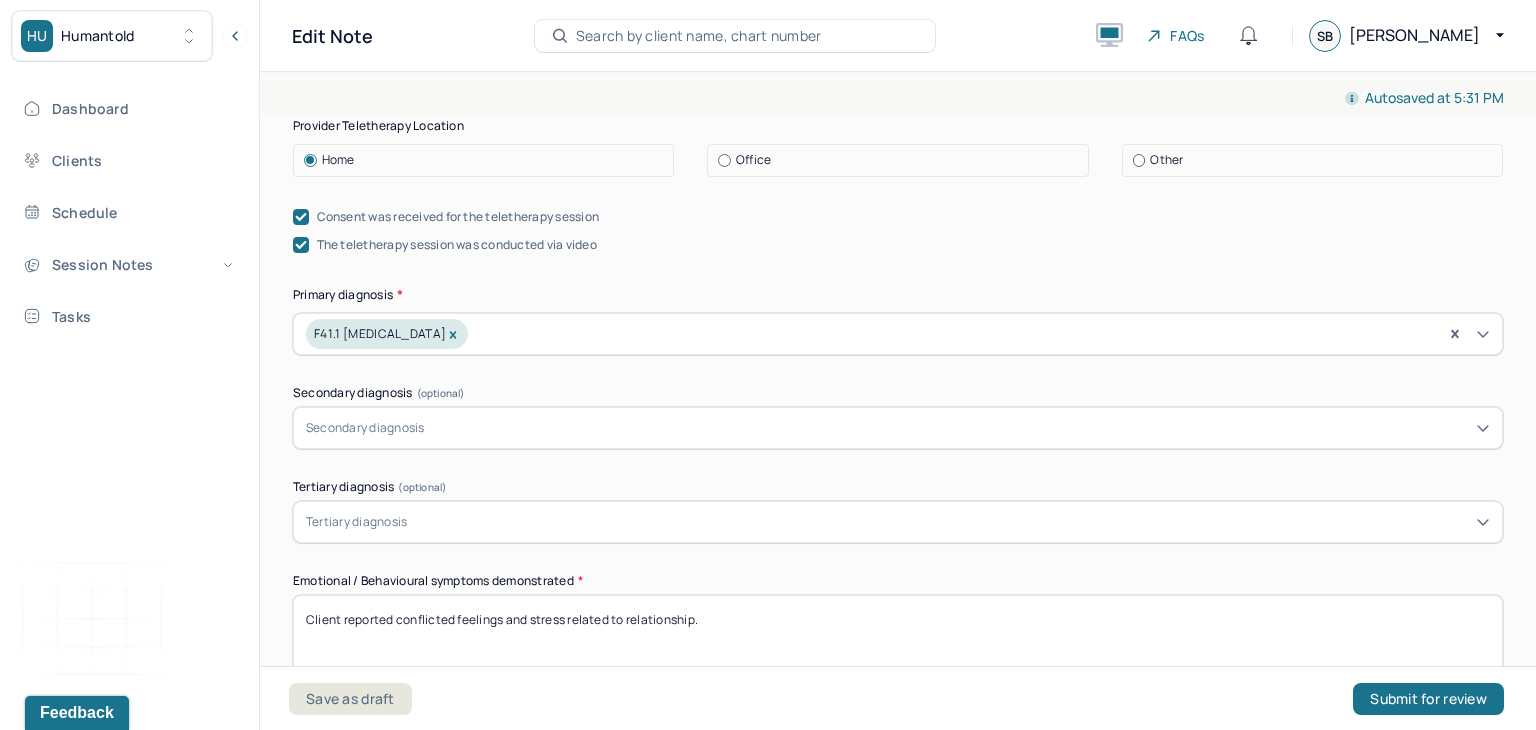 scroll, scrollTop: 564, scrollLeft: 0, axis: vertical 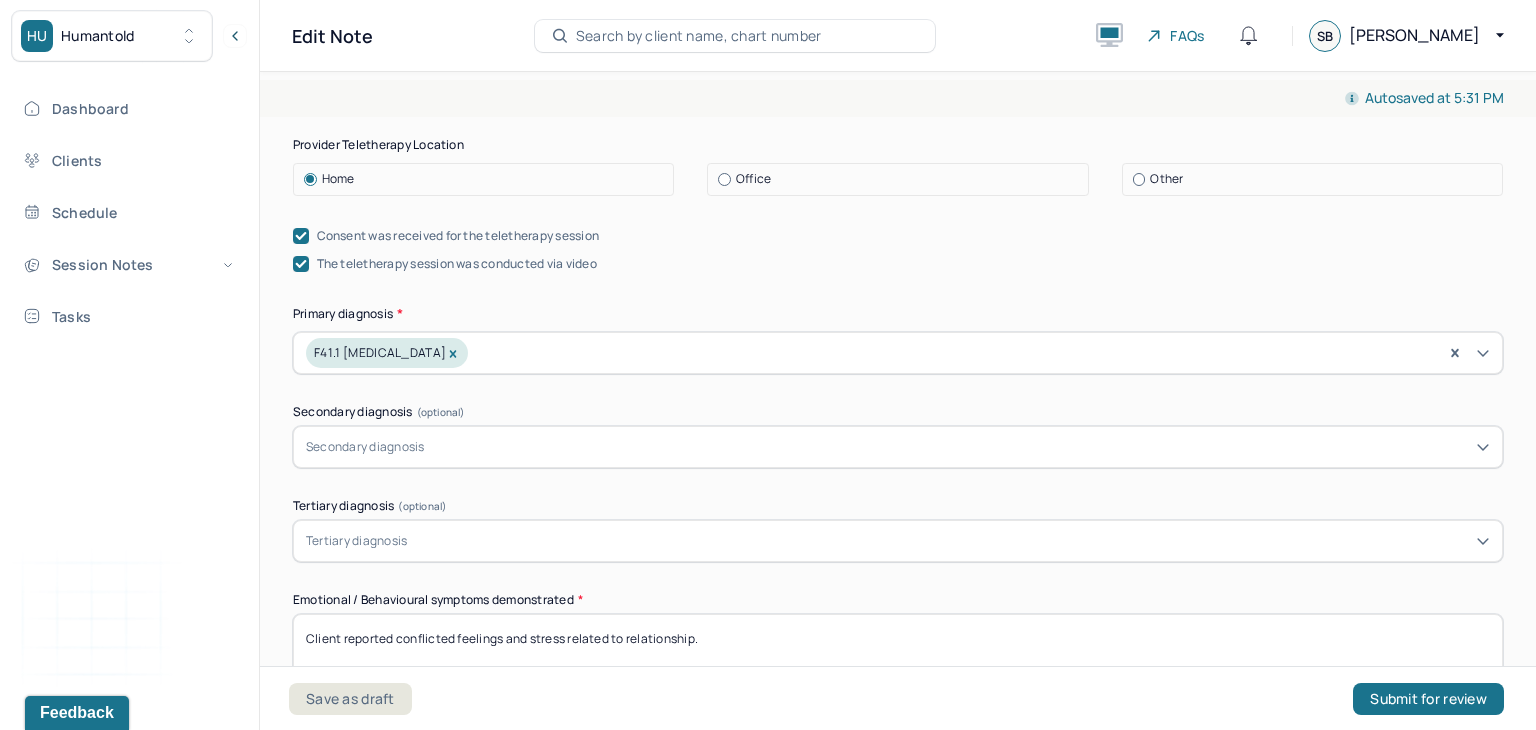 click on "Other" at bounding box center [1317, 179] 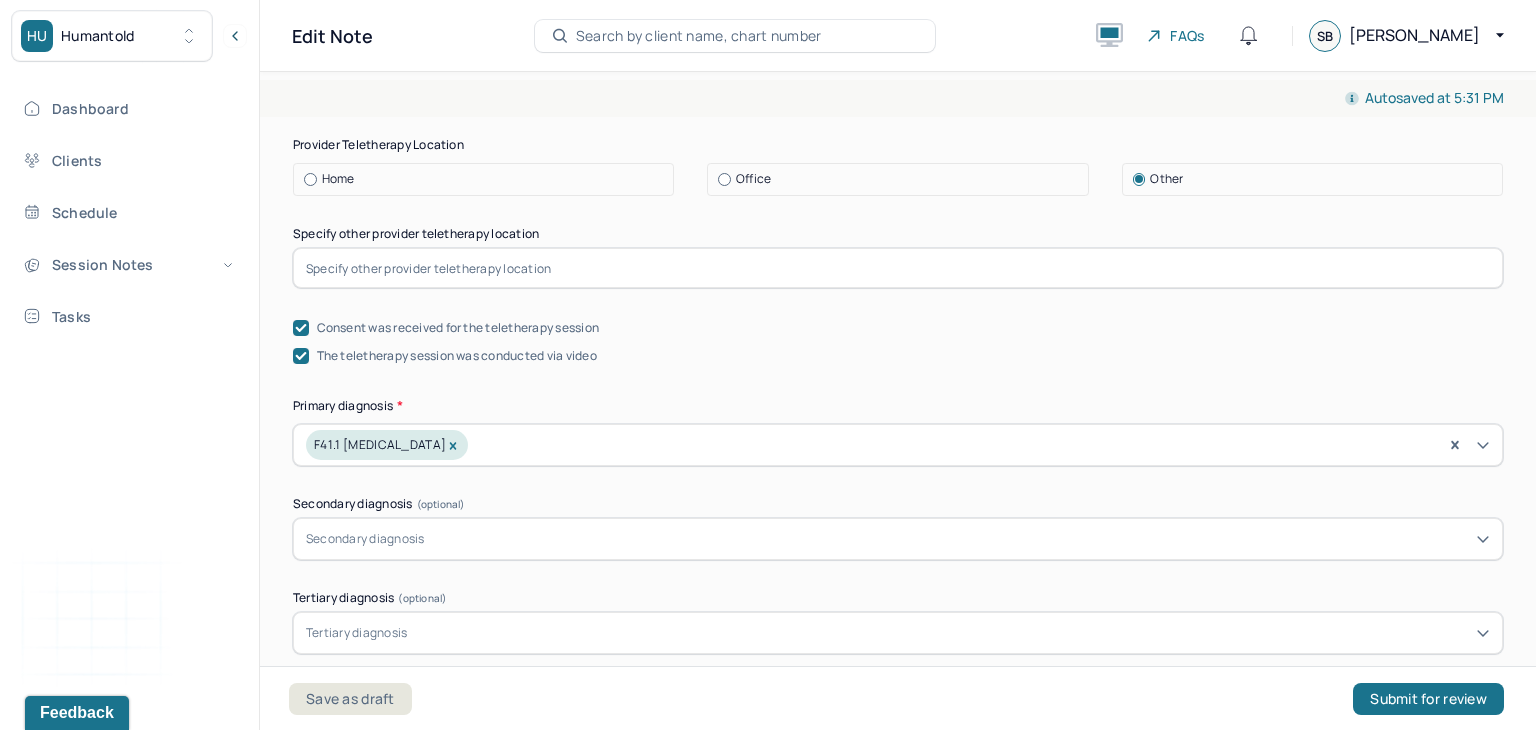 click on "Home" at bounding box center (488, 179) 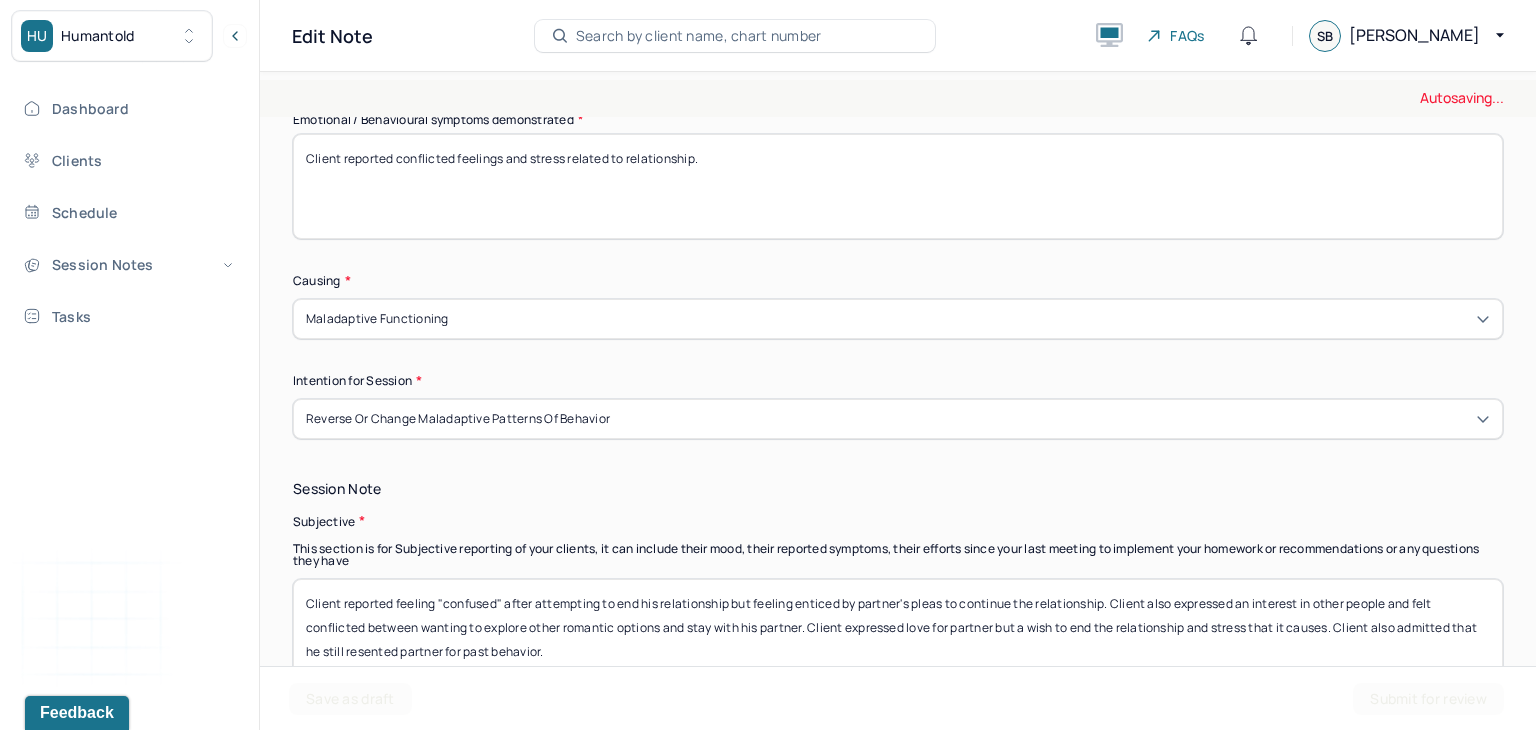 scroll, scrollTop: 1076, scrollLeft: 0, axis: vertical 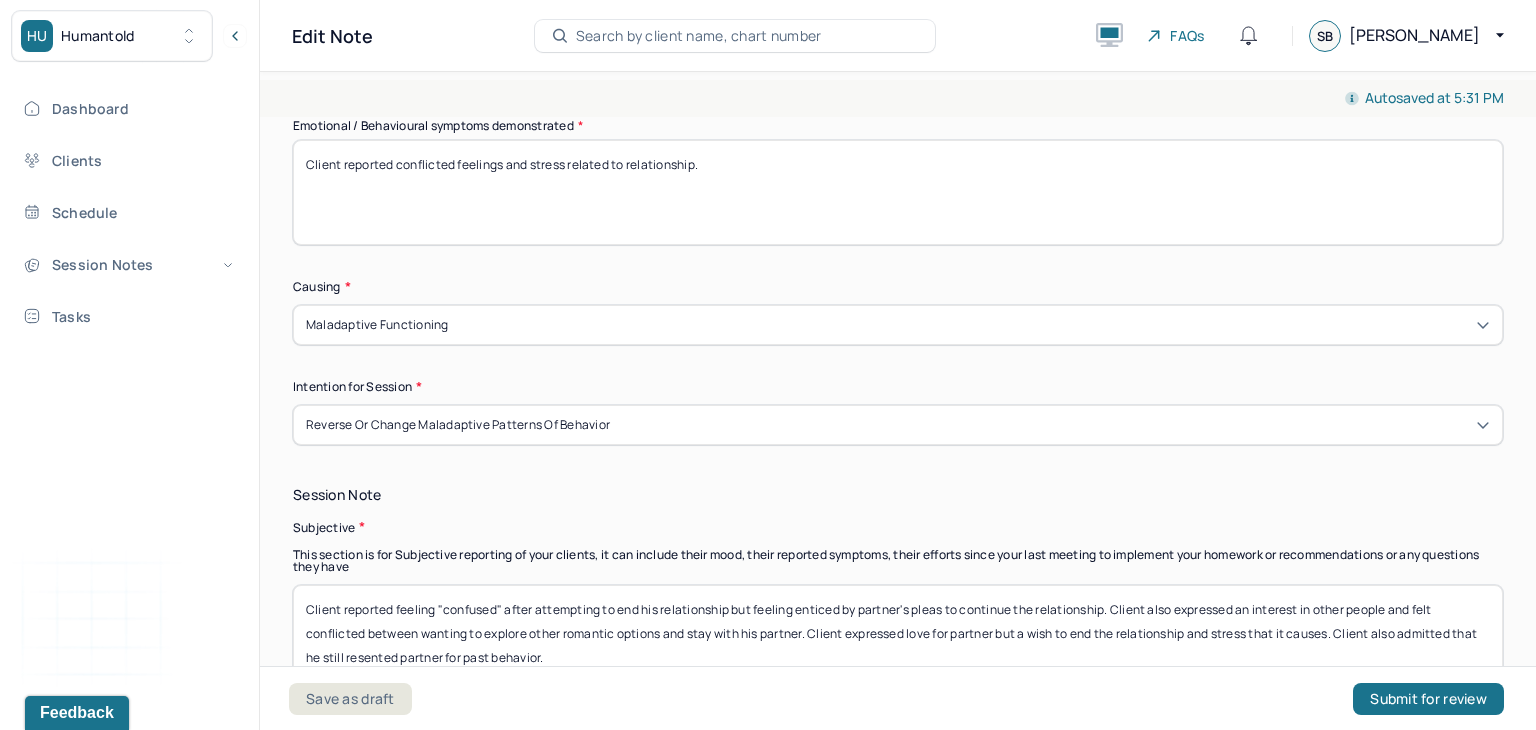 click on "Client reported conflicted feelings and stress related to relationship." at bounding box center (898, 192) 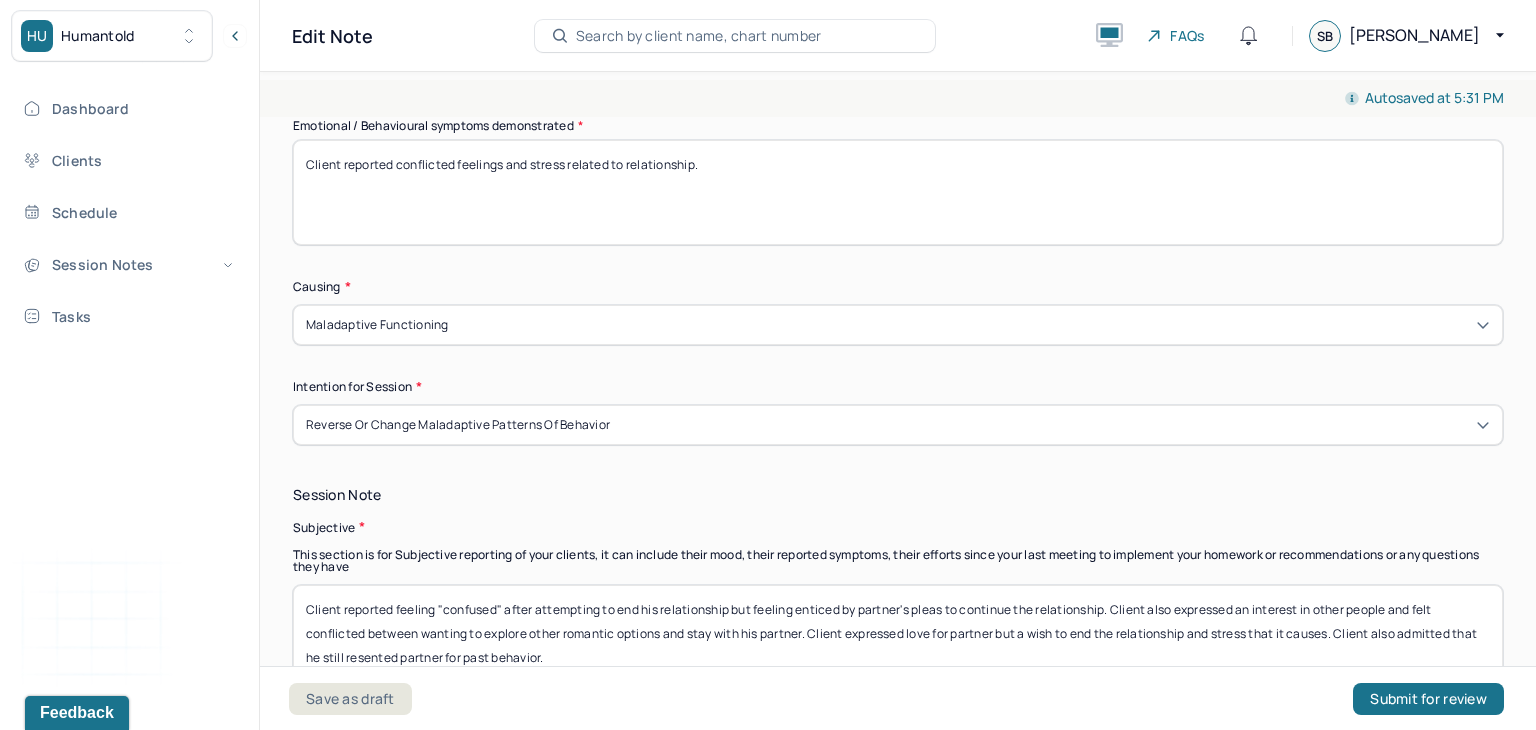 drag, startPoint x: 727, startPoint y: 177, endPoint x: 519, endPoint y: 185, distance: 208.1538 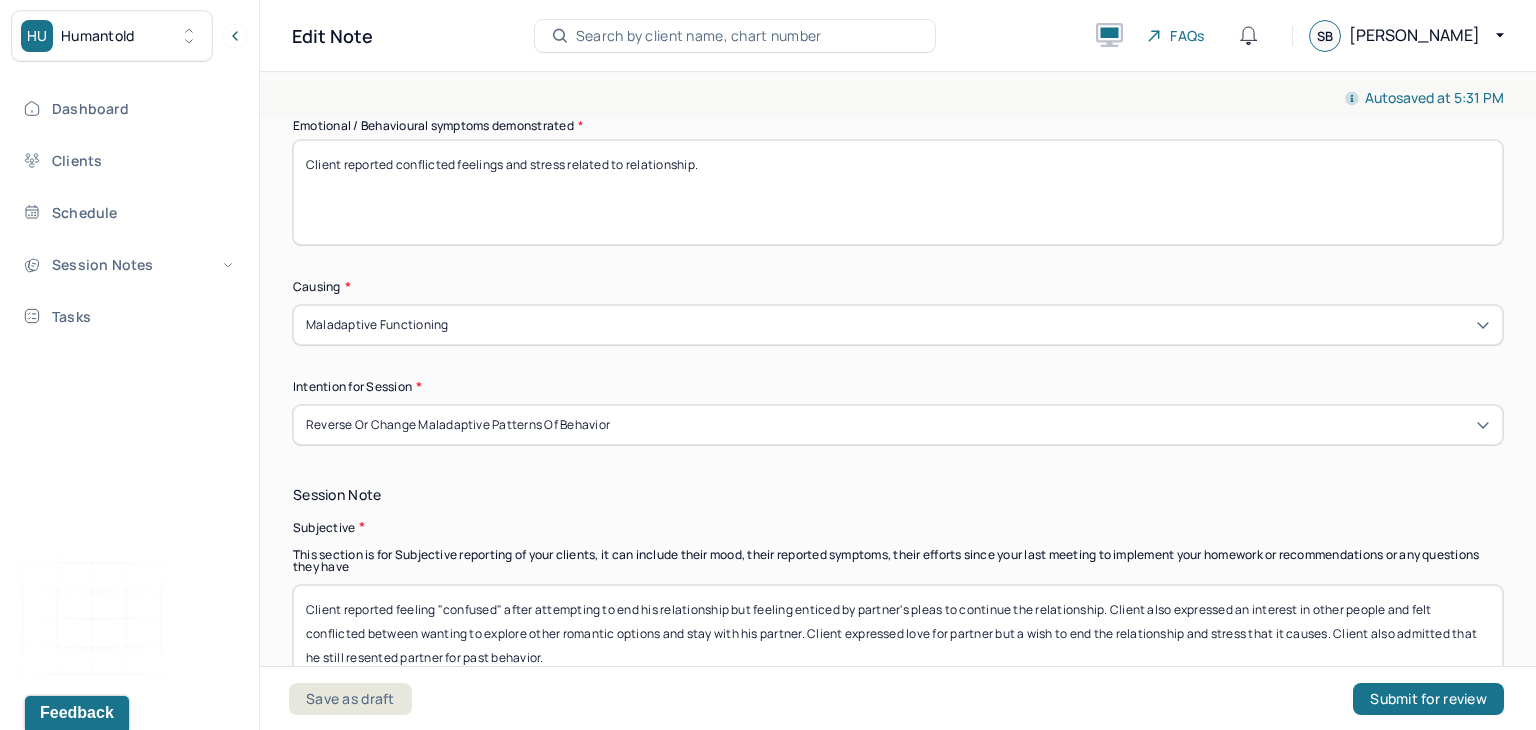 click on "Client reported conflicted feelings and stress related to relationship." at bounding box center [898, 192] 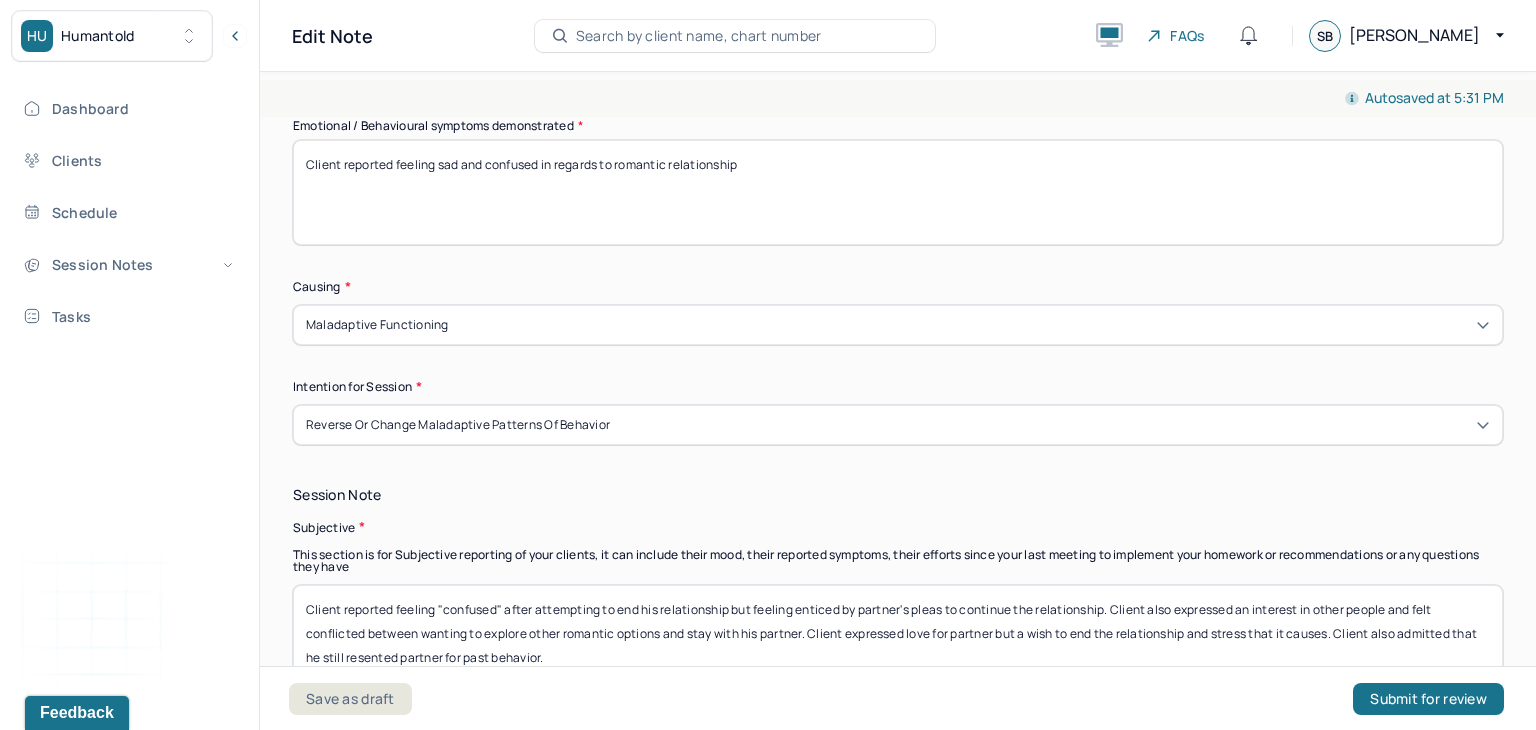 type on "Client reported feeling sad and confused in regards to romantic relationship" 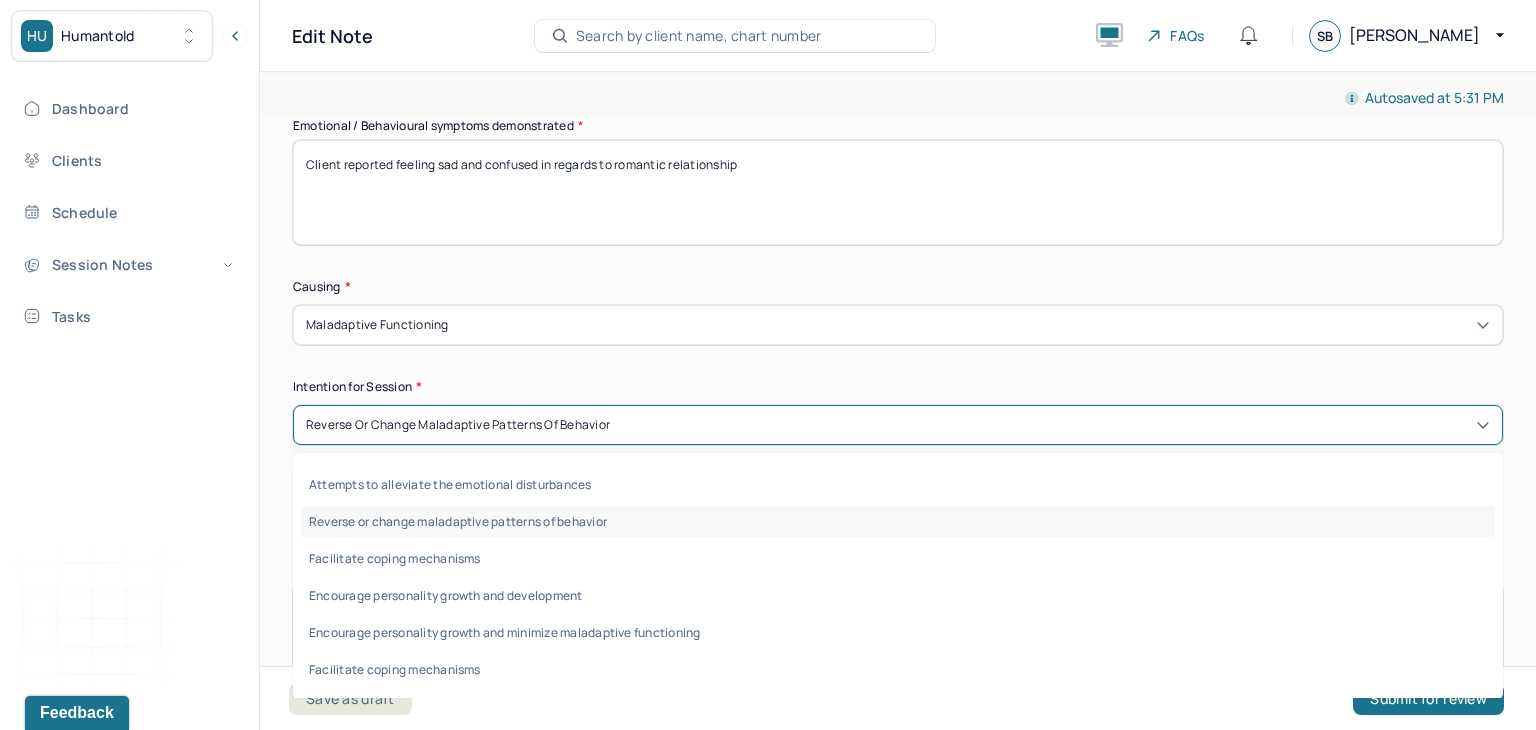 click on "Reverse or change maladaptive patterns of behavior" at bounding box center [898, 425] 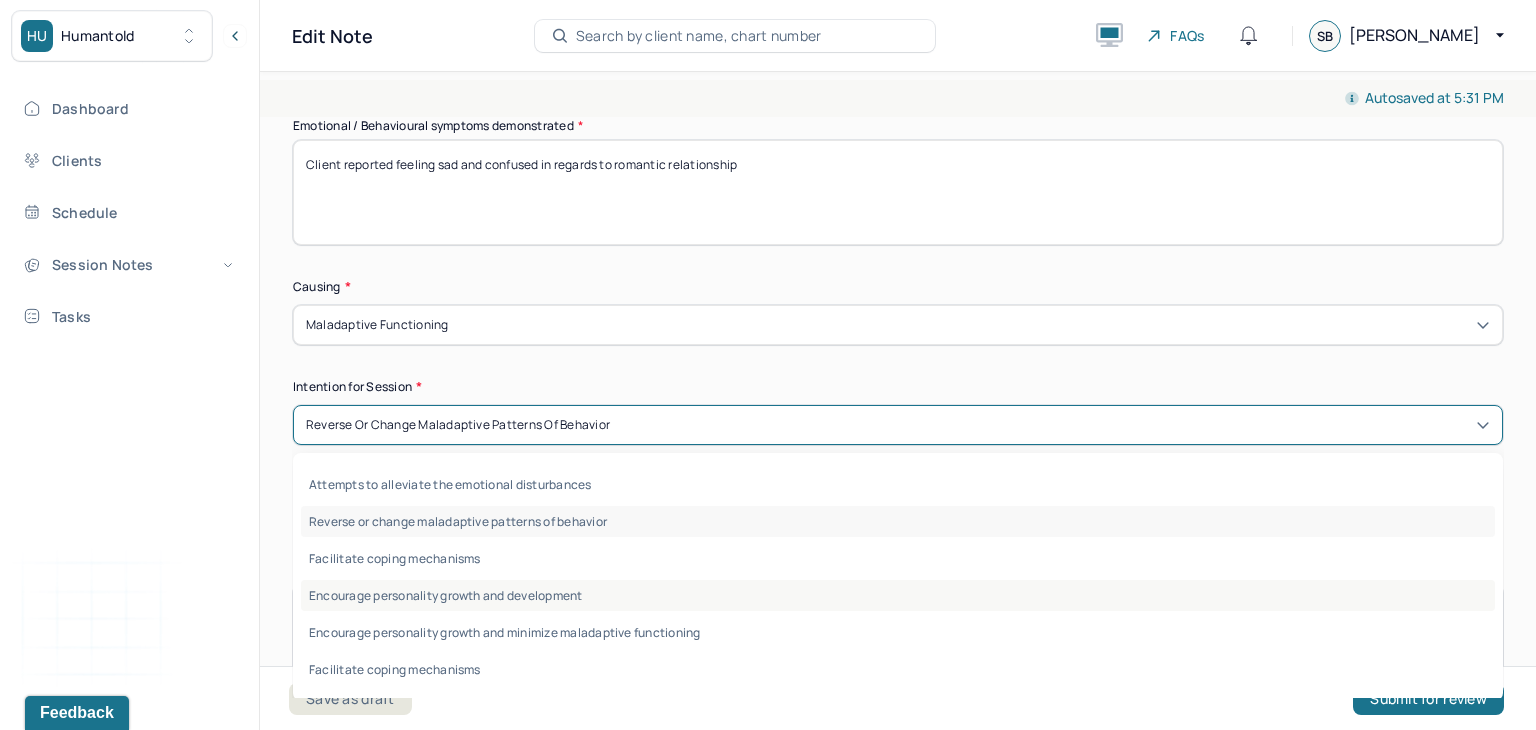 click on "Encourage personality growth and development" at bounding box center [898, 595] 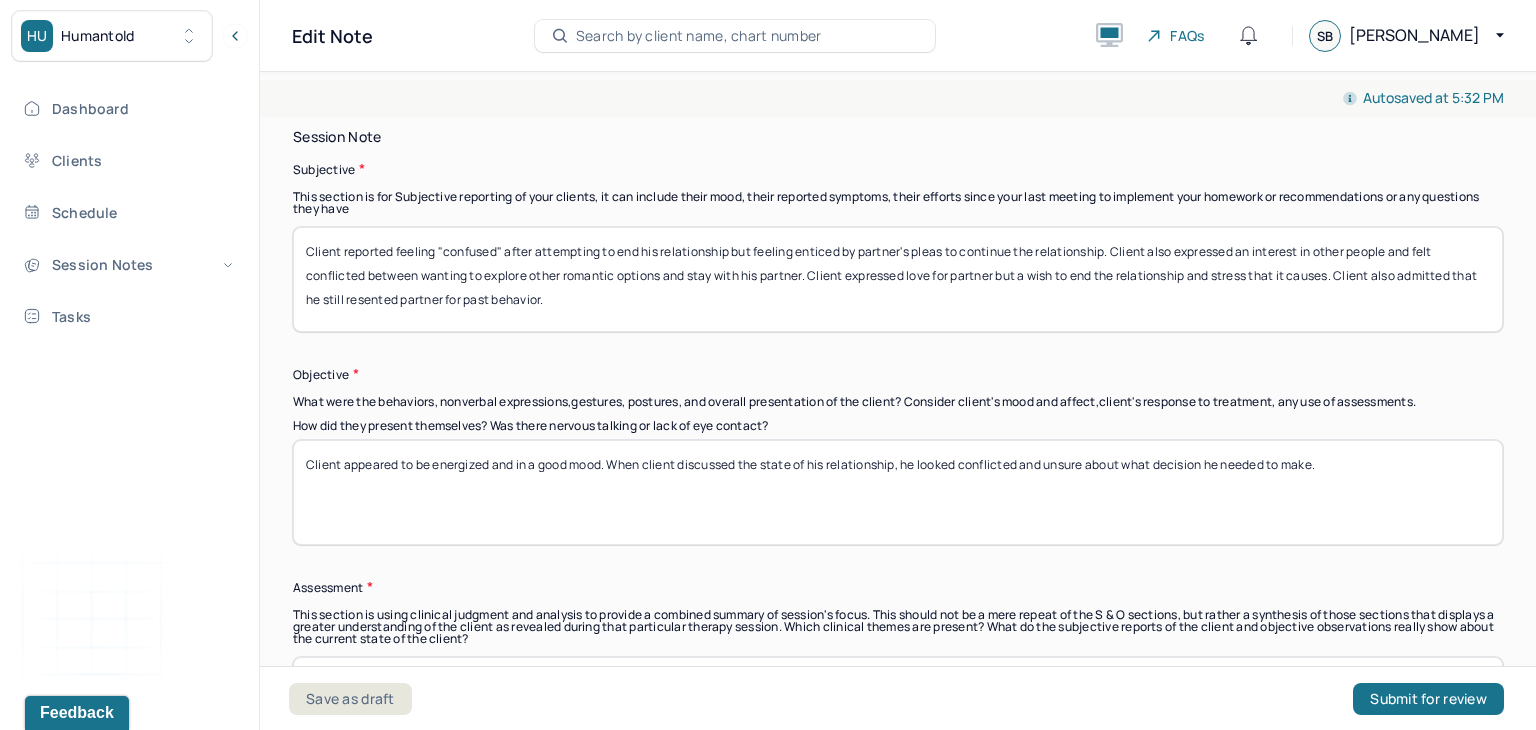 scroll, scrollTop: 1409, scrollLeft: 0, axis: vertical 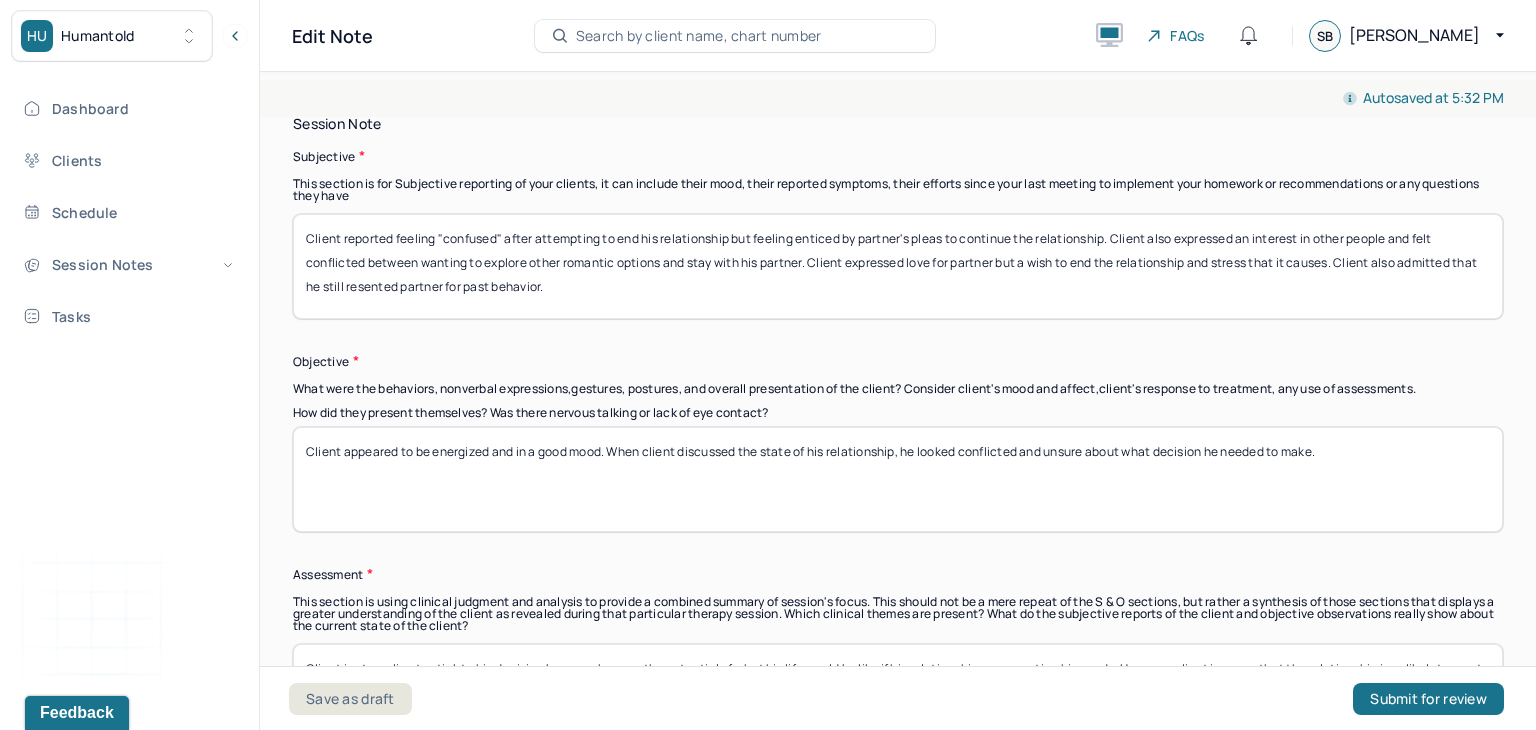 drag, startPoint x: 616, startPoint y: 286, endPoint x: 341, endPoint y: 223, distance: 282.12408 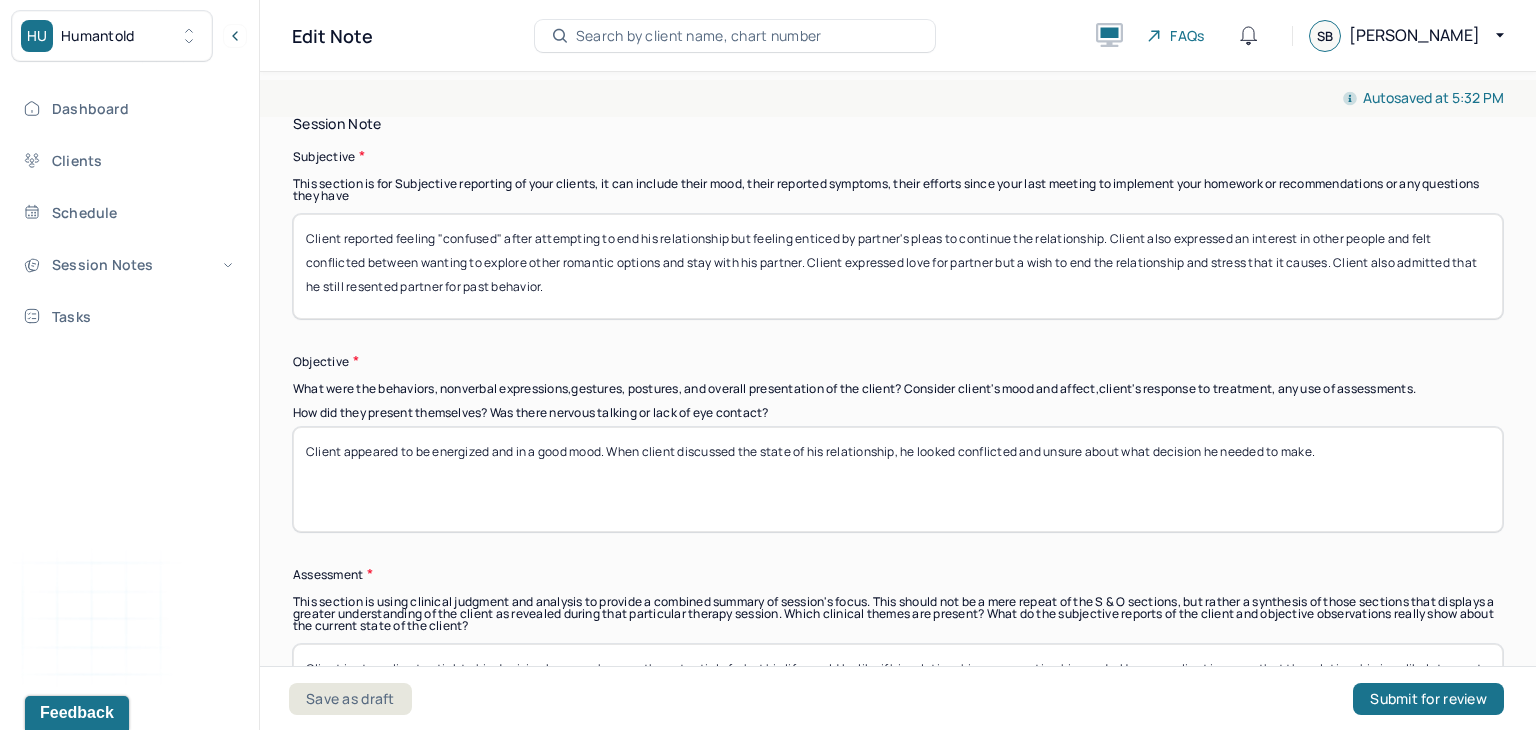 click on "Client reported feeling "confused" after attempting to end his relationship but feeling enticed by partner's pleas to continue the relationship. Client also expressed an interest in other people and felt conflicted between wanting to explore other romantic options and stay with his partner. Client expressed love for partner but a wish to end the relationship and stress that it causes. Client also admitted that he still resented partner for past behavior." at bounding box center (898, 266) 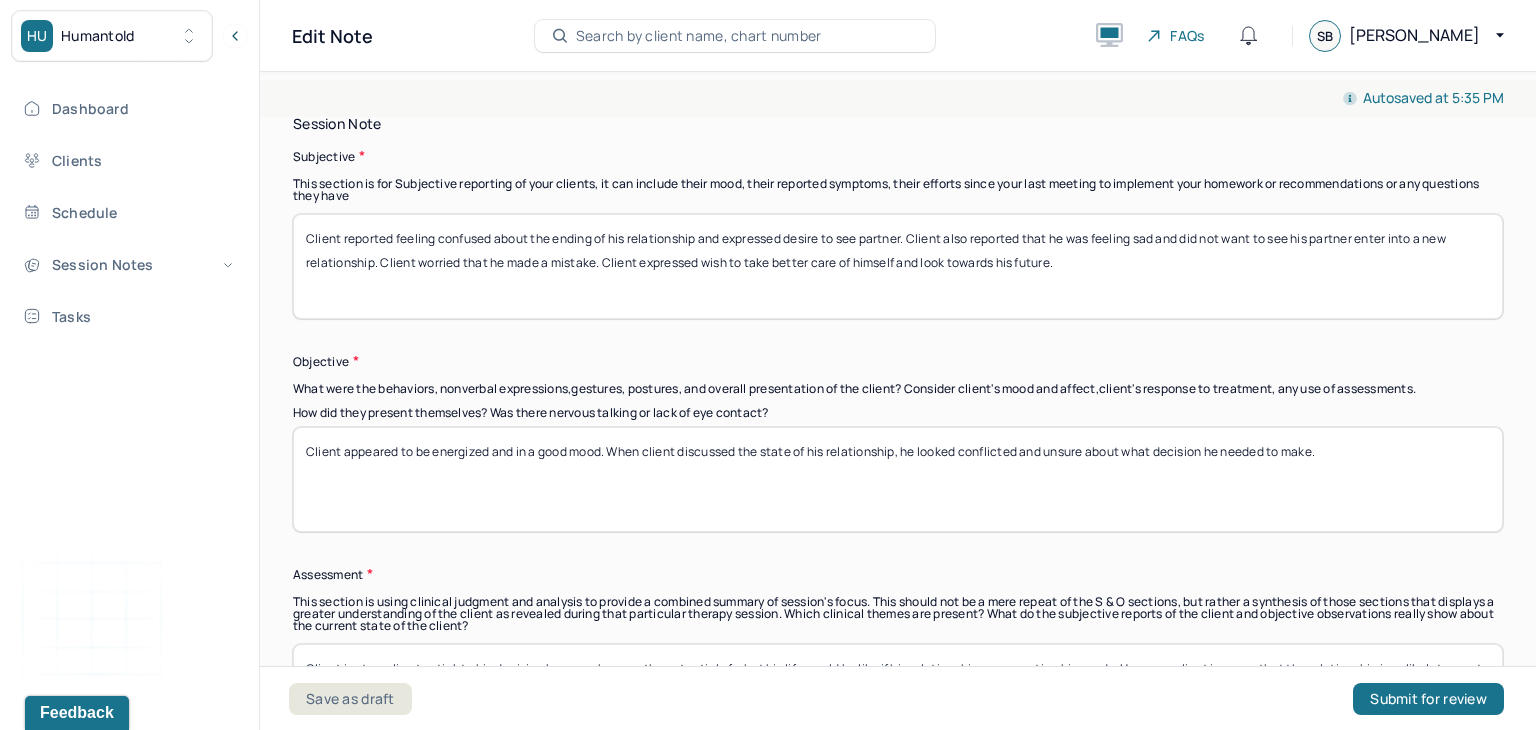 type on "Client reported feeling confused about the ending of his relationship and expressed desire to see partner. Client also reported that he was feeling sad and did not want to see his partner enter into a new relationship. Client worried that he made a mistake. Client expressed wish to take better care of himself and look towards his future." 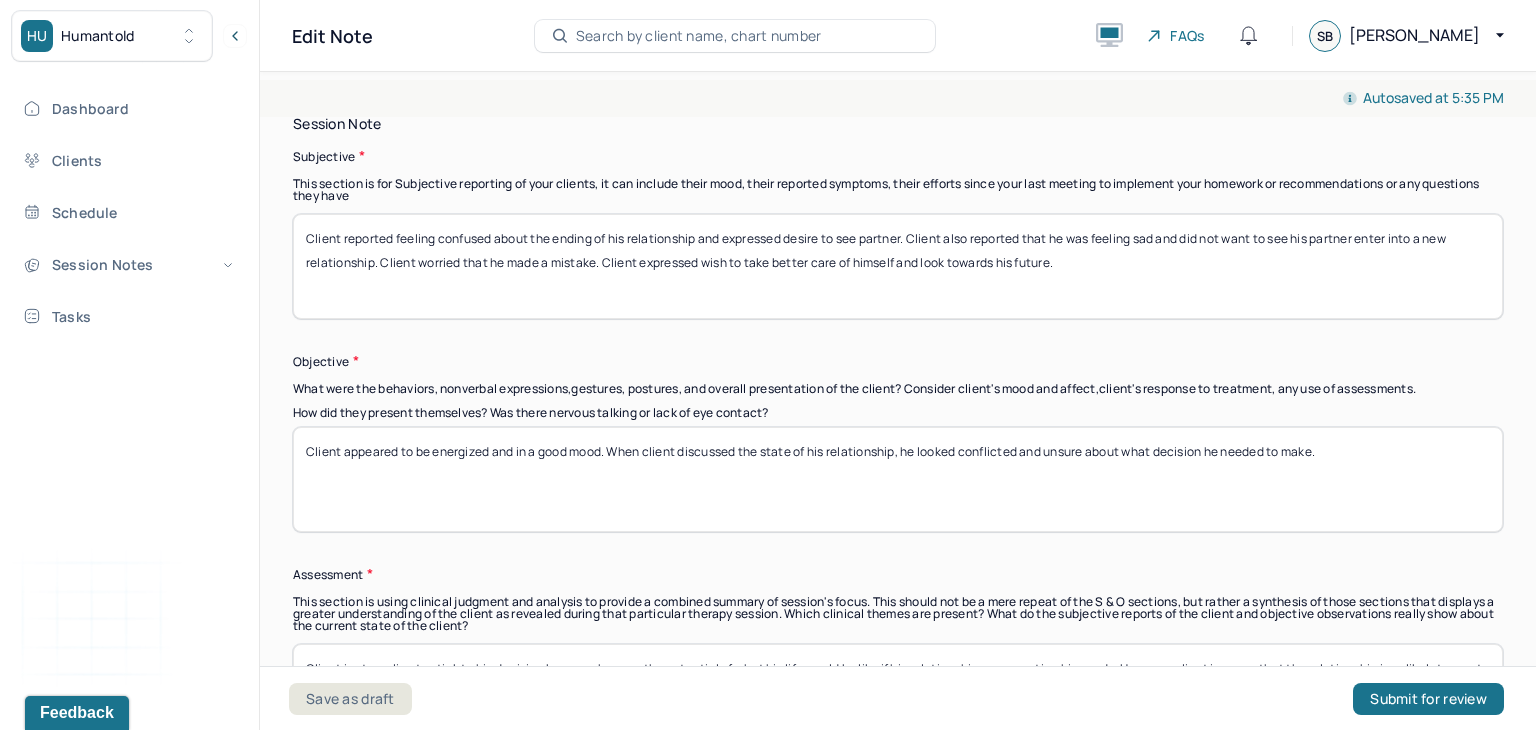 drag, startPoint x: 1369, startPoint y: 469, endPoint x: 438, endPoint y: 477, distance: 931.03436 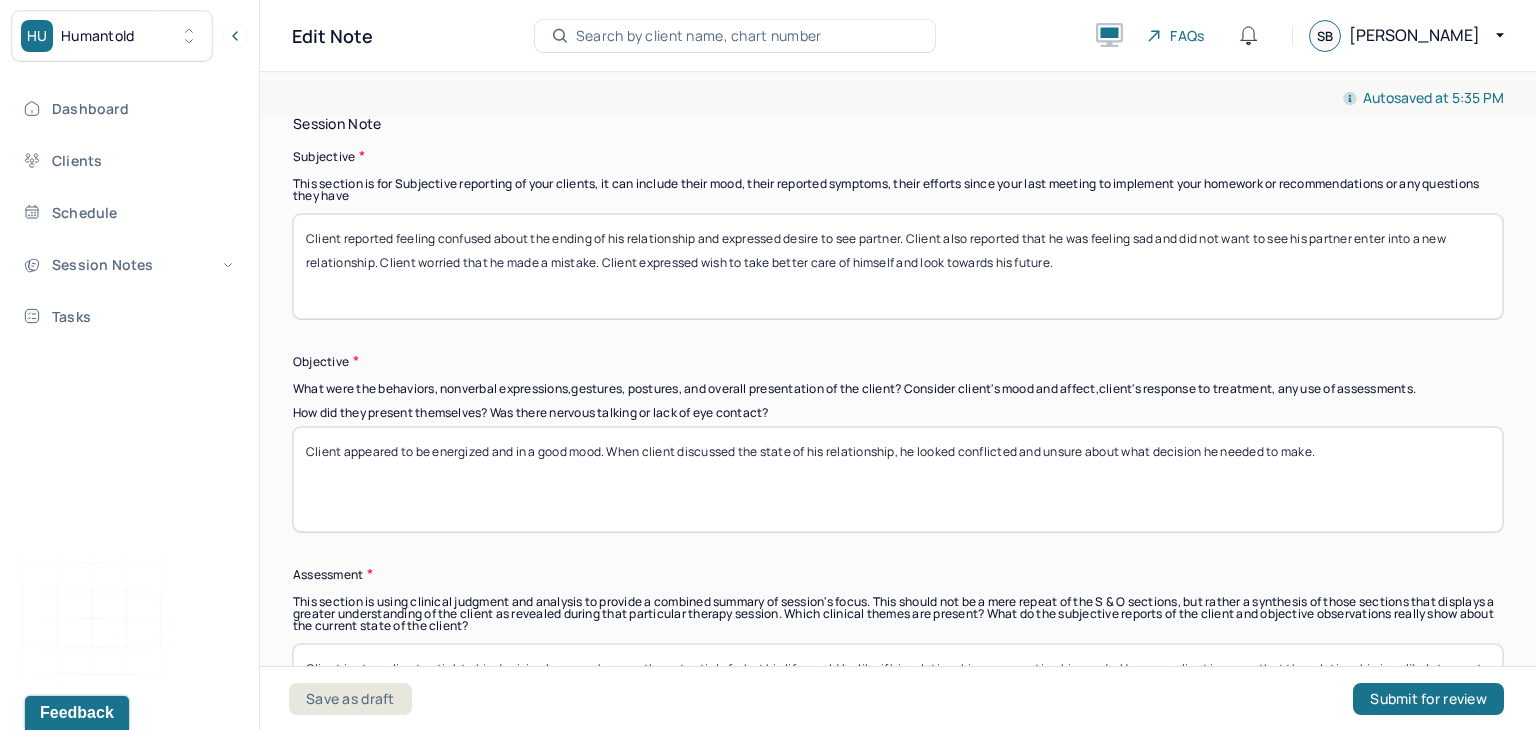 click on "Client appeared to be energized and in a good mood. When client discussed the state of his relationship, he looked conflicted and unsure about what decision he needed to make." at bounding box center [898, 479] 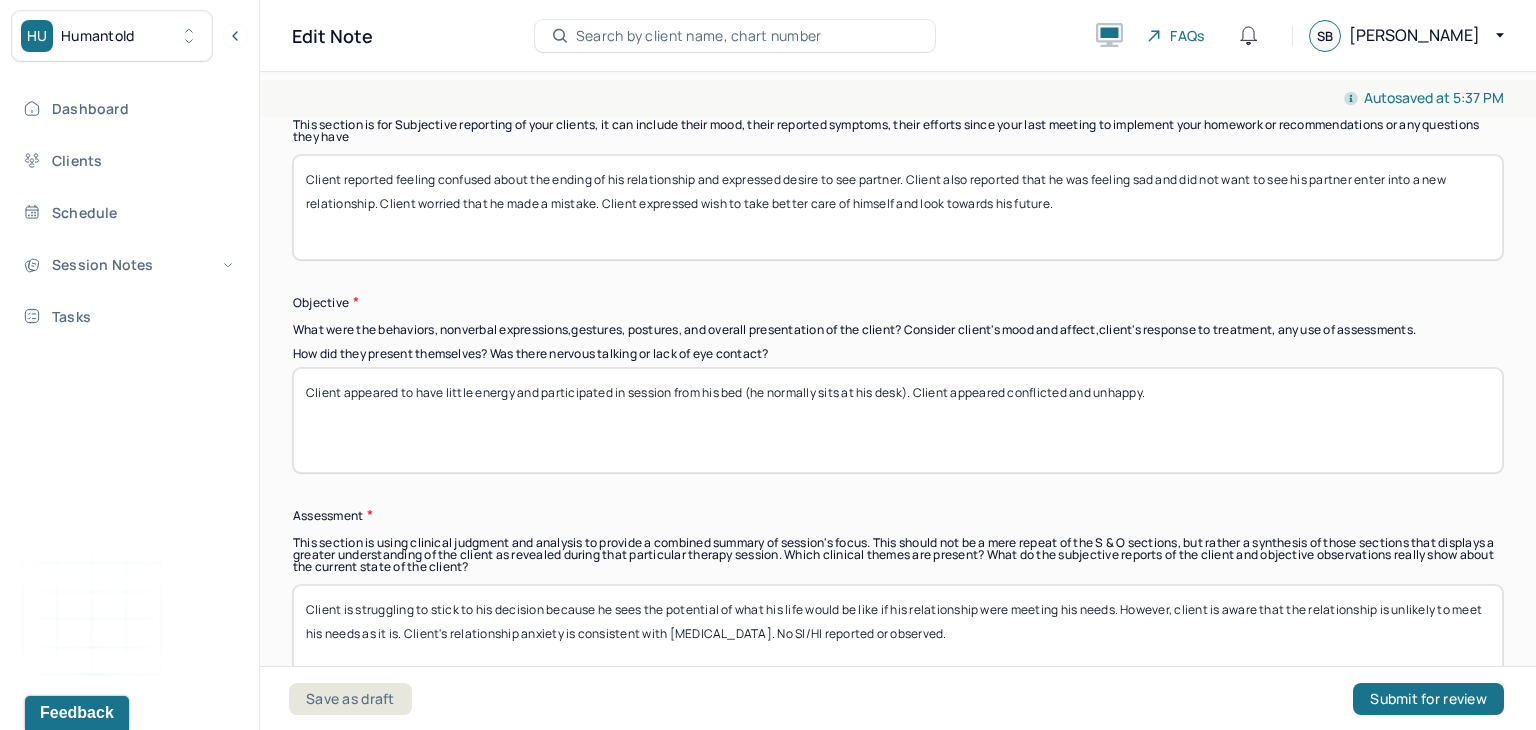 scroll, scrollTop: 1480, scrollLeft: 0, axis: vertical 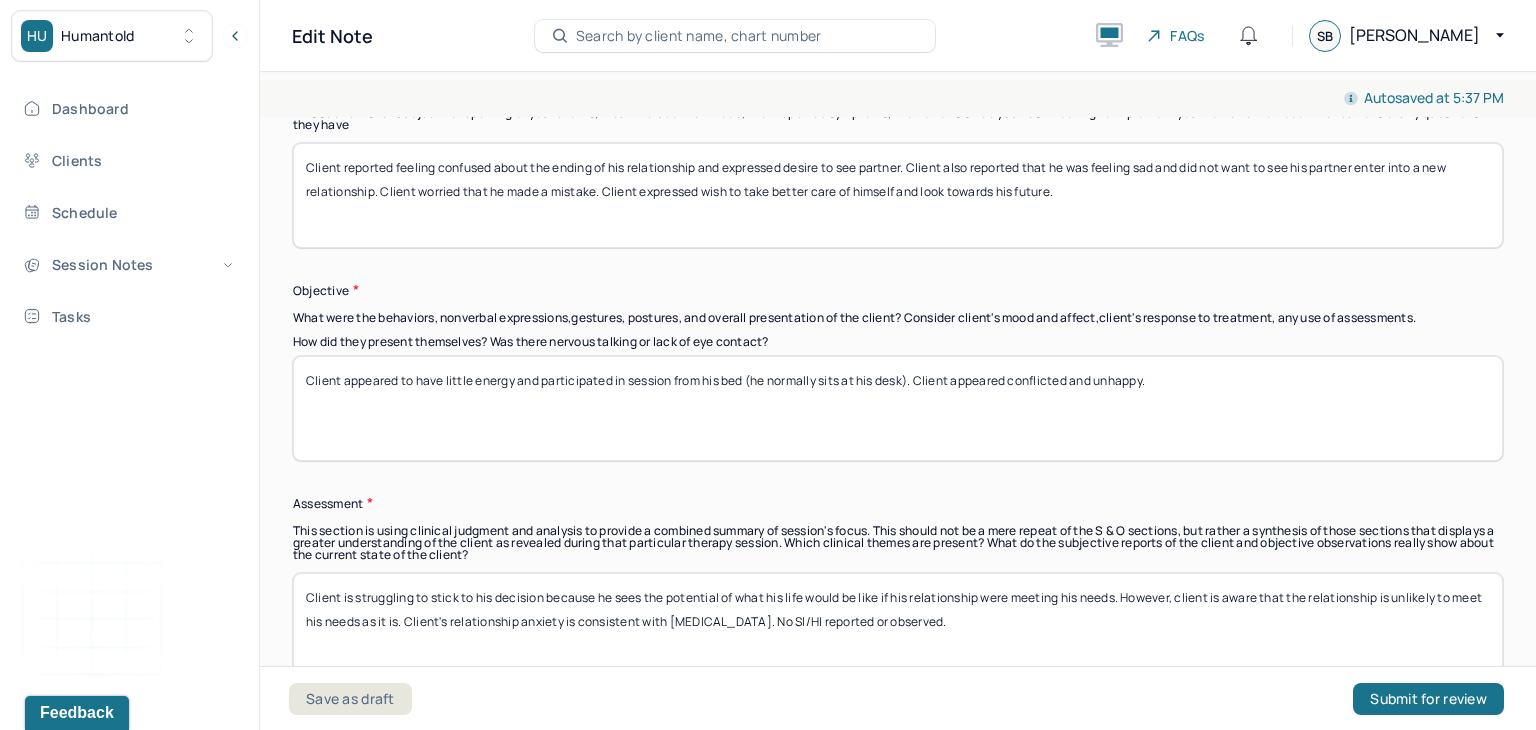 type on "Client appeared to have little energy and participated in session from his bed (he normally sits at his desk). Client appeared conflicted and unhappy." 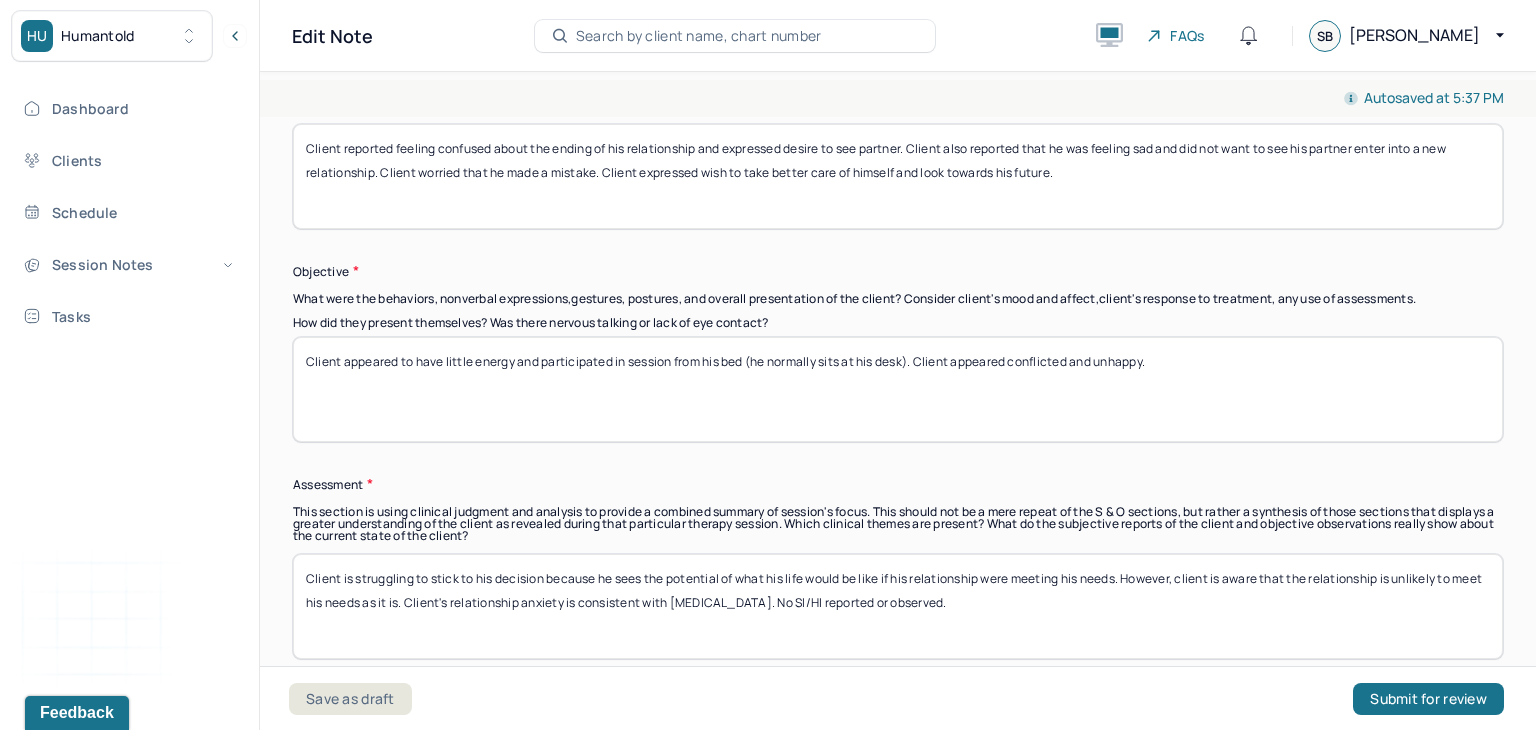 scroll, scrollTop: 1505, scrollLeft: 0, axis: vertical 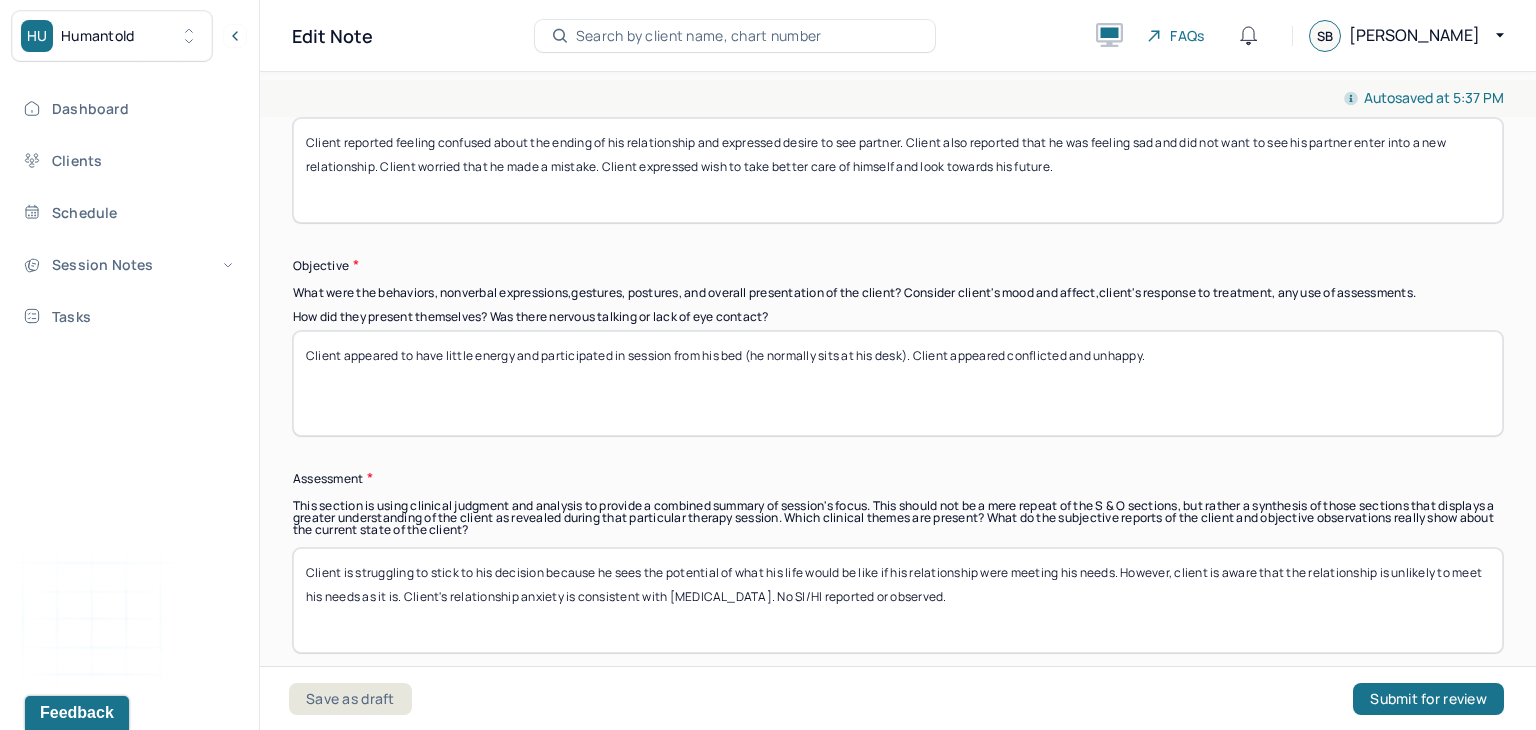 click on "Client appeared to have little energy and participated in session from his bed (he normally sits at his desk). Client appeared conflicted and unhappy." at bounding box center (898, 383) 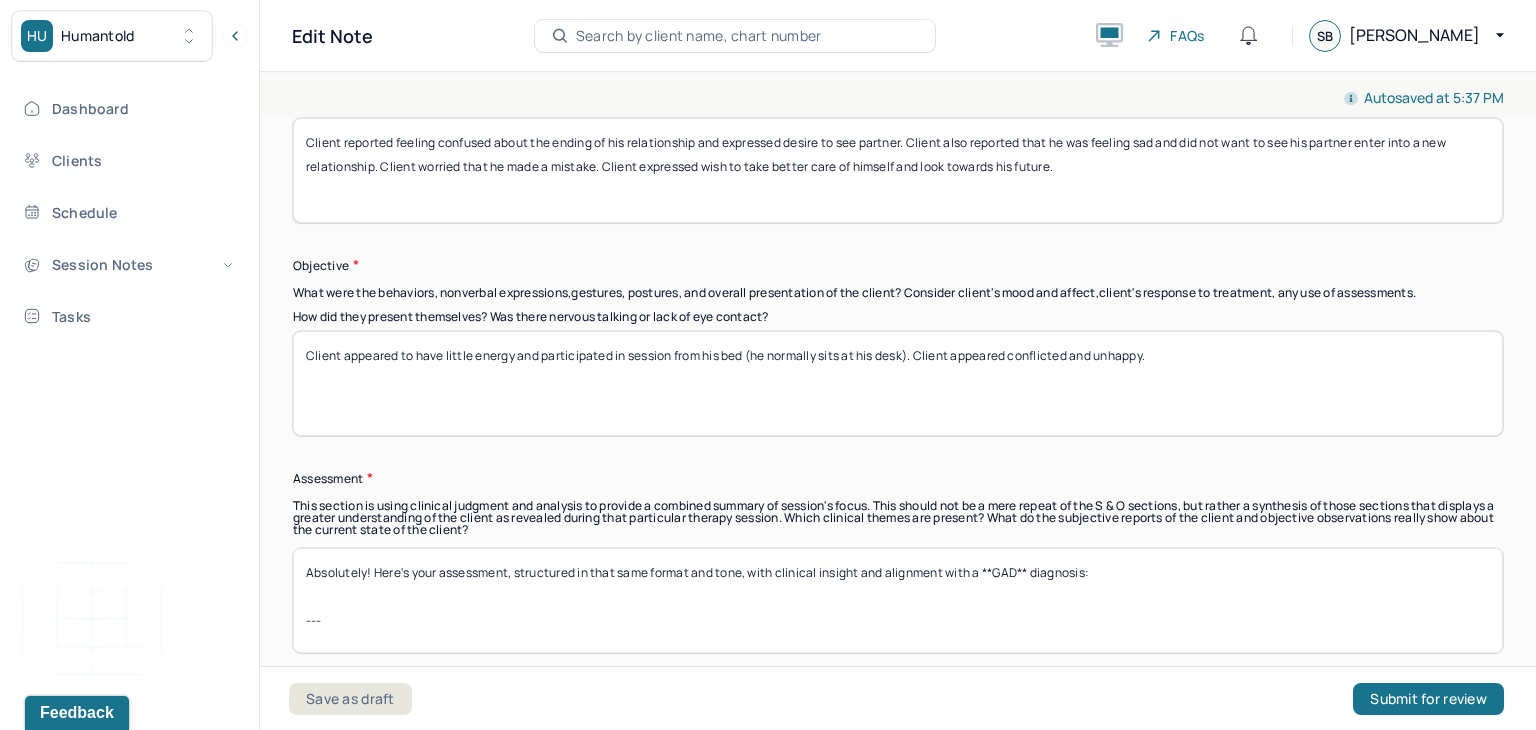 scroll, scrollTop: 120, scrollLeft: 0, axis: vertical 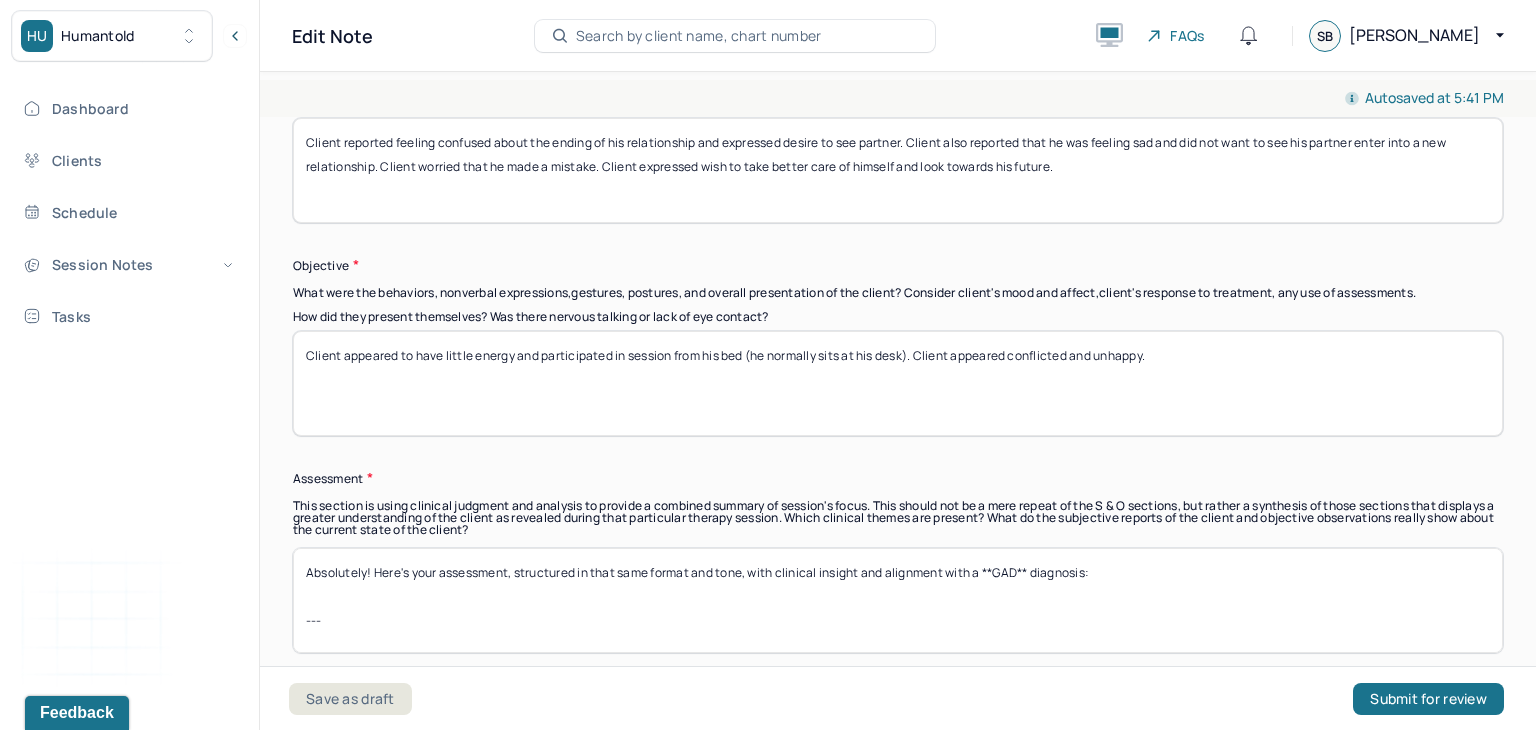 drag, startPoint x: 369, startPoint y: 633, endPoint x: 298, endPoint y: 511, distance: 141.15594 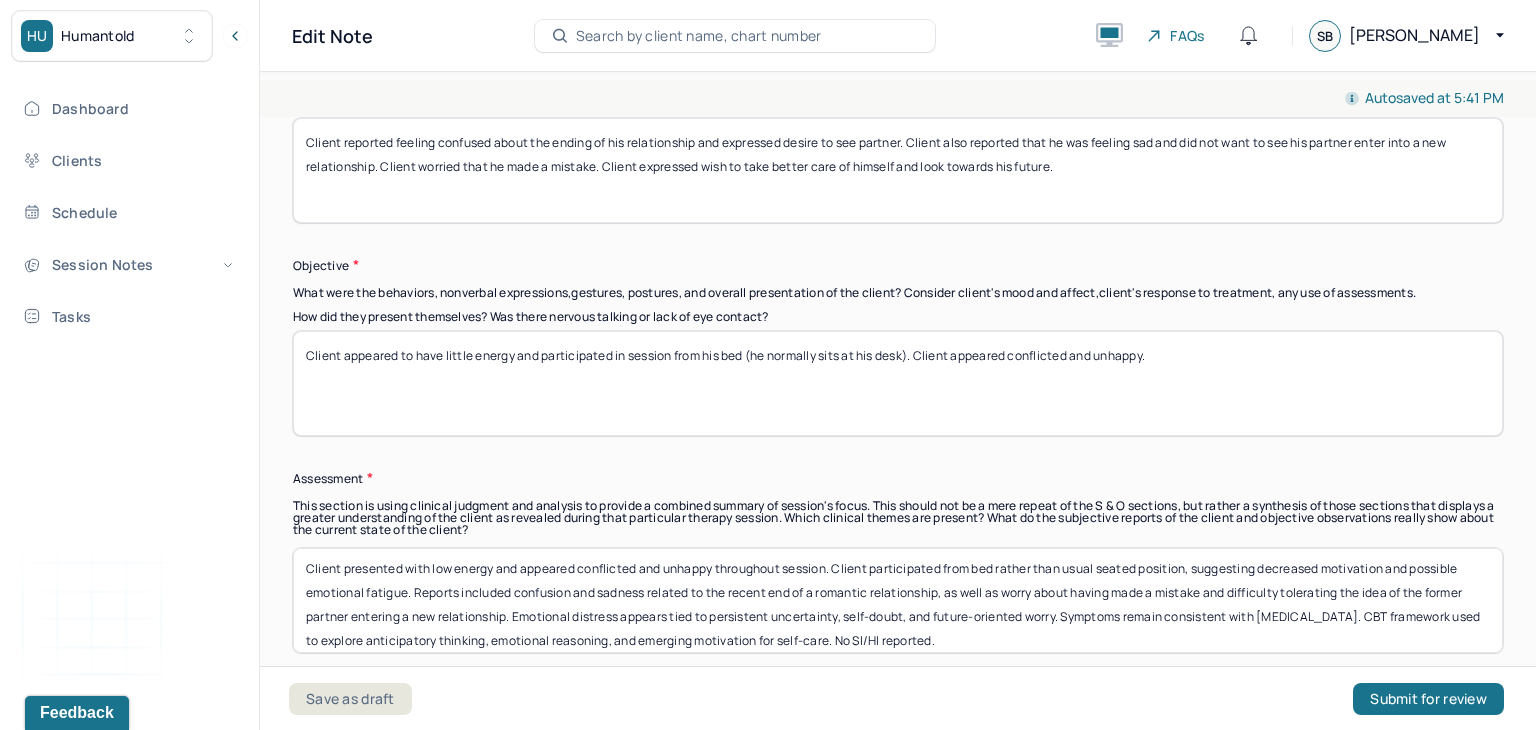 scroll, scrollTop: 0, scrollLeft: 0, axis: both 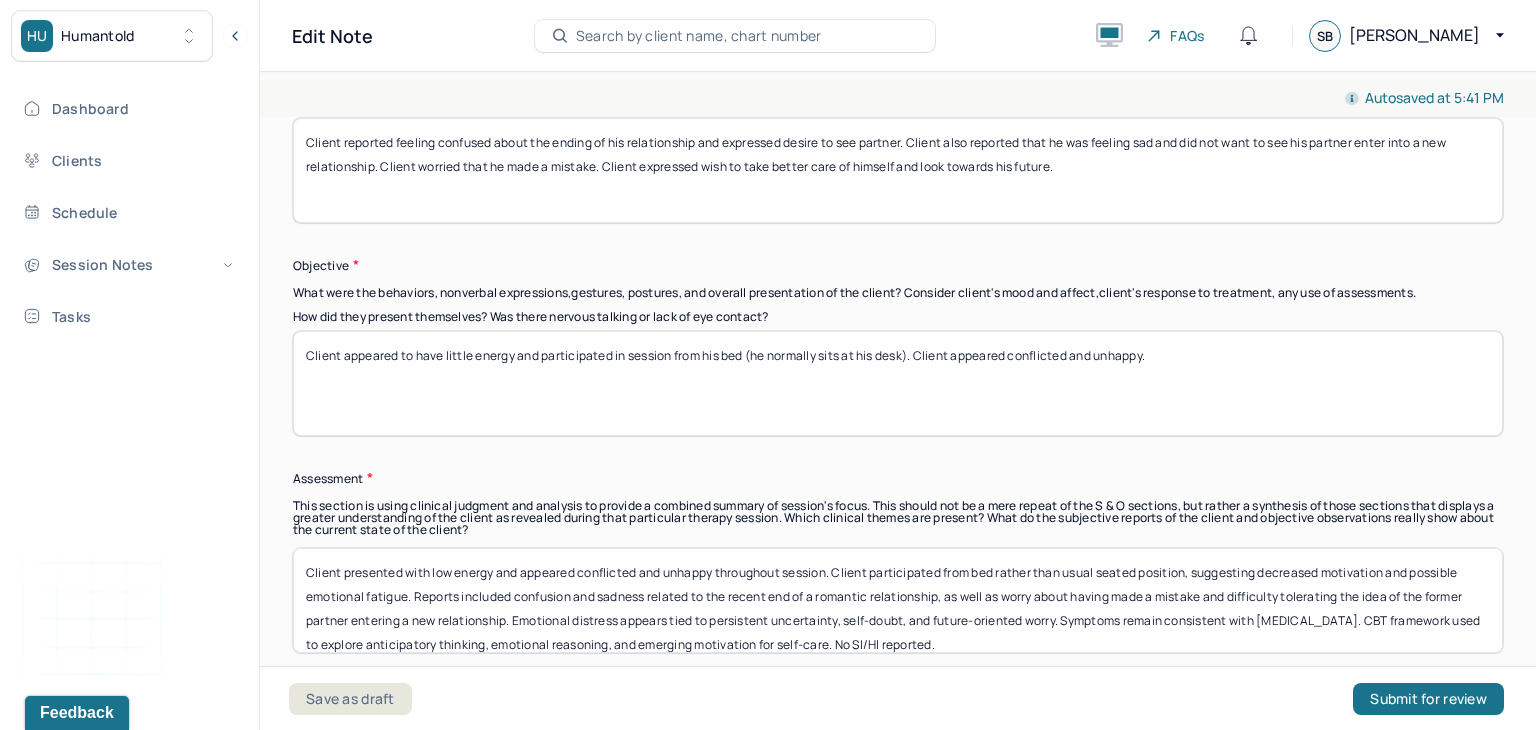 click on "Client presented with low energy and appeared conflicted and unhappy throughout session. Client participated from bed rather than usual seated position, suggesting decreased motivation and possible emotional fatigue. Reports included confusion and sadness related to the recent end of a romantic relationship, as well as worry about having made a mistake and difficulty tolerating the idea of the former partner entering a new relationship. Emotional distress appears tied to persistent uncertainty, self-doubt, and future-oriented worry. Symptoms remain consistent with Generalized Anxiety Disorder. CBT framework used to explore anticipatory thinking, emotional reasoning, and emerging motivation for self-care. No SI/HI reported." at bounding box center [898, 600] 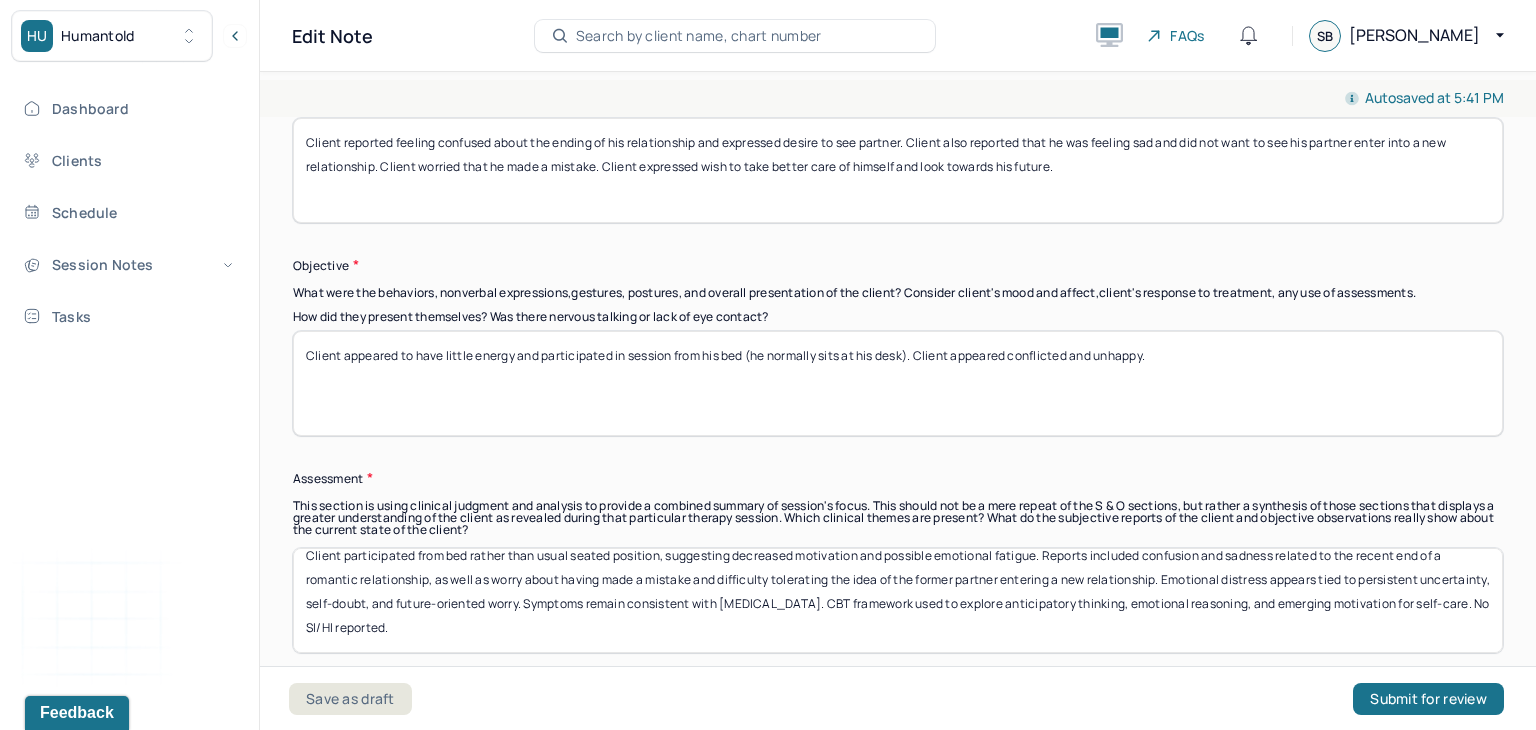 scroll, scrollTop: 36, scrollLeft: 0, axis: vertical 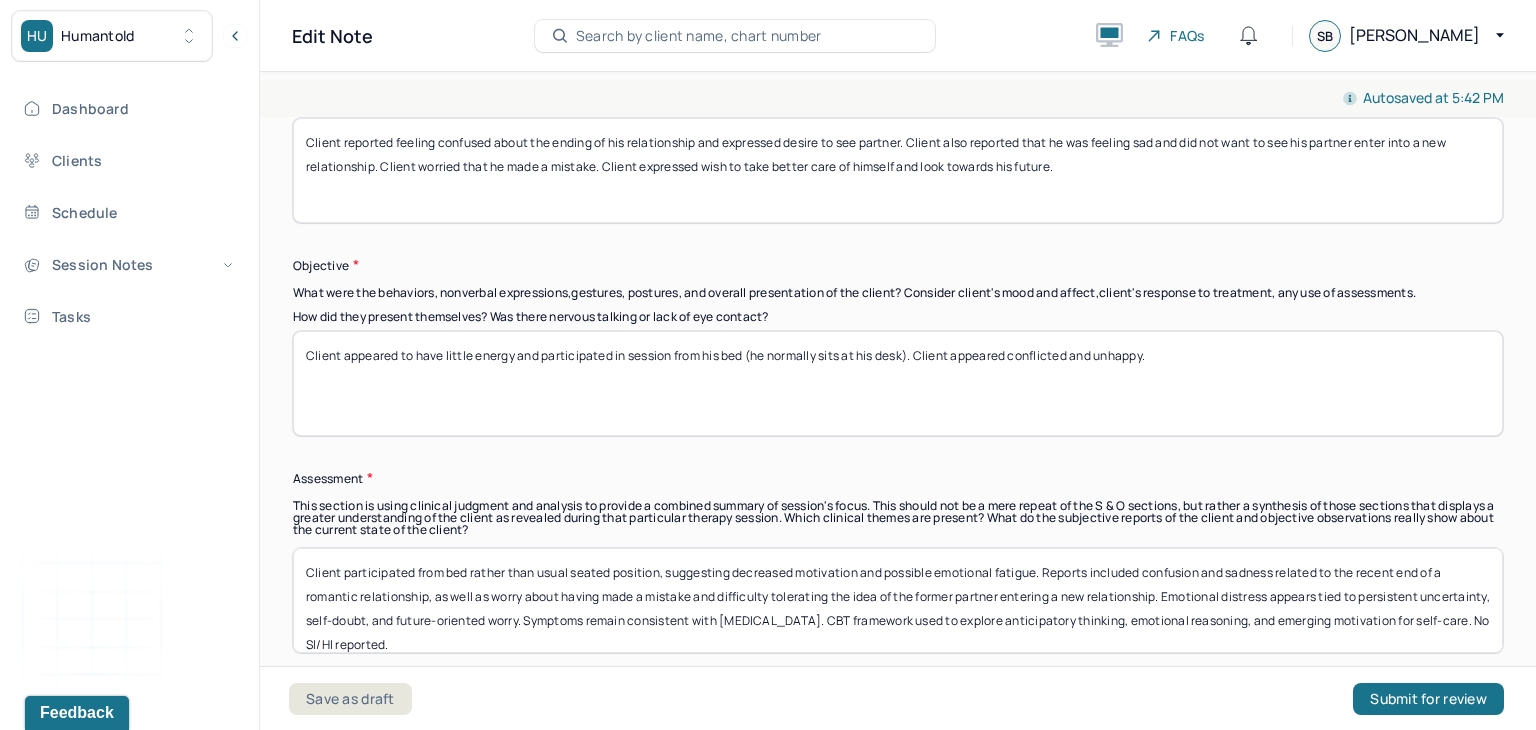 drag, startPoint x: 304, startPoint y: 566, endPoint x: 280, endPoint y: 533, distance: 40.804413 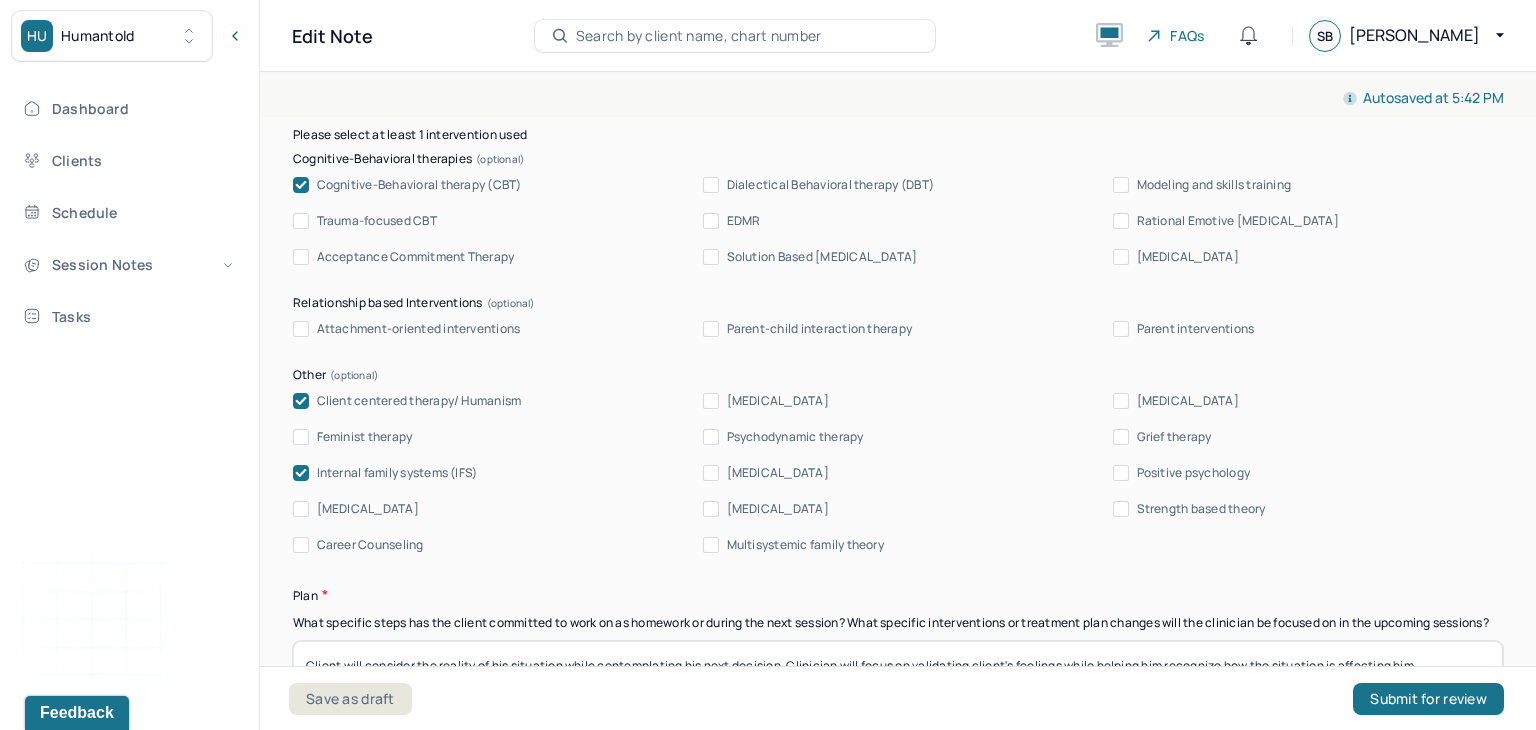 scroll, scrollTop: 2120, scrollLeft: 0, axis: vertical 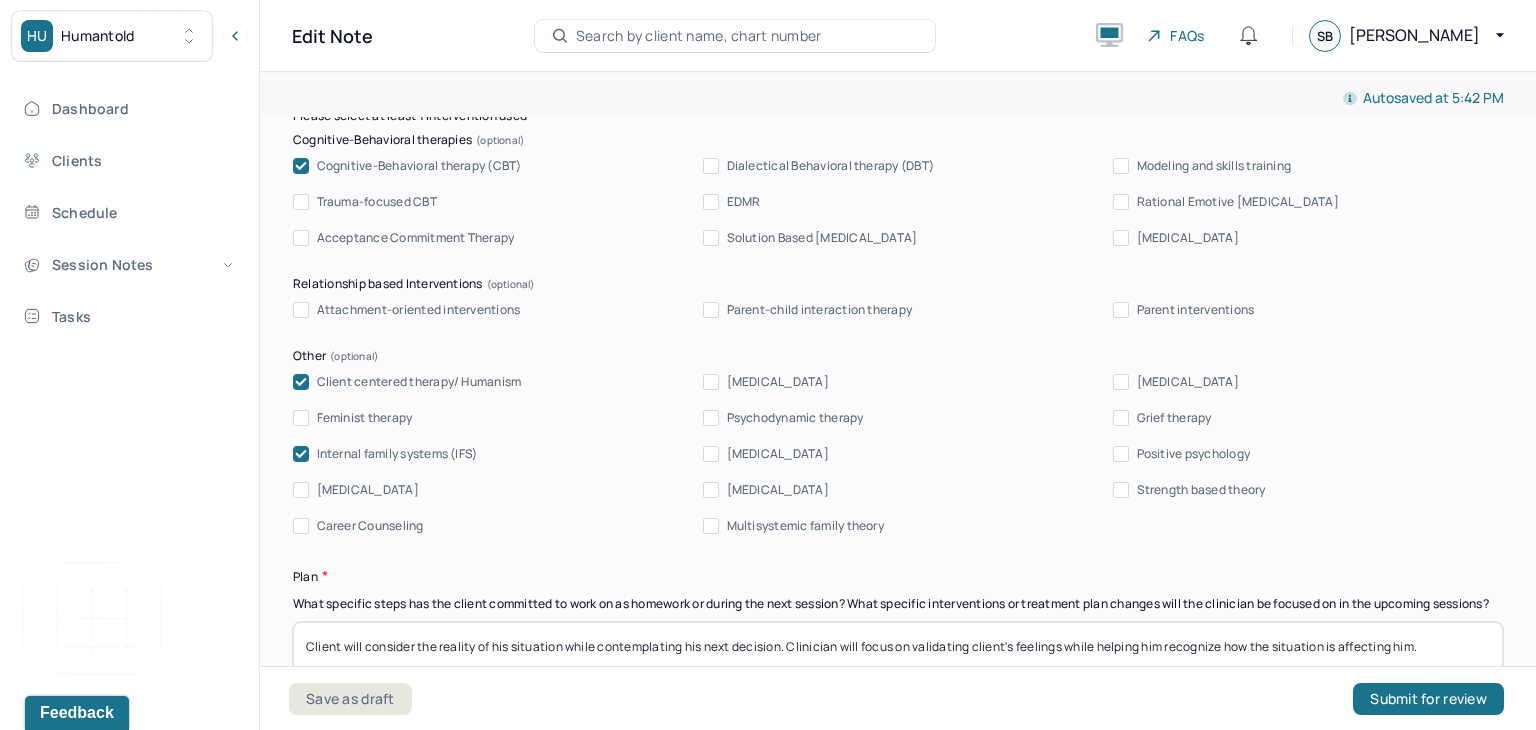 type on "Client participated from bed rather than usual seated position, suggesting decreased motivation and possible emotional fatigue. Reports included confusion and sadness related to the recent end of a romantic relationship, as well as worry about having made a mistake and difficulty tolerating the idea of the former partner entering a new relationship. Emotional distress appears tied to persistent uncertainty, self-doubt, and future-oriented worry. Symptoms remain consistent with Generalized Anxiety Disorder. CBT framework used to explore anticipatory thinking, emotional reasoning, and emerging motivation for self-care. No SI/HI reported." 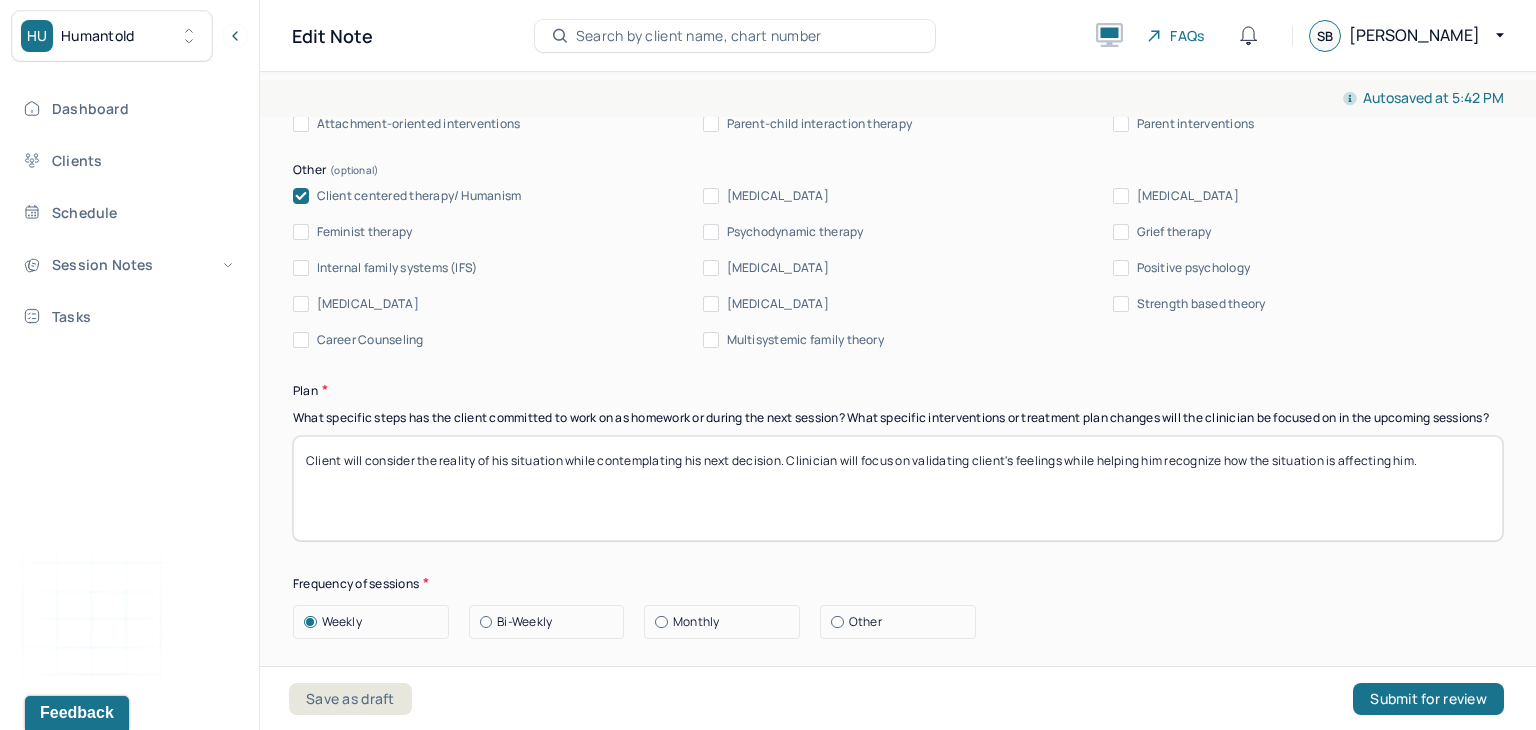 scroll, scrollTop: 2332, scrollLeft: 0, axis: vertical 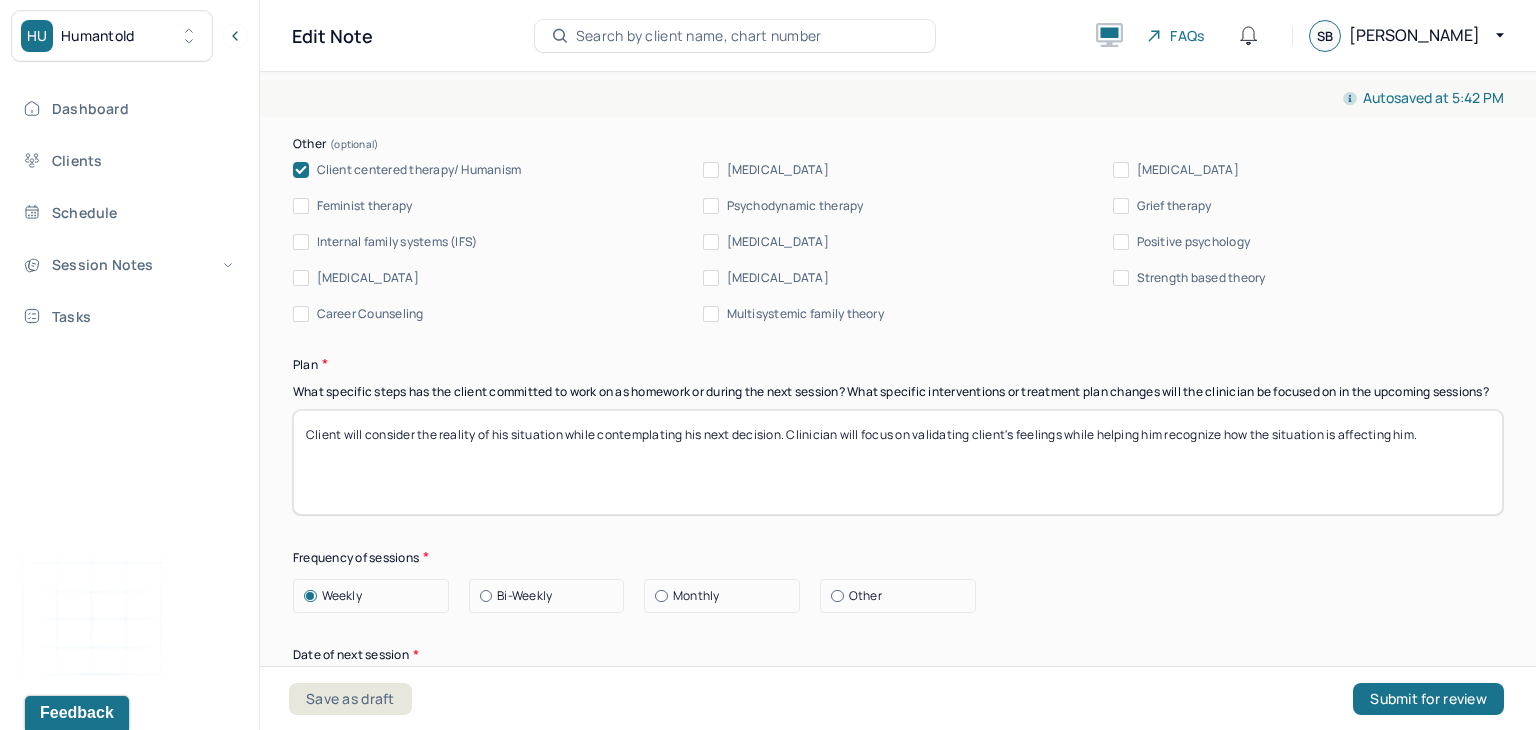 drag, startPoint x: 781, startPoint y: 447, endPoint x: 385, endPoint y: 471, distance: 396.7266 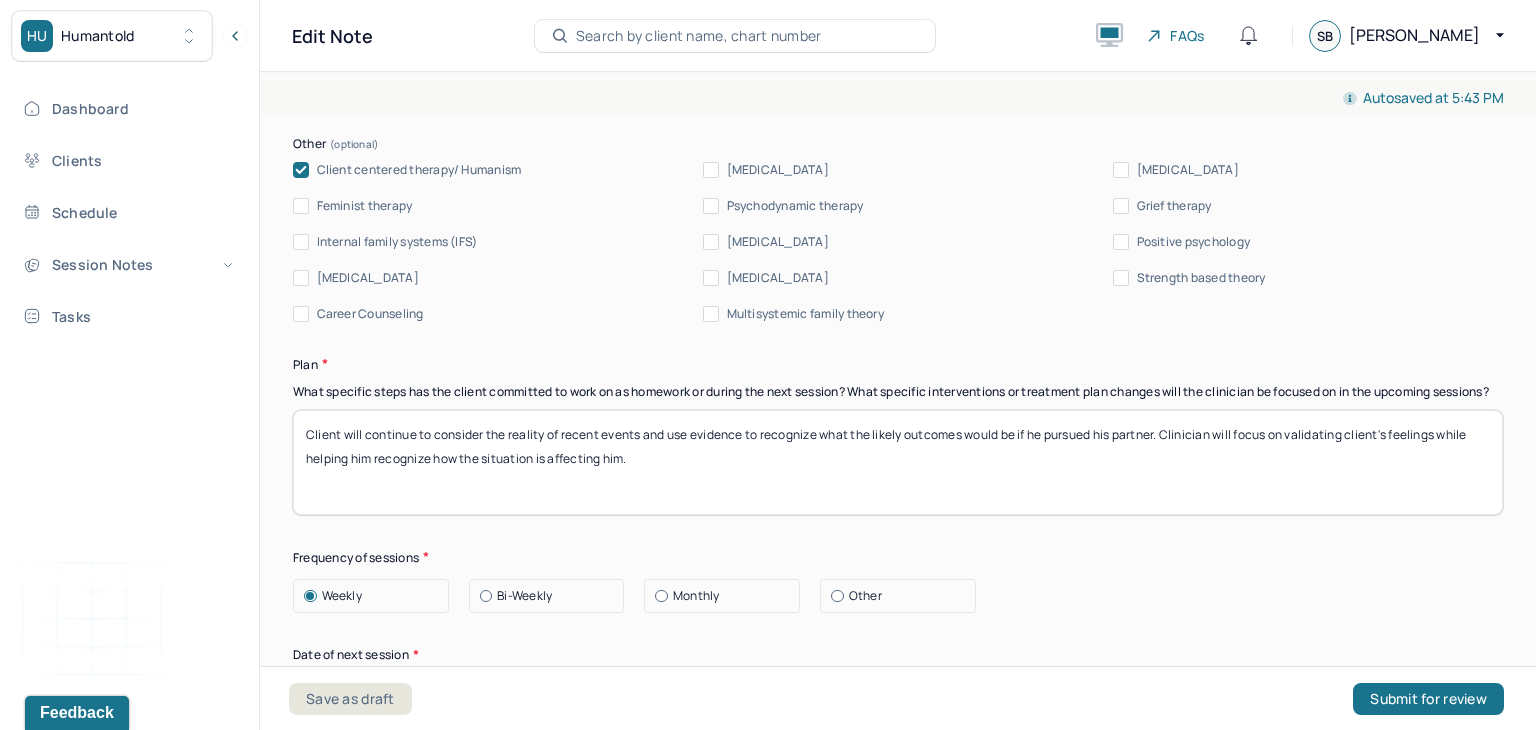 click on "Client will continue to consider the reality of recent events and use evidence to recognize what the likely outcomes would be if he pursued his partner. Clinician will focus on validating client's feelings while helping him recognize how the situation is affecting him." at bounding box center [898, 462] 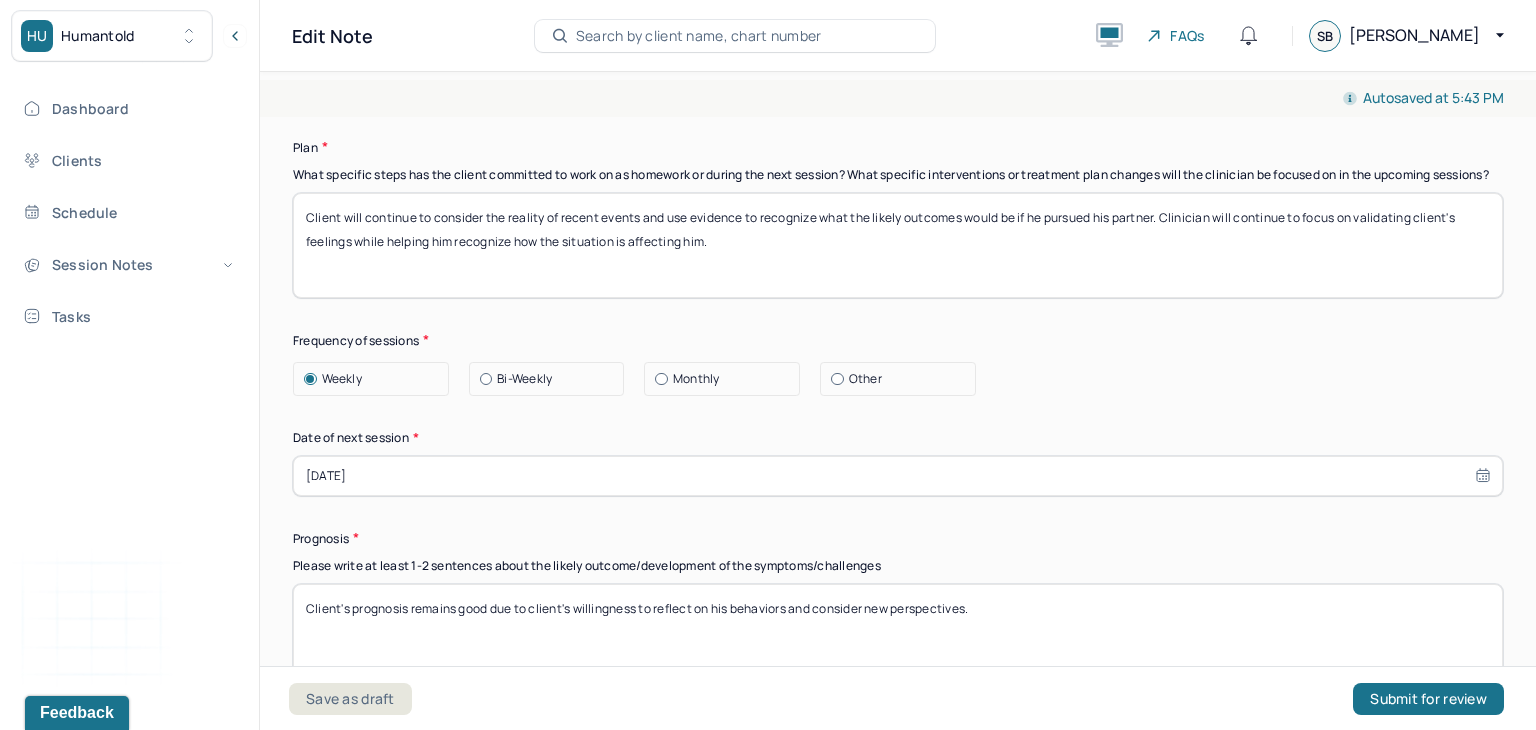 scroll, scrollTop: 2627, scrollLeft: 0, axis: vertical 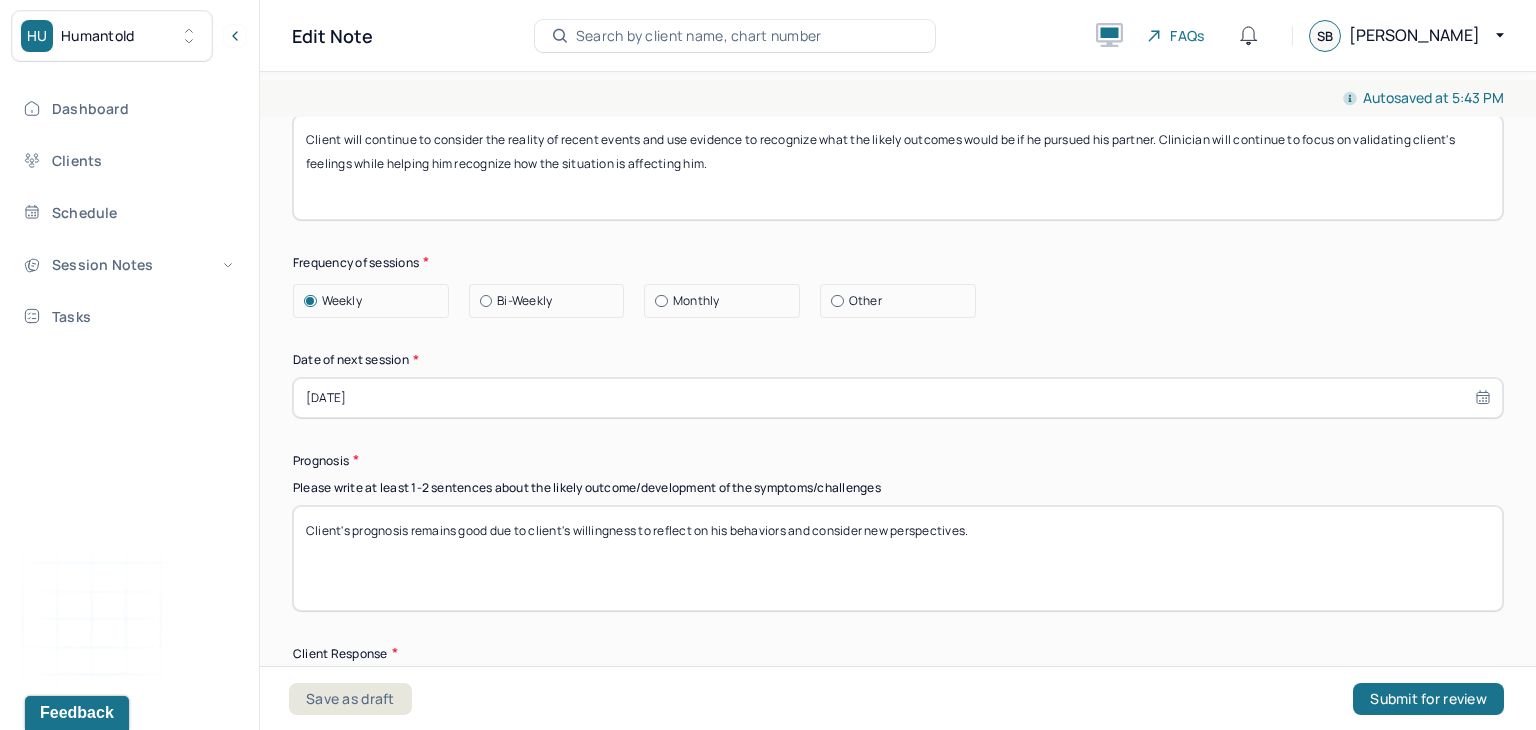 type on "Client will continue to consider the reality of recent events and use evidence to recognize what the likely outcomes would be if he pursued his partner. Clinician will continue to focus on validating client's feelings while helping him recognize how the situation is affecting him." 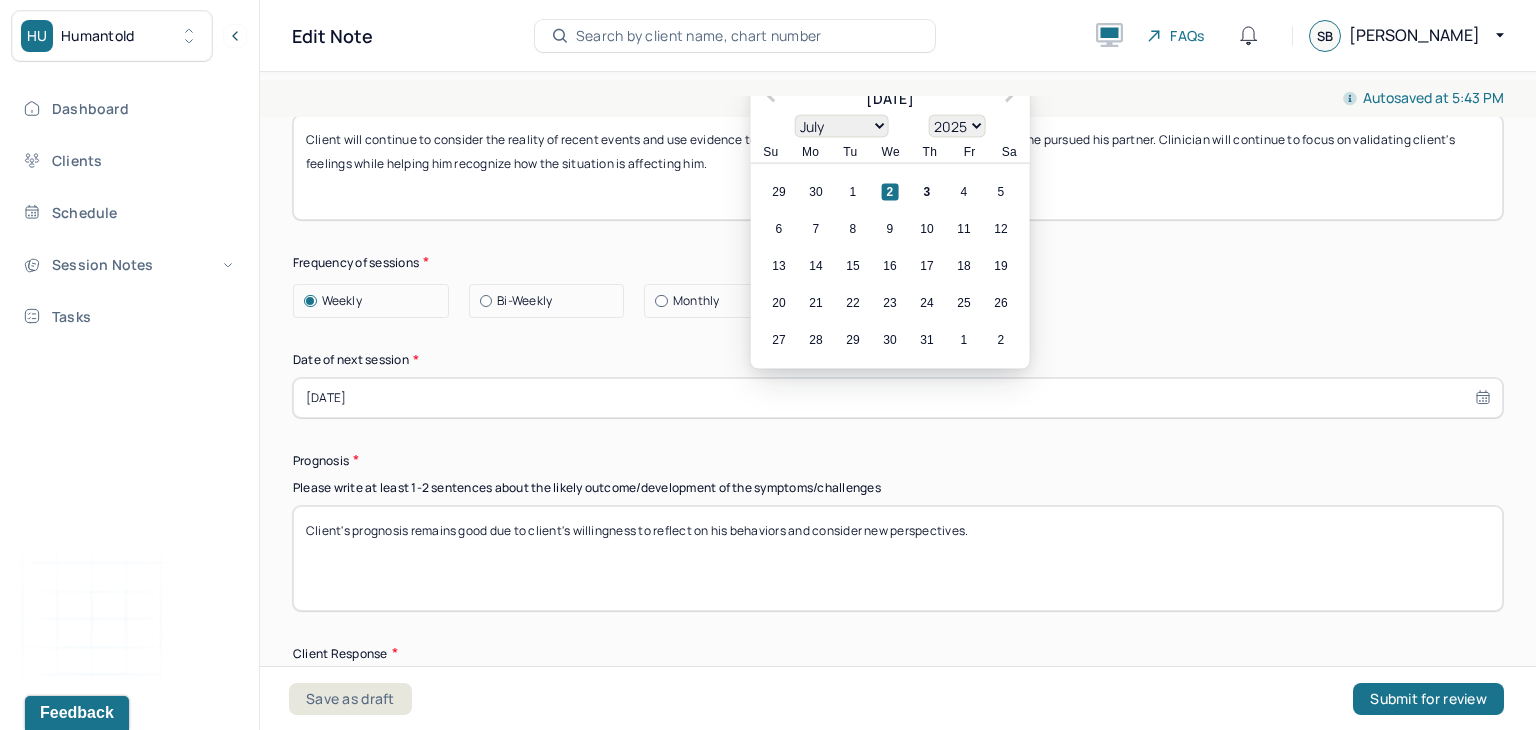 click on "[DATE]" at bounding box center [898, 398] 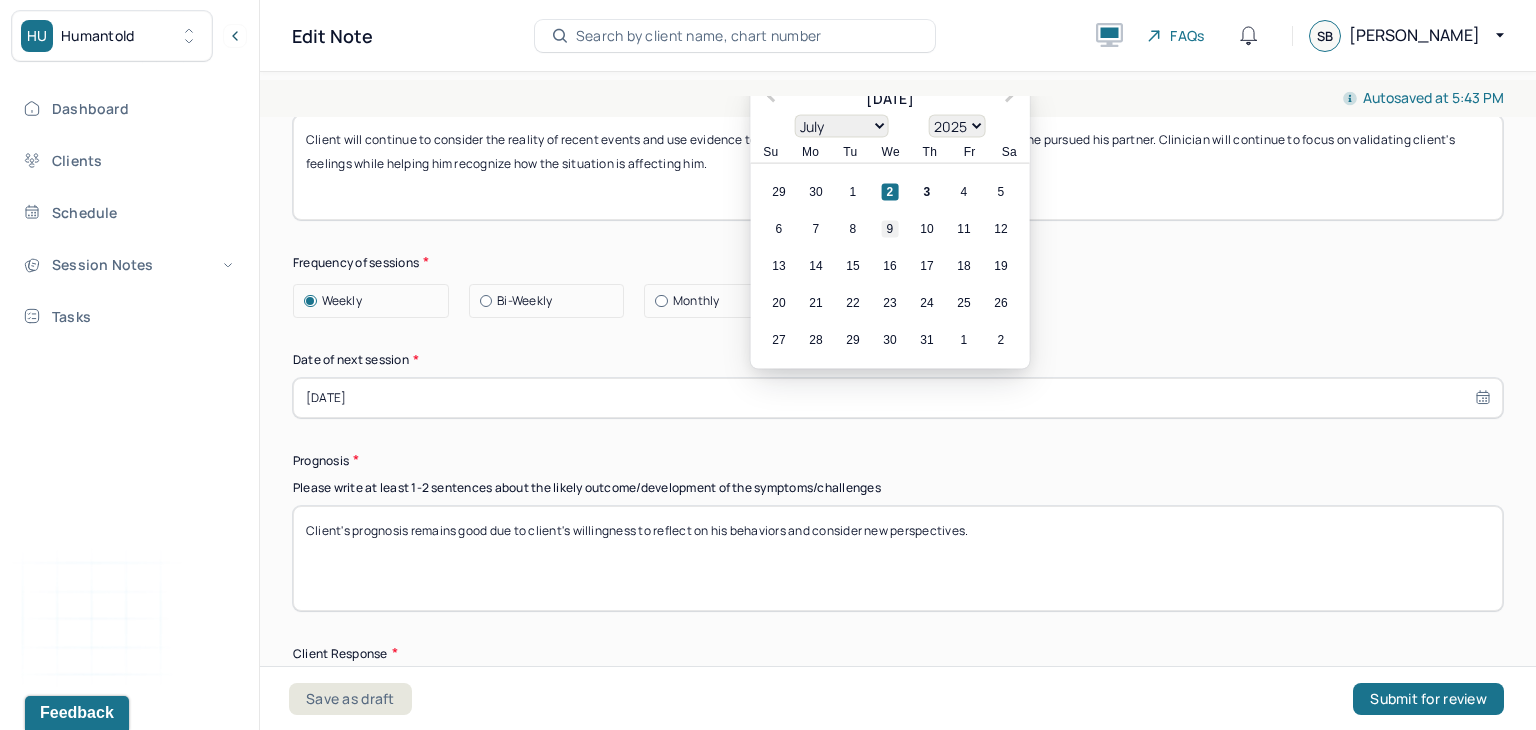 click on "9" at bounding box center (890, 228) 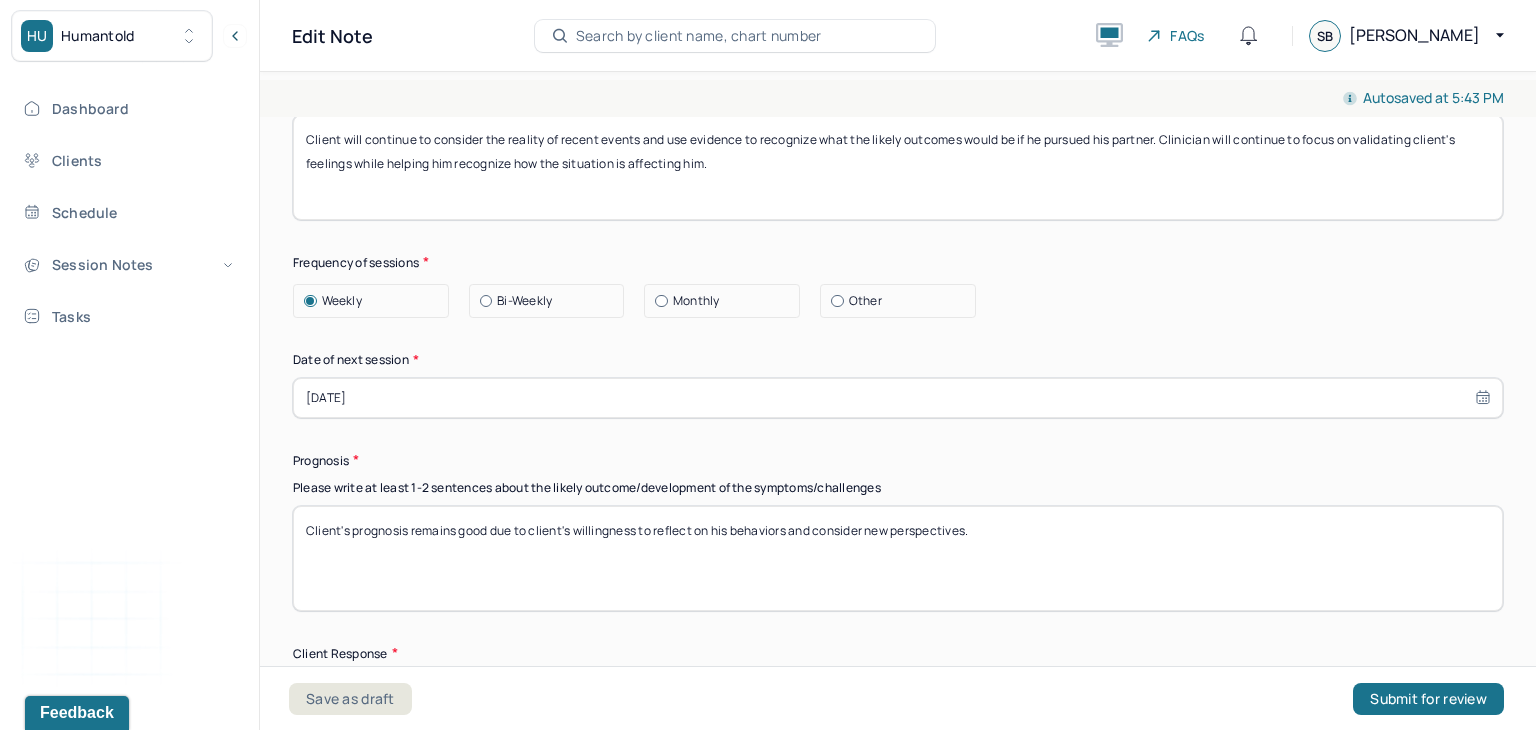 drag, startPoint x: 1020, startPoint y: 561, endPoint x: 869, endPoint y: 557, distance: 151.05296 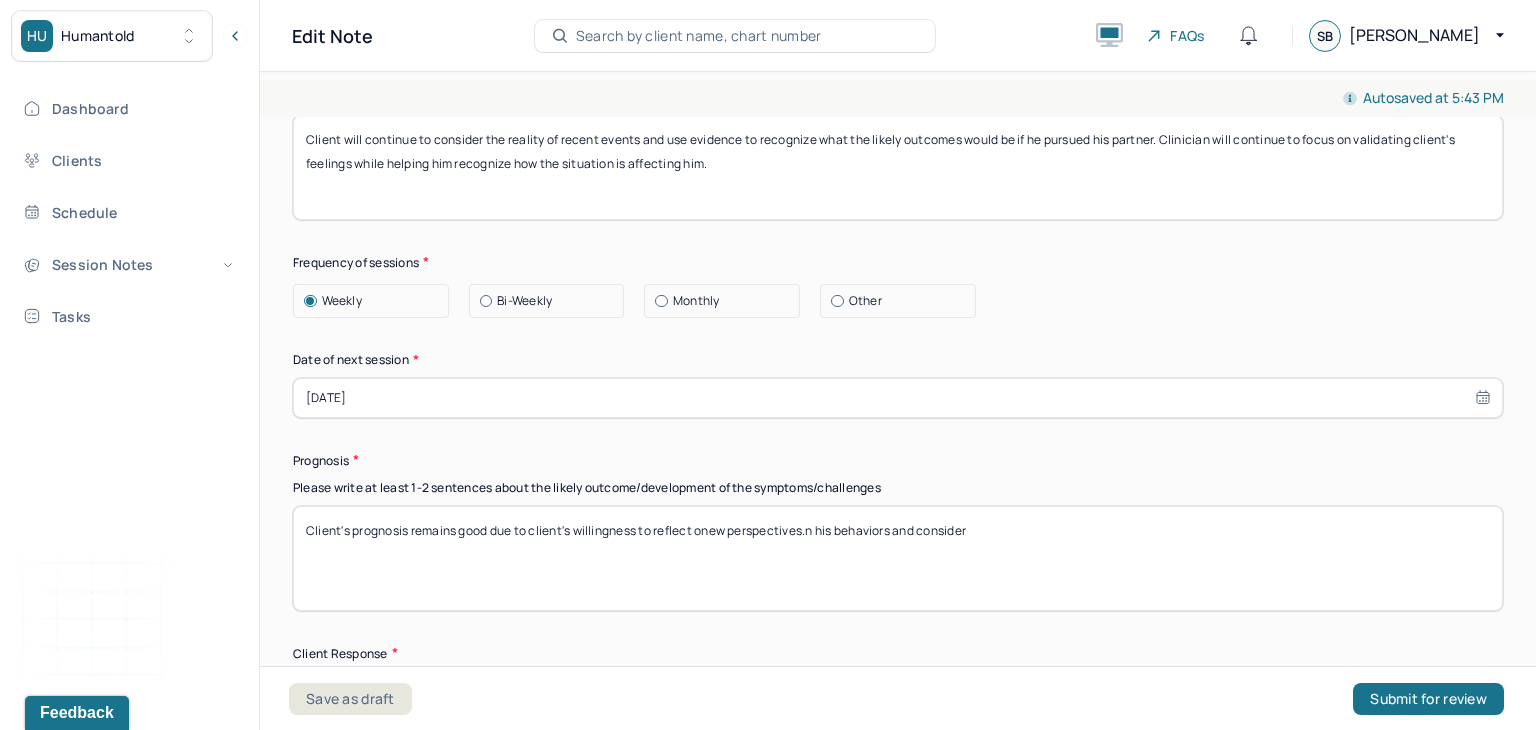 drag, startPoint x: 989, startPoint y: 545, endPoint x: 575, endPoint y: 568, distance: 414.6384 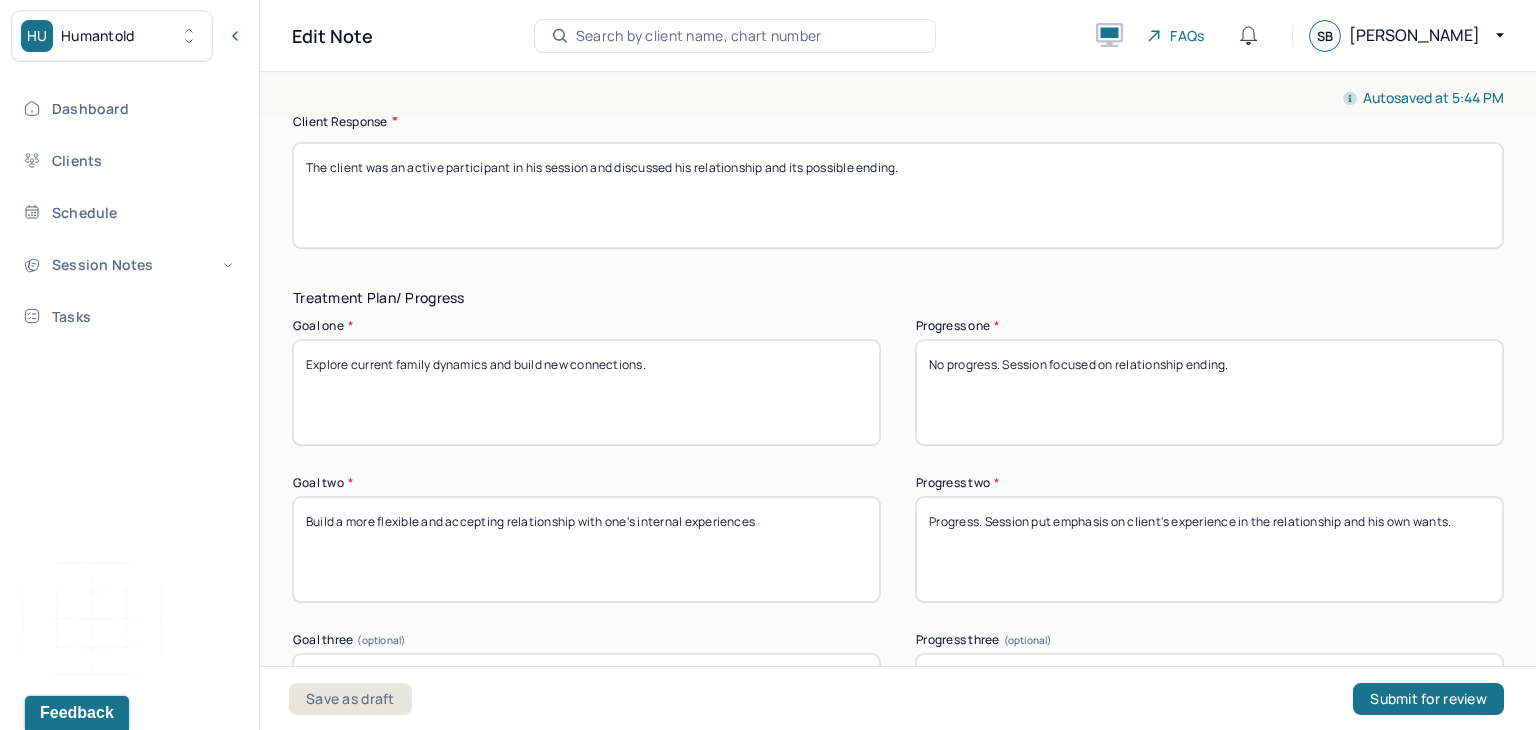 scroll, scrollTop: 3178, scrollLeft: 0, axis: vertical 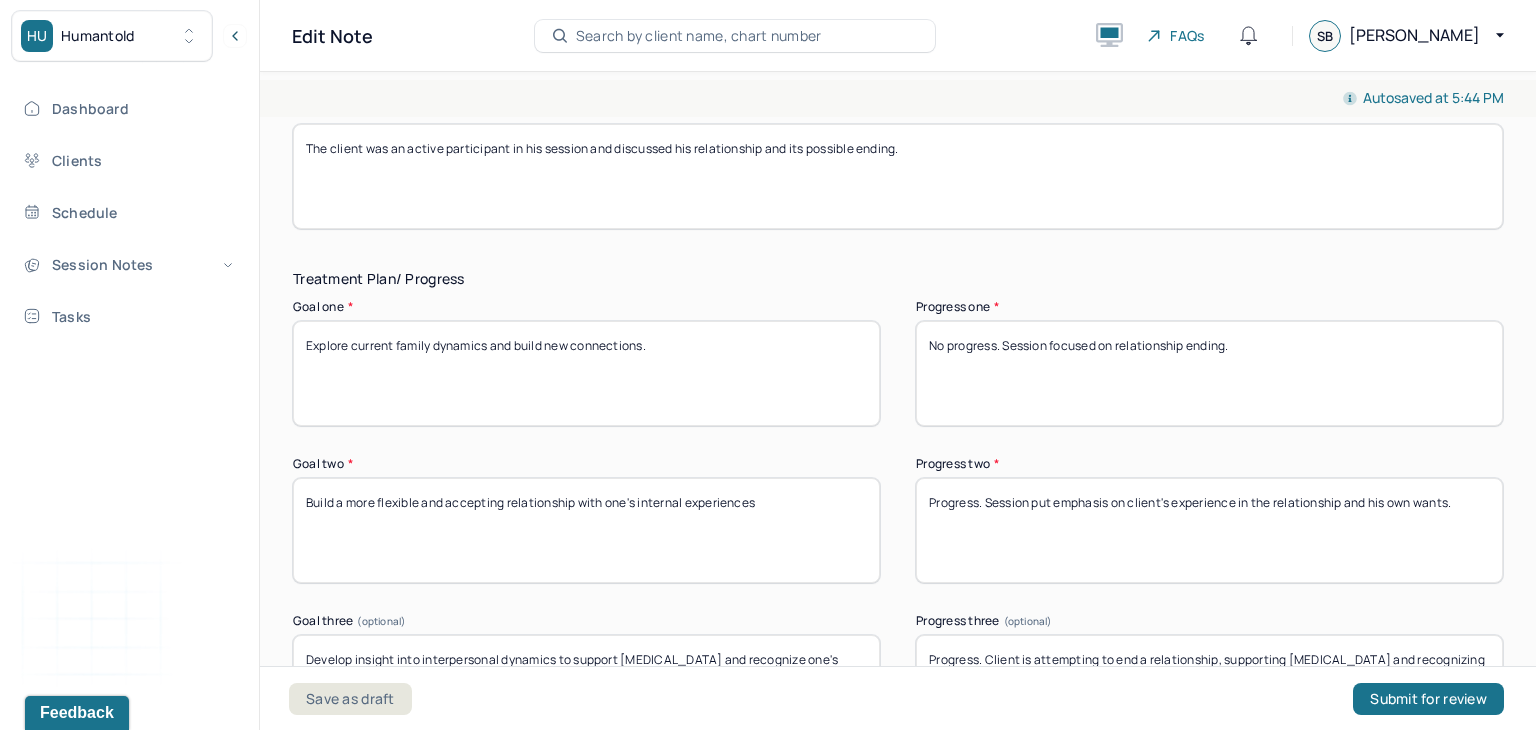 type on "Client's prognosis remains good due to client's high motivation for personal growth and betterment." 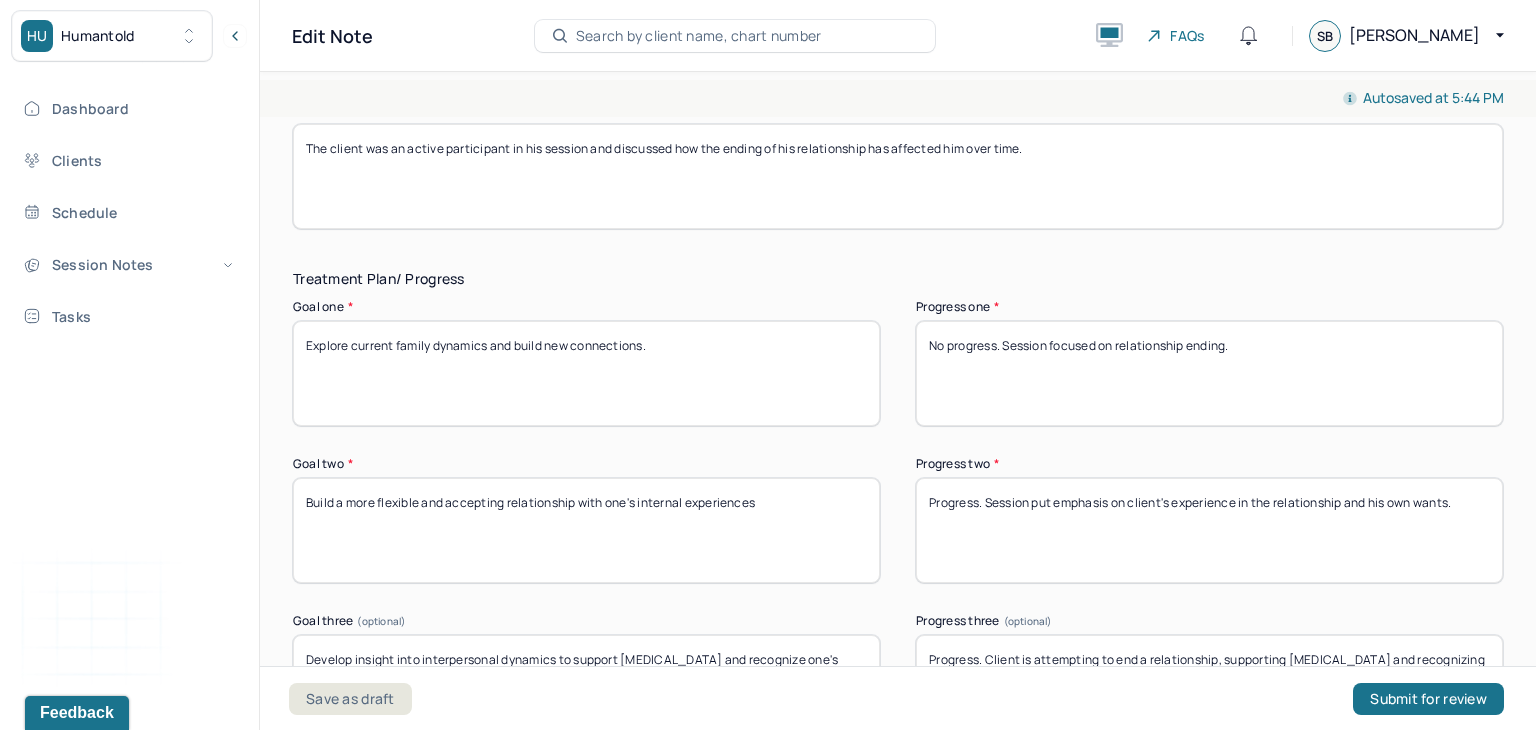 type on "The client was an active participant in his session and discussed how the ending of his relationship has affected him over time." 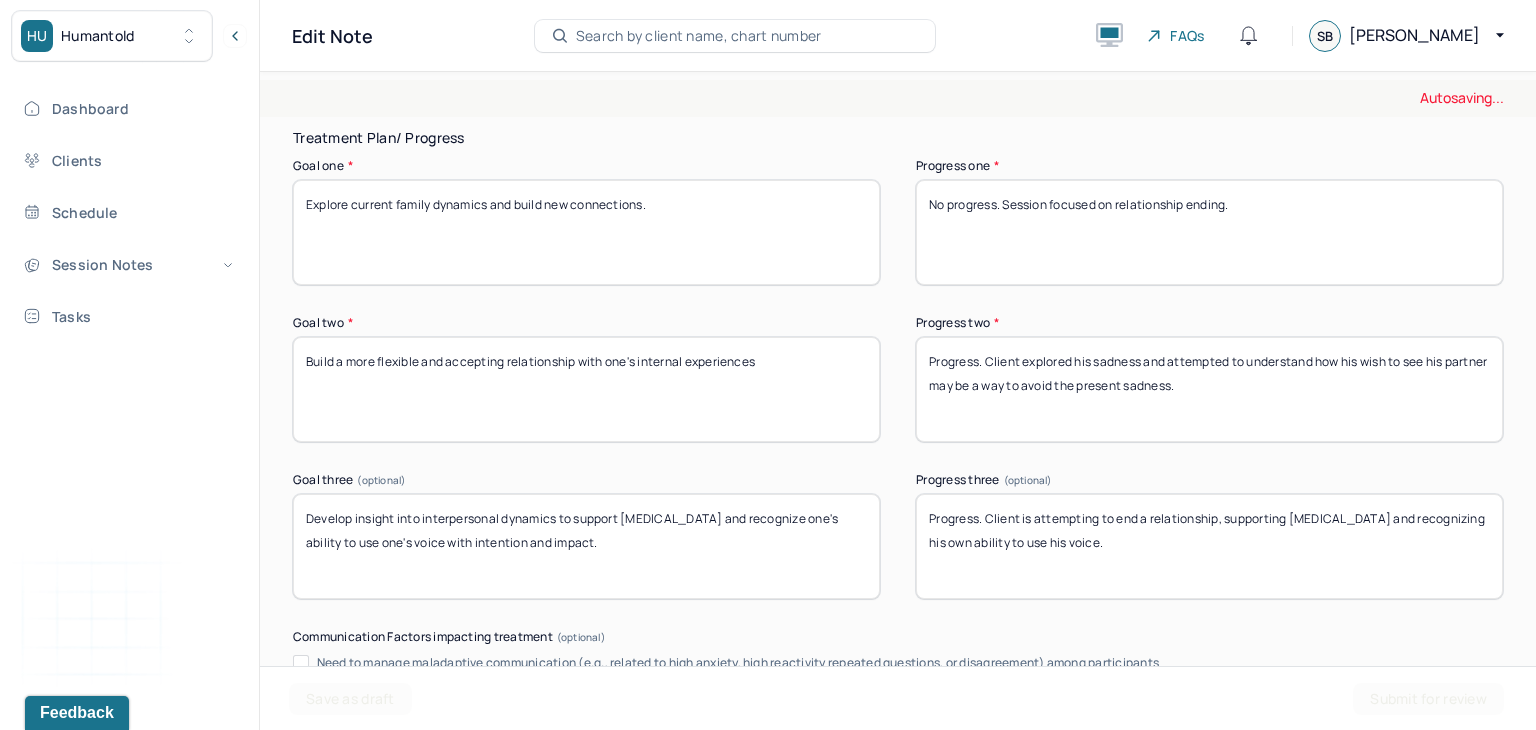 scroll, scrollTop: 3364, scrollLeft: 0, axis: vertical 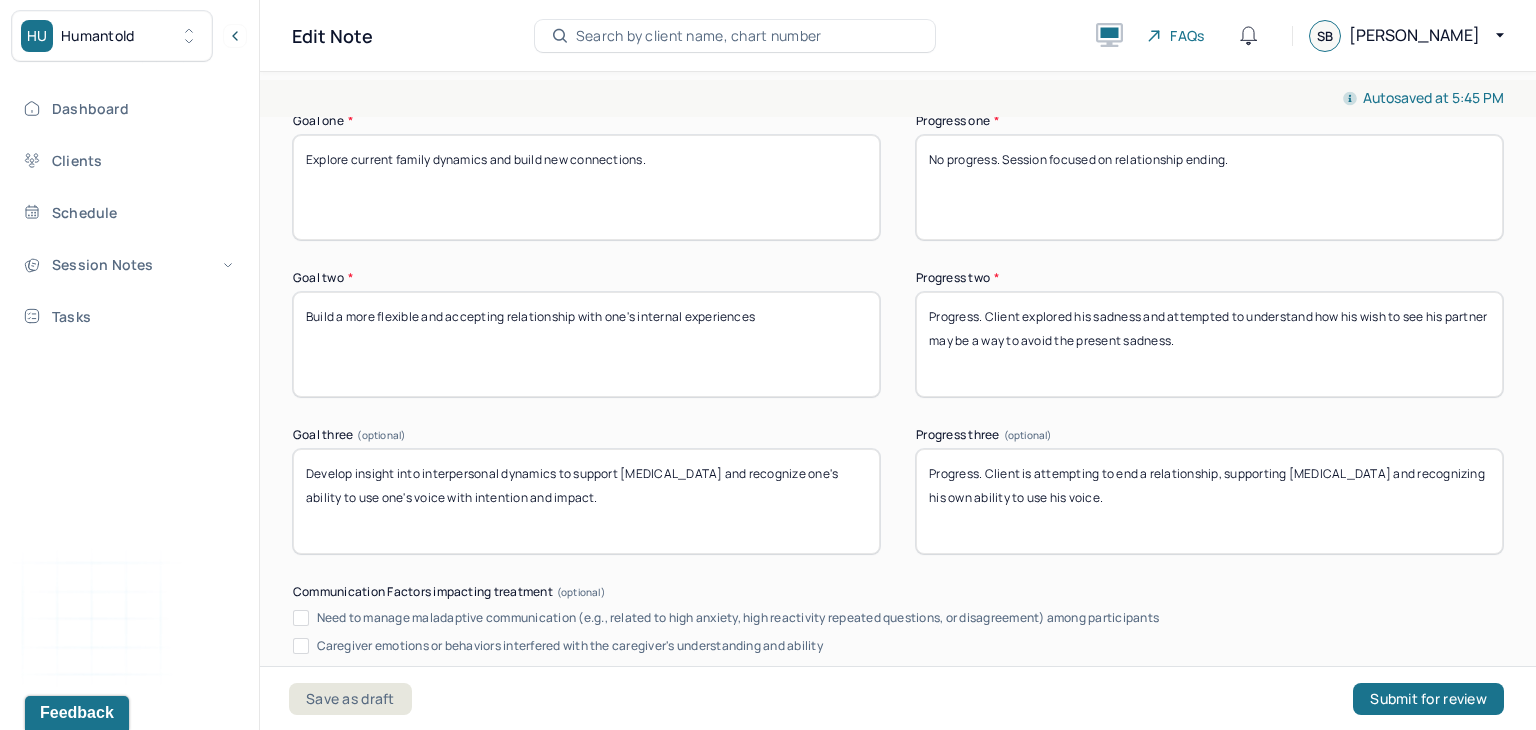 type on "Progress. Client explored his sadness and attempted to understand how his wish to see his partner may be a way to avoid the present sadness." 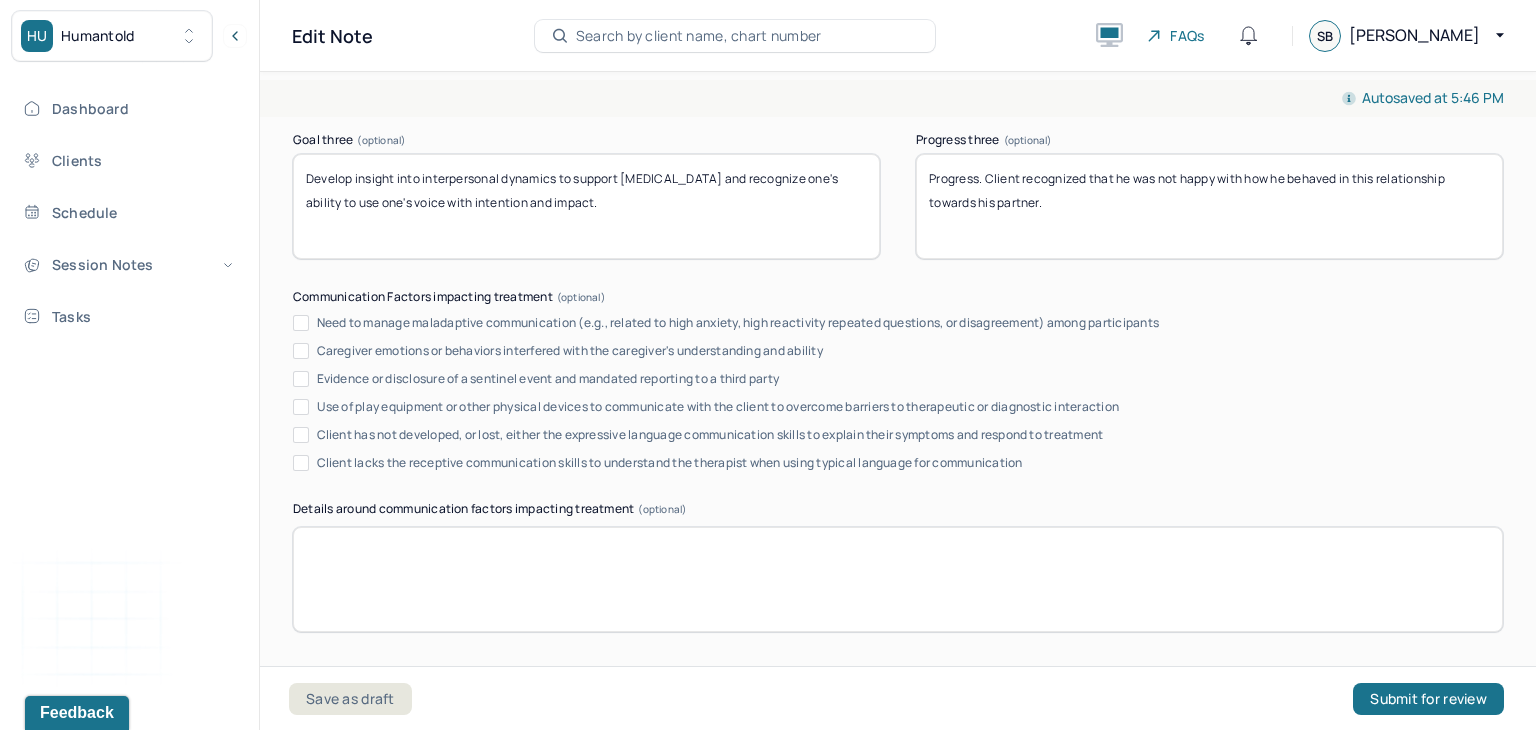 scroll, scrollTop: 3755, scrollLeft: 0, axis: vertical 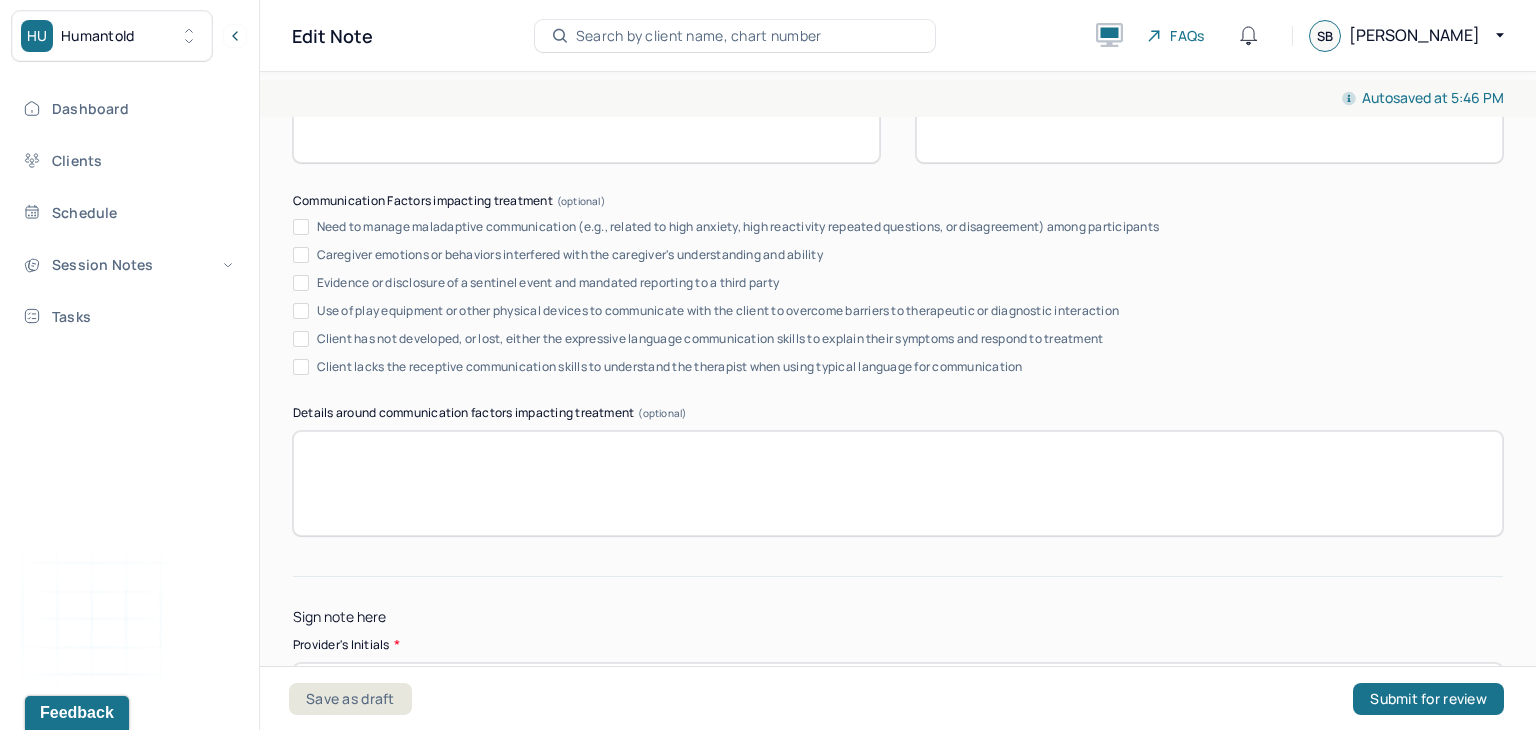 type on "Progress. Client recognized that he was not happy with how he behaved in this relationship towards his partner." 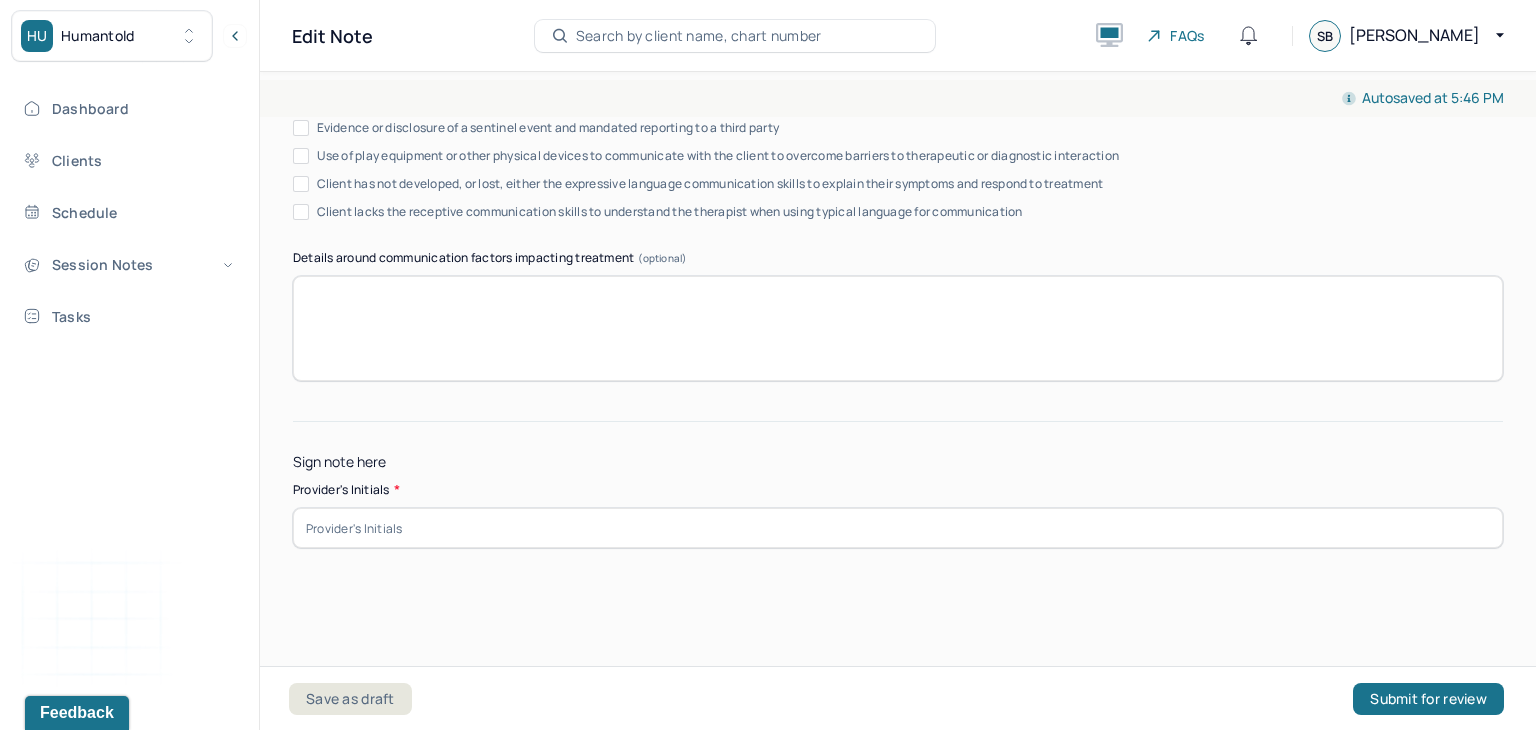 scroll, scrollTop: 3921, scrollLeft: 0, axis: vertical 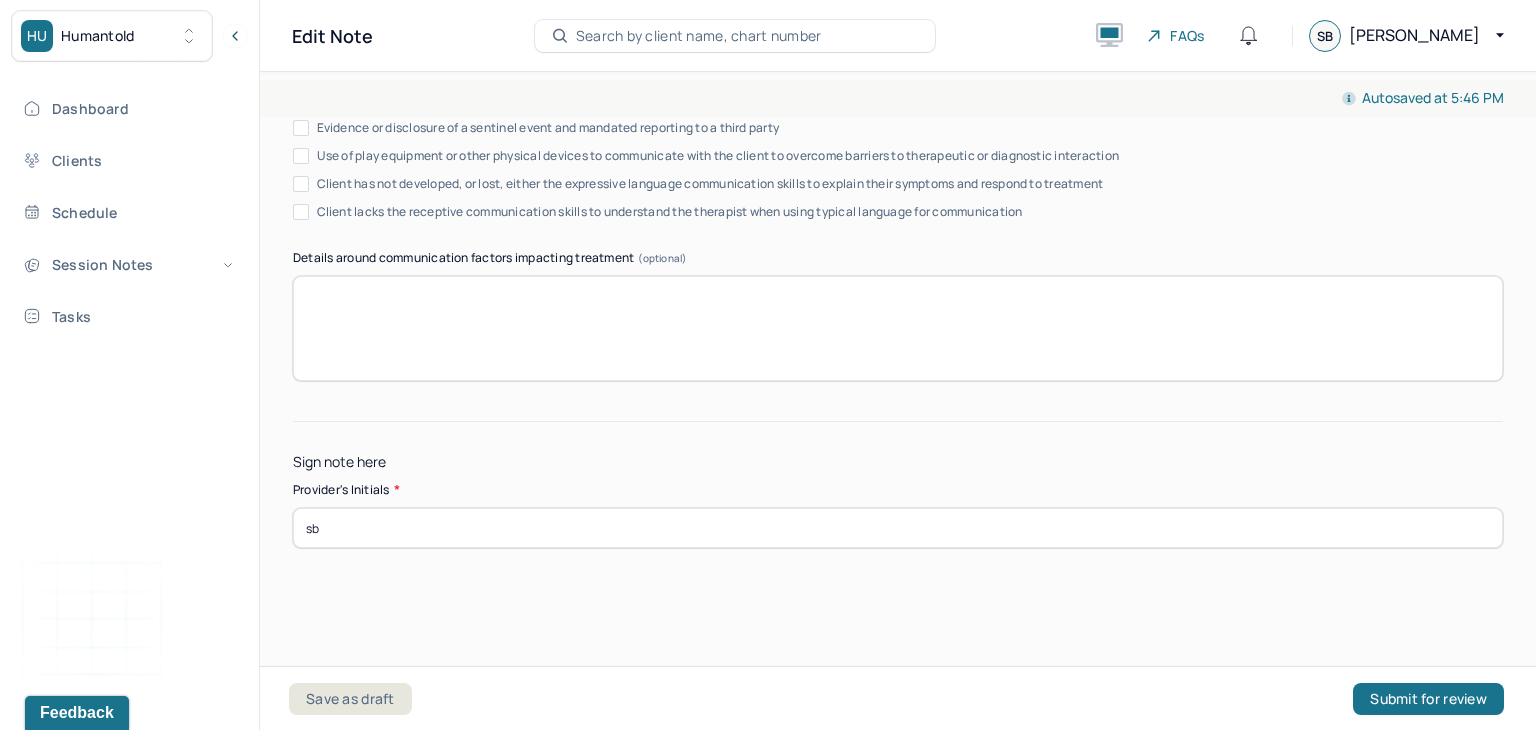 type on "s" 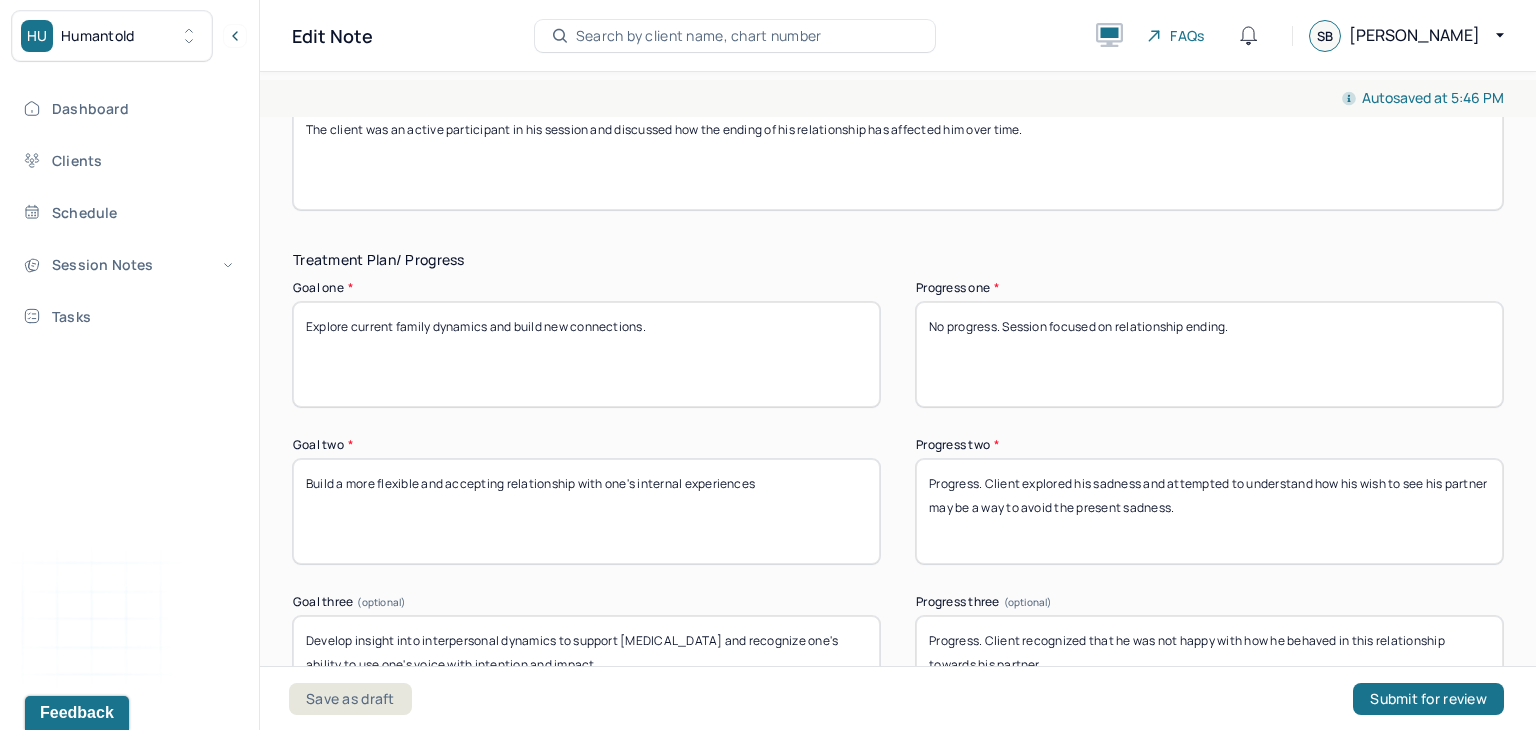 scroll, scrollTop: 3146, scrollLeft: 0, axis: vertical 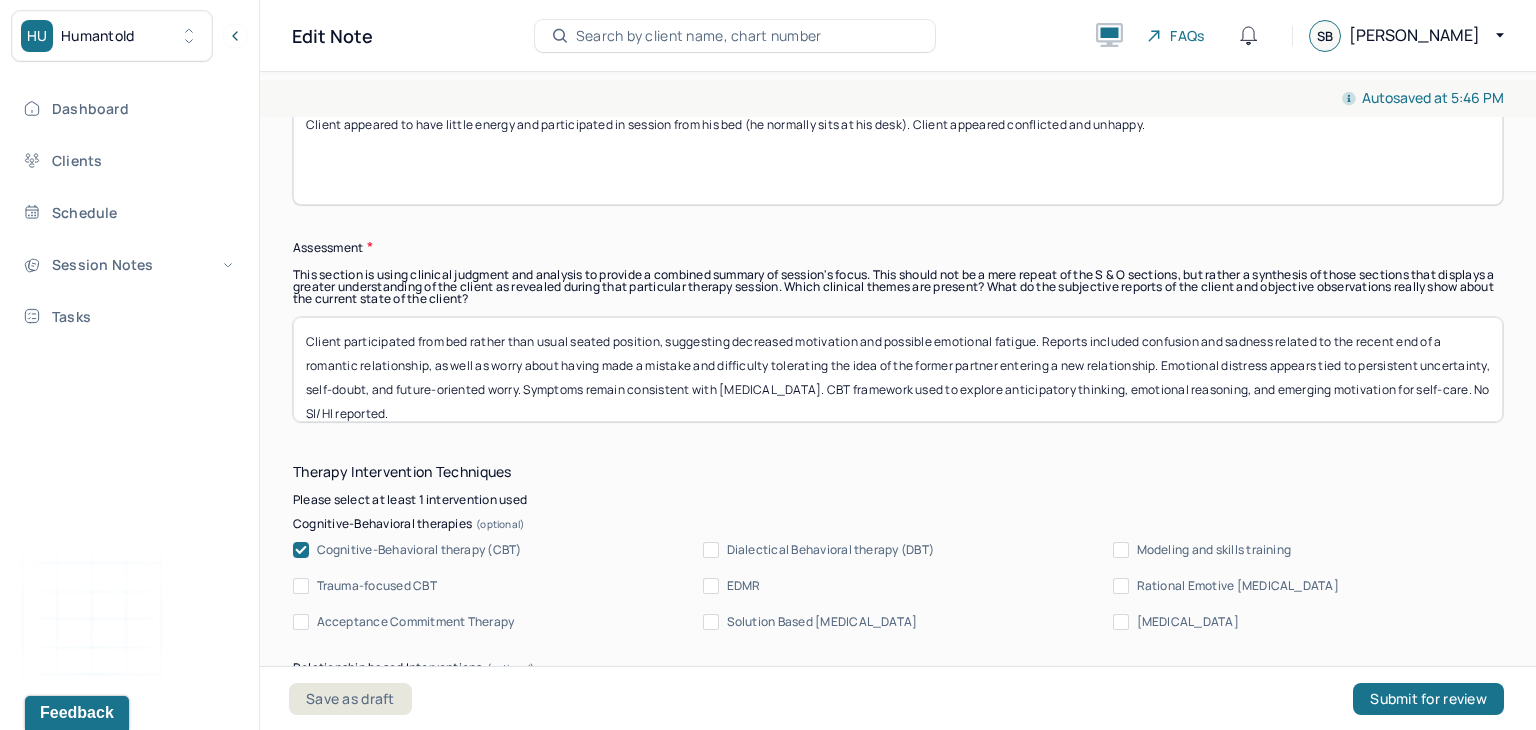 type on "SB" 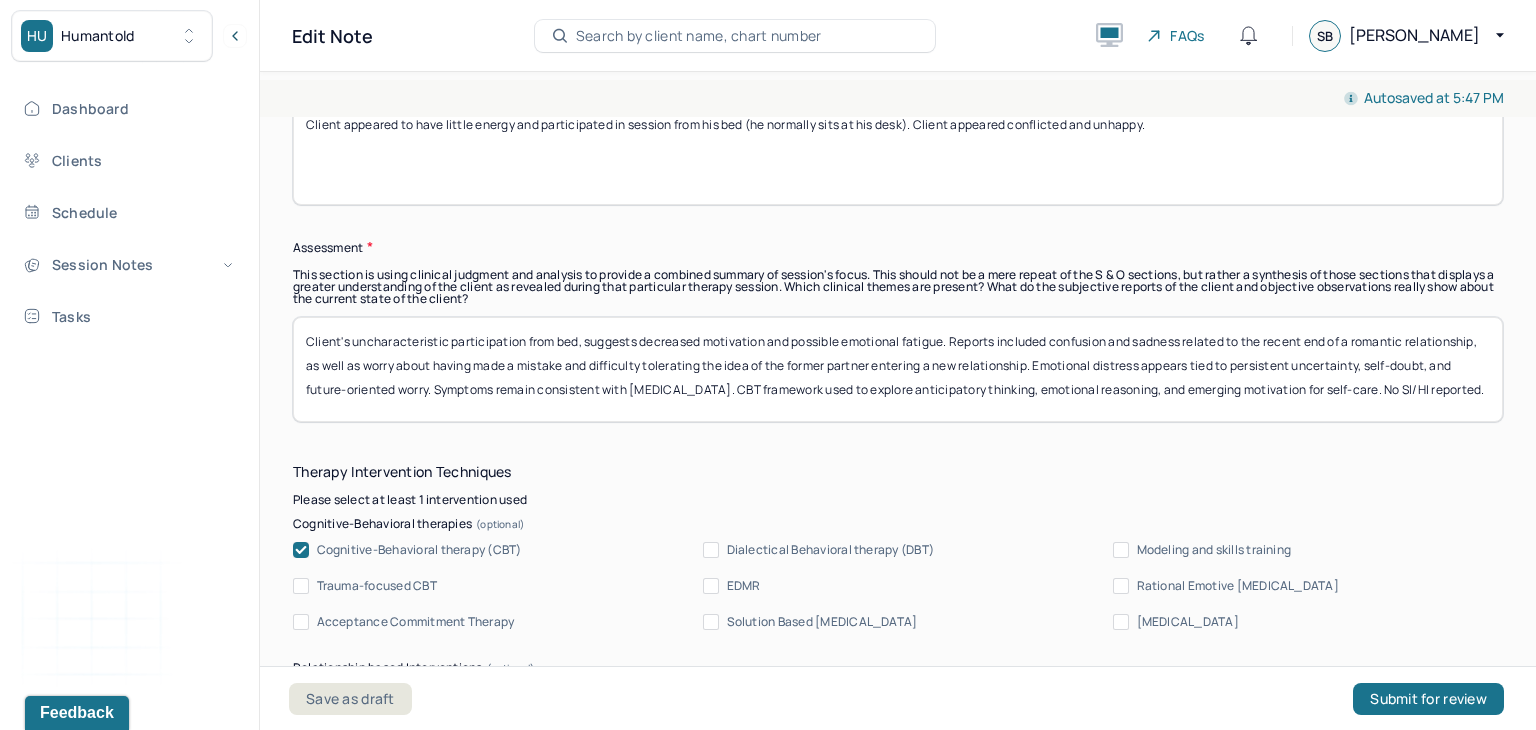 click on "Client's uncharacteristic participation from bed, suggests decreased motivation and possible emotional fatigue. Reports included confusion and sadness related to the recent end of a romantic relationship, as well as worry about having made a mistake and difficulty tolerating the idea of the former partner entering a new relationship. Emotional distress appears tied to persistent uncertainty, self-doubt, and future-oriented worry. Symptoms remain consistent with Generalized Anxiety Disorder. CBT framework used to explore anticipatory thinking, emotional reasoning, and emerging motivation for self-care. No SI/HI reported." at bounding box center [898, 369] 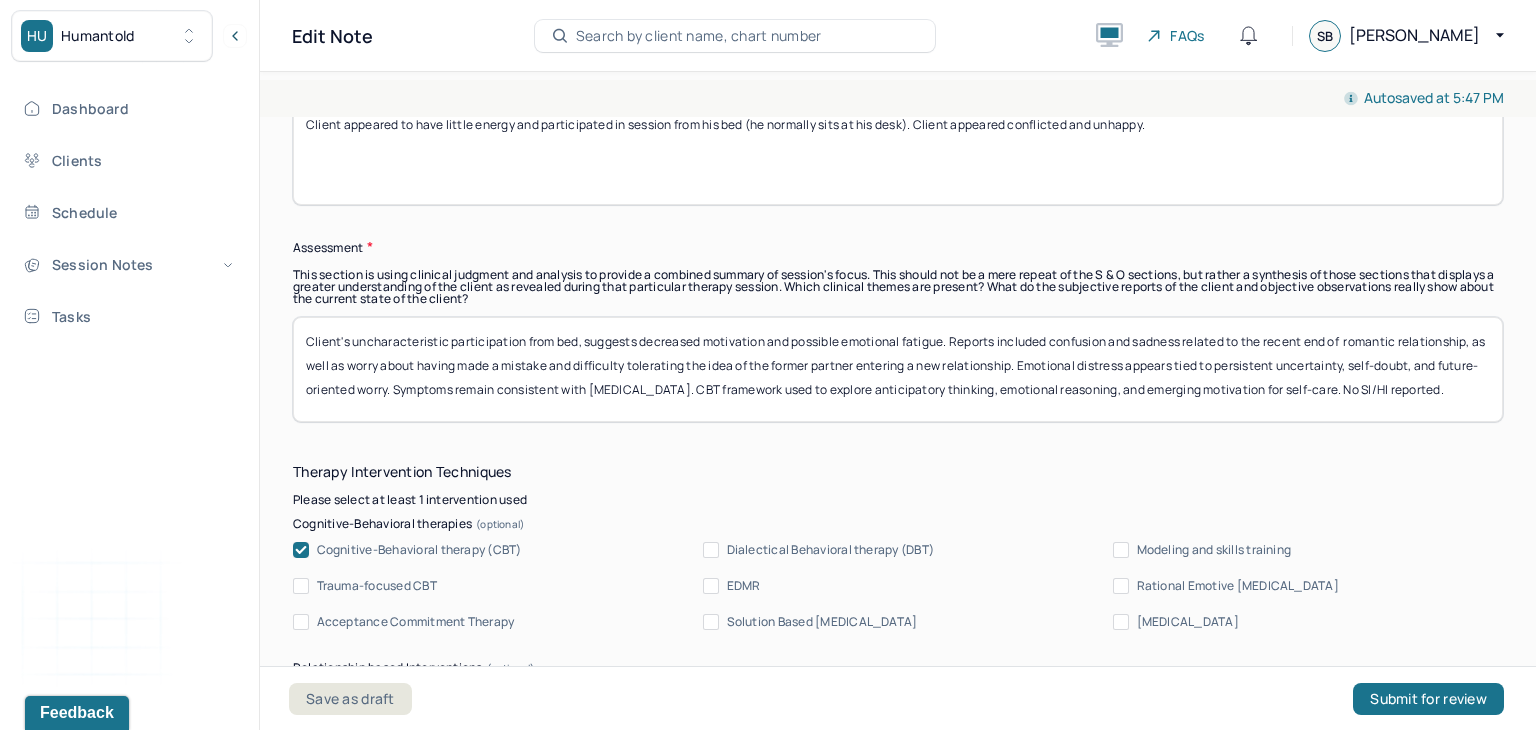 click on "Client's uncharacteristic participation from bed, suggests decreased motivation and possible emotional fatigue. Reports included confusion and sadness related to the recent end of  romantic relationship, as well as worry about having made a mistake and difficulty tolerating the idea of the former partner entering a new relationship. Emotional distress appears tied to persistent uncertainty, self-doubt, and future-oriented worry. Symptoms remain consistent with Generalized Anxiety Disorder. CBT framework used to explore anticipatory thinking, emotional reasoning, and emerging motivation for self-care. No SI/HI reported." at bounding box center (898, 369) 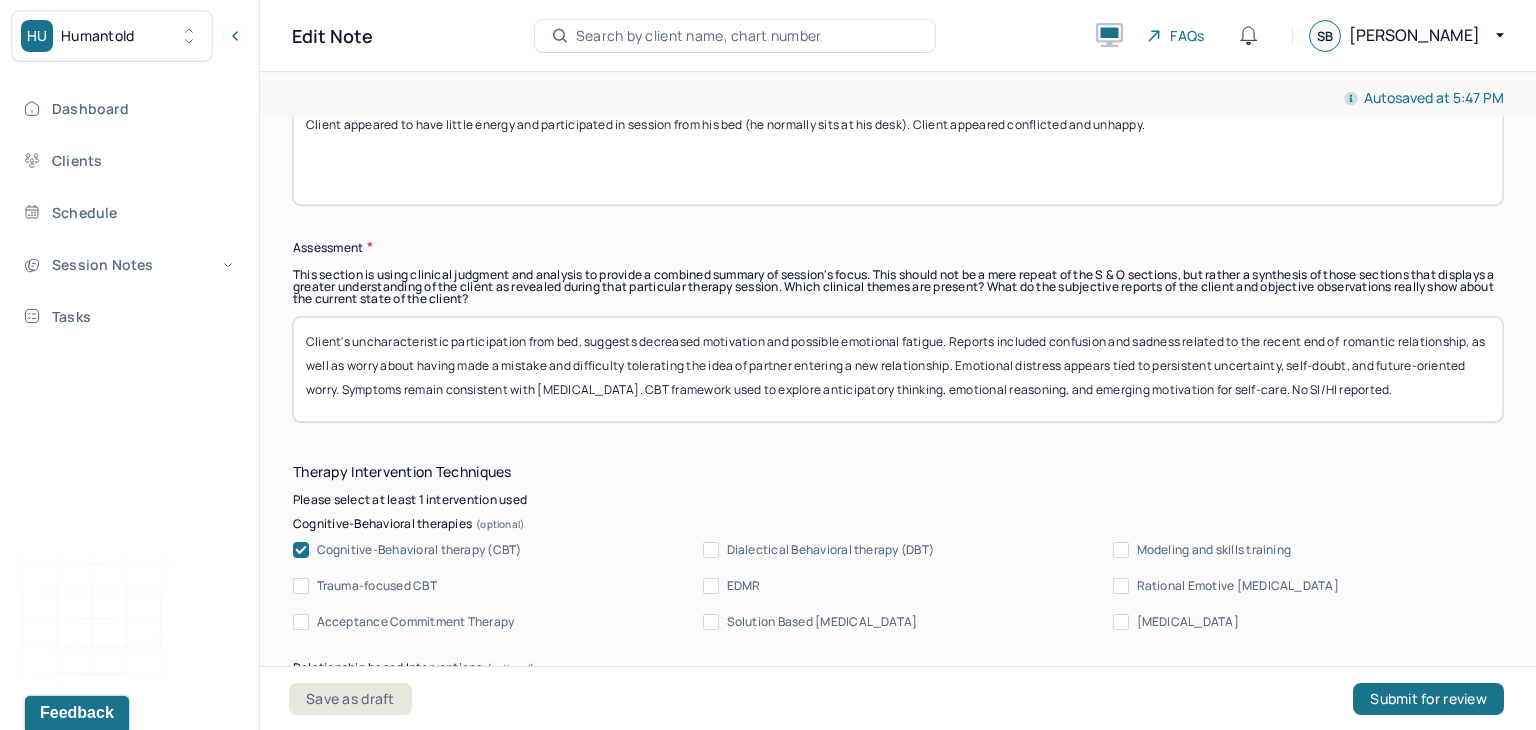 click on "Client's uncharacteristic participation from bed, suggests decreased motivation and possible emotional fatigue. Reports included confusion and sadness related to the recent end of  romantic relationship, as well as worry about having made a mistake and difficulty tolerating the idea of partner entering a new relationship. Emotional distress appears tied to persistent uncertainty, self-doubt, and future-oriented worry. Symptoms remain consistent with Generalized Anxiety Disorder. CBT framework used to explore anticipatory thinking, emotional reasoning, and emerging motivation for self-care. No SI/HI reported." at bounding box center (898, 369) 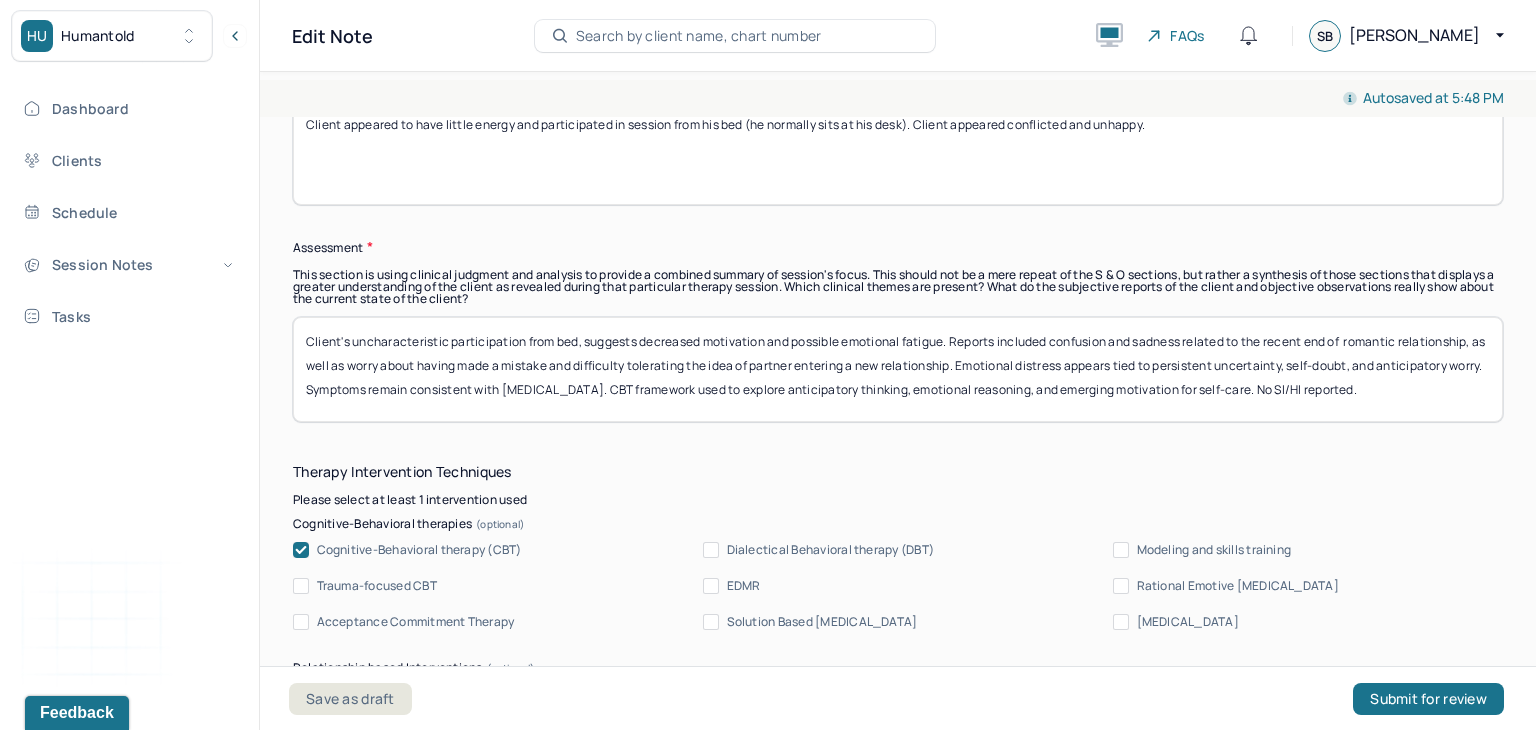 click on "Client's uncharacteristic participation from bed, suggests decreased motivation and possible emotional fatigue. Reports included confusion and sadness related to the recent end of  romantic relationship, as well as worry about having made a mistake and difficulty tolerating the idea of partner entering a new relationship. Emotional distress appears tied to persistent uncertainty, self-doubt, and anticipatory worry. Symptoms remain consistent with Generalized Anxiety Disorder. CBT framework used to explore anticipatory thinking, emotional reasoning, and emerging motivation for self-care. No SI/HI reported." at bounding box center (898, 369) 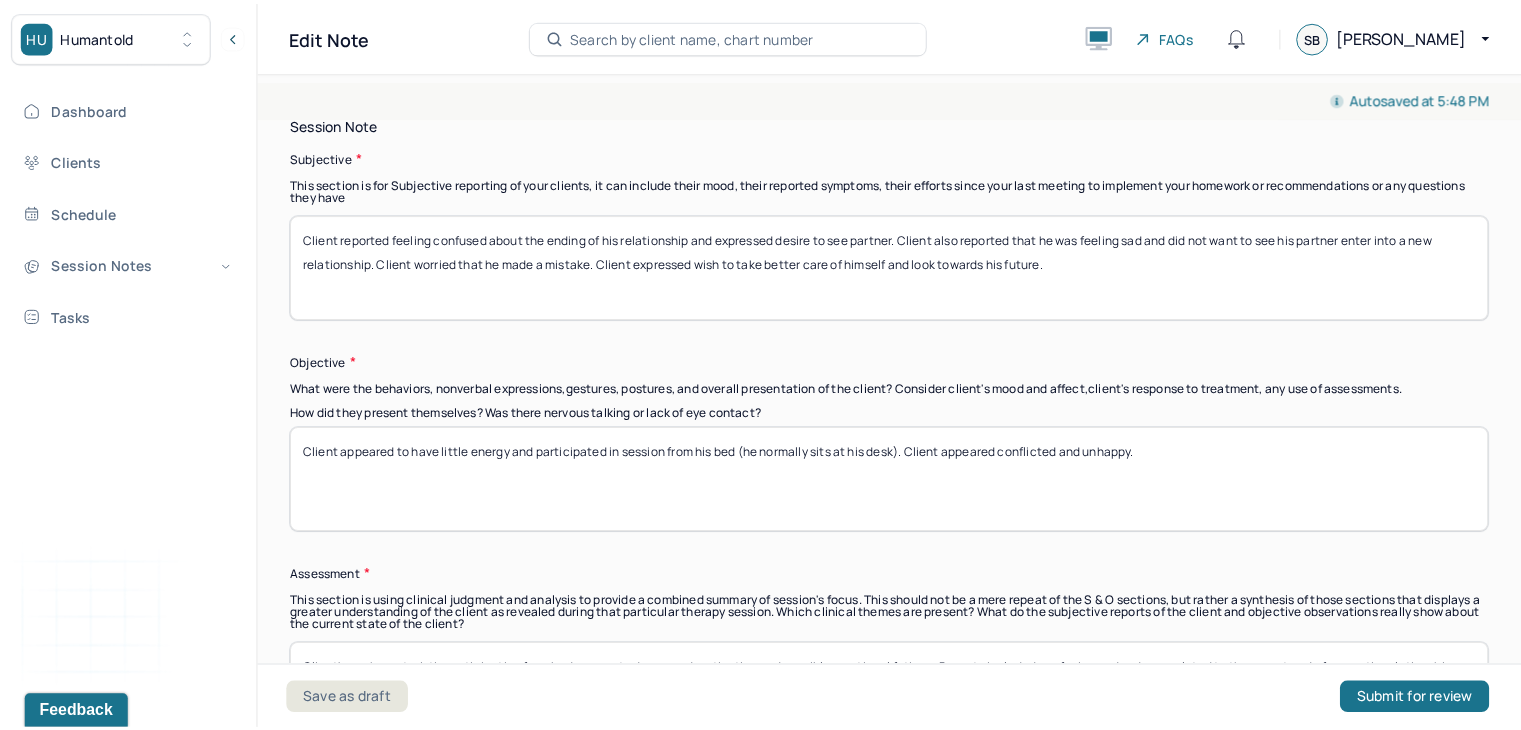scroll, scrollTop: 1230, scrollLeft: 0, axis: vertical 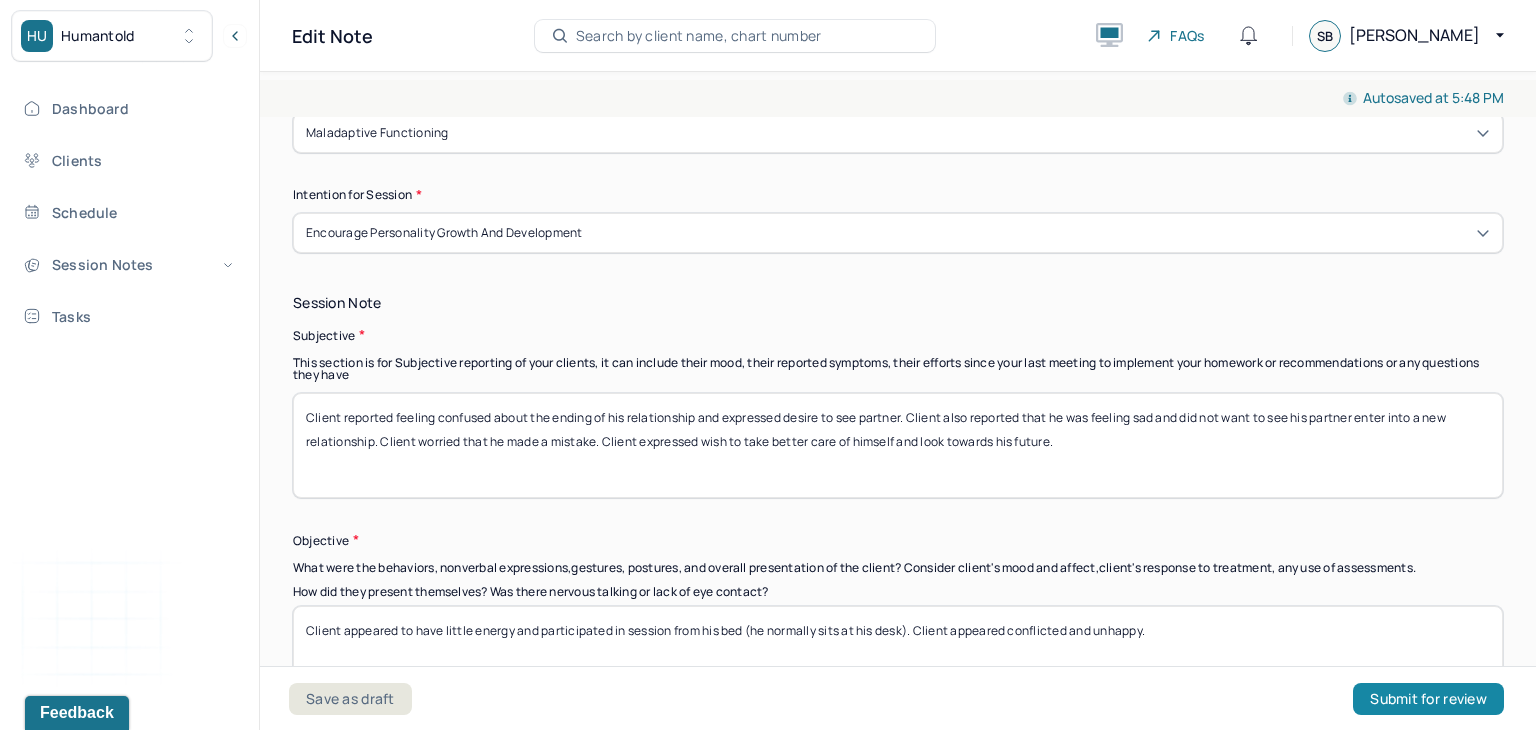 type on "Client's uncharacteristic participation from bed, suggests decreased motivation and possible emotional fatigue. Reports included confusion and sadness related to the recent end of  romantic relationship, as well as worry about having made a mistake and difficulty tolerating the idea of partner entering a new relationship. Emotional distress appears tied to persistent uncertainty, self-doubt, and anticipatory worry. Symptoms remain consistent with Generalized Anxiety Disorder. CBT framework used to explore emotional reasoning, and emerging motivation for self-care. No SI/HI reported." 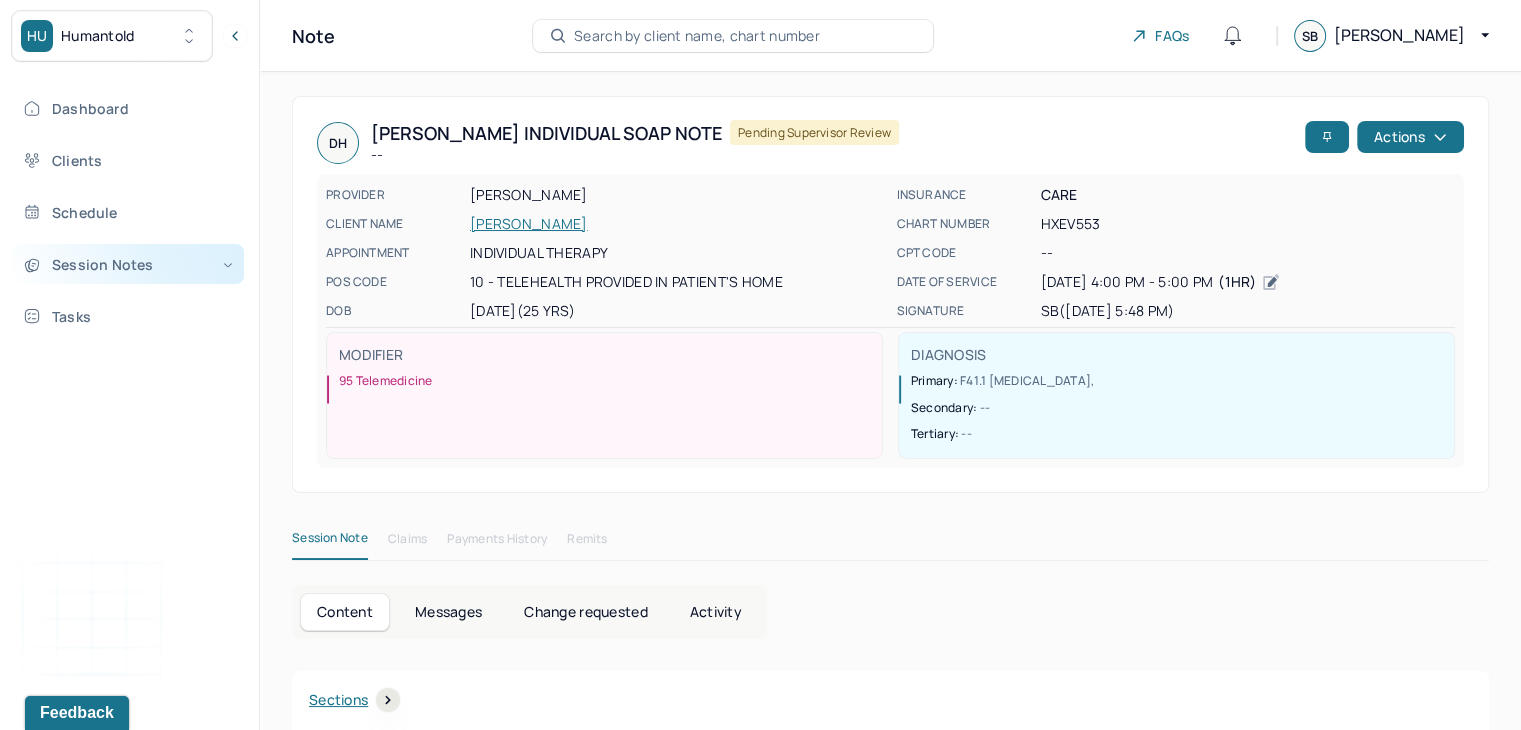 click on "Session Notes" at bounding box center (128, 264) 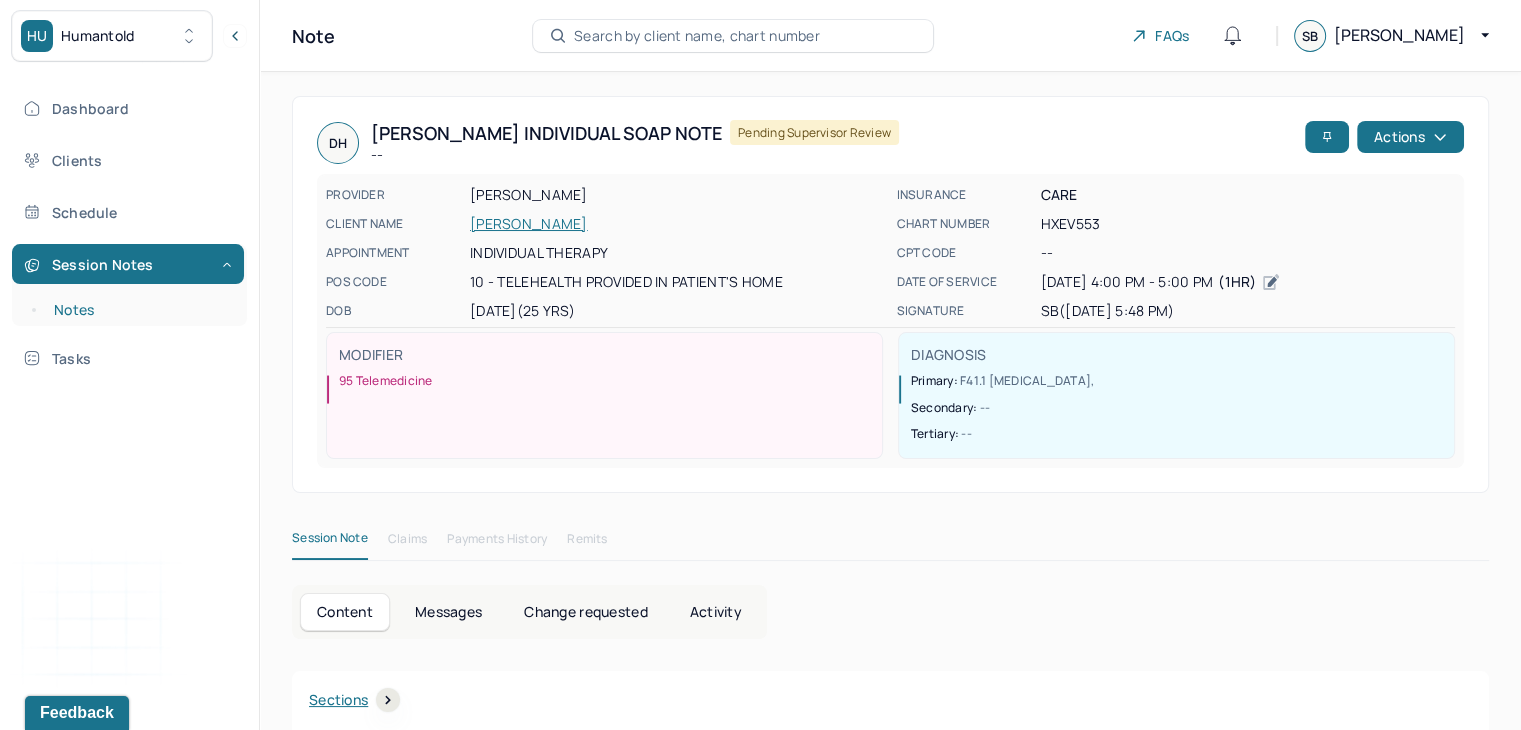 click on "Notes" at bounding box center [139, 310] 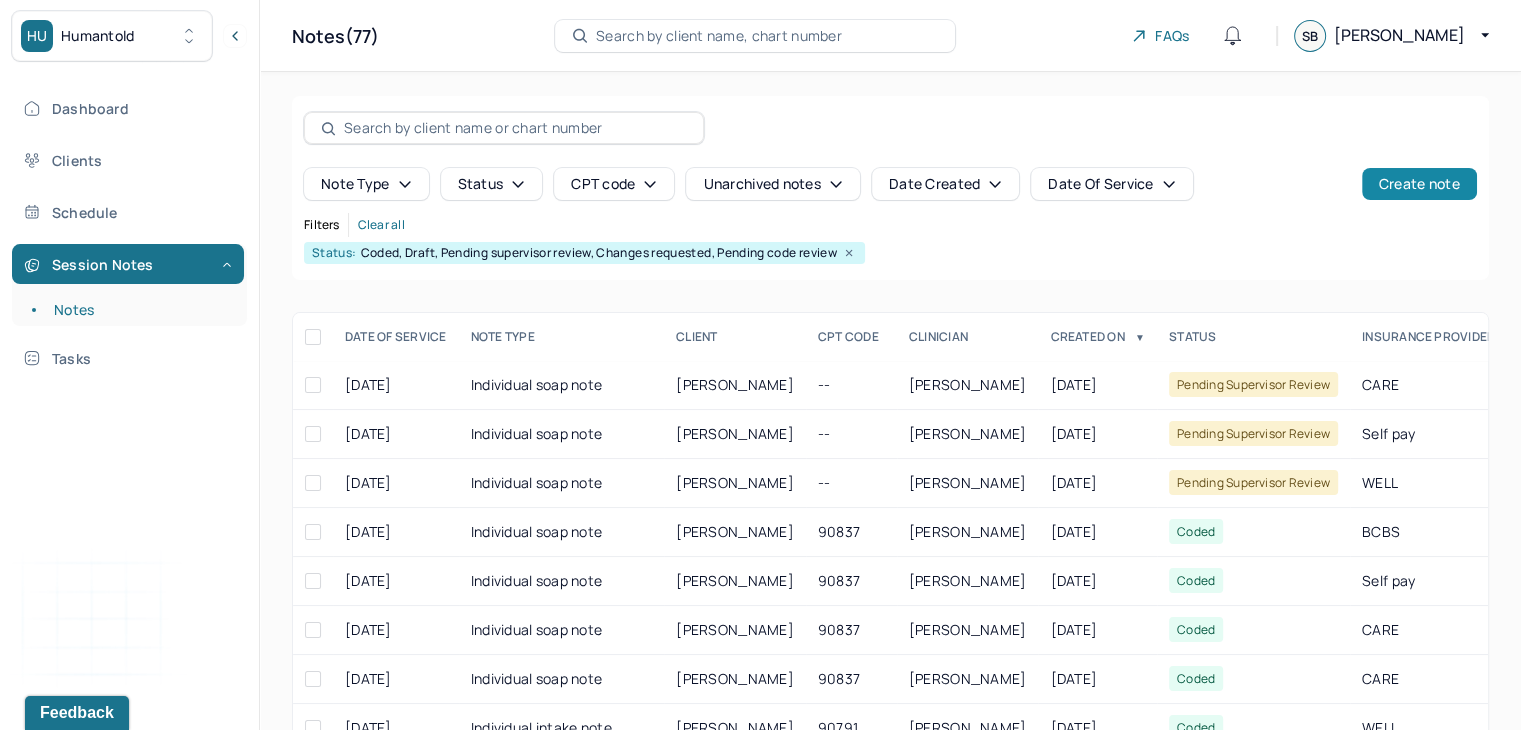 click on "Create note" at bounding box center [1419, 184] 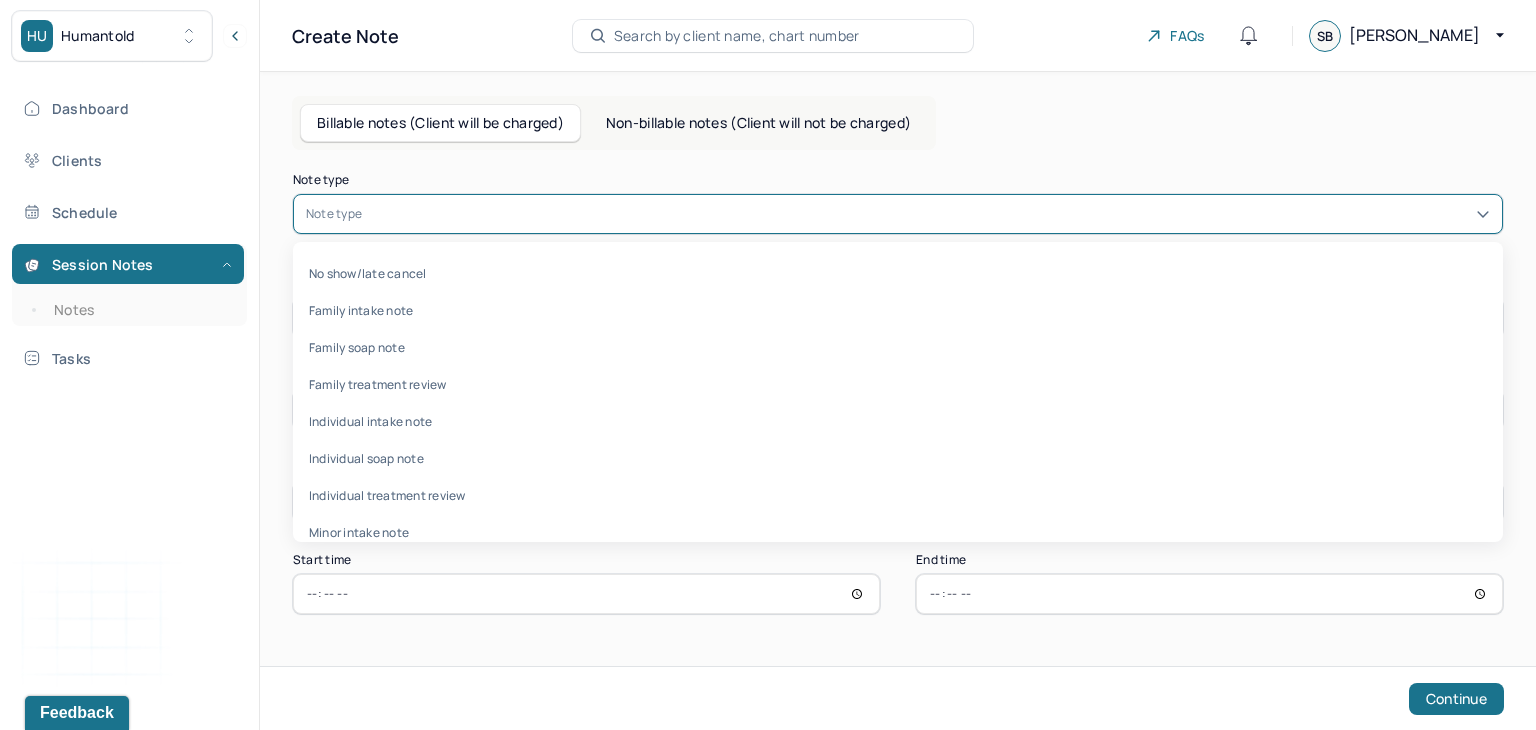 click at bounding box center [928, 214] 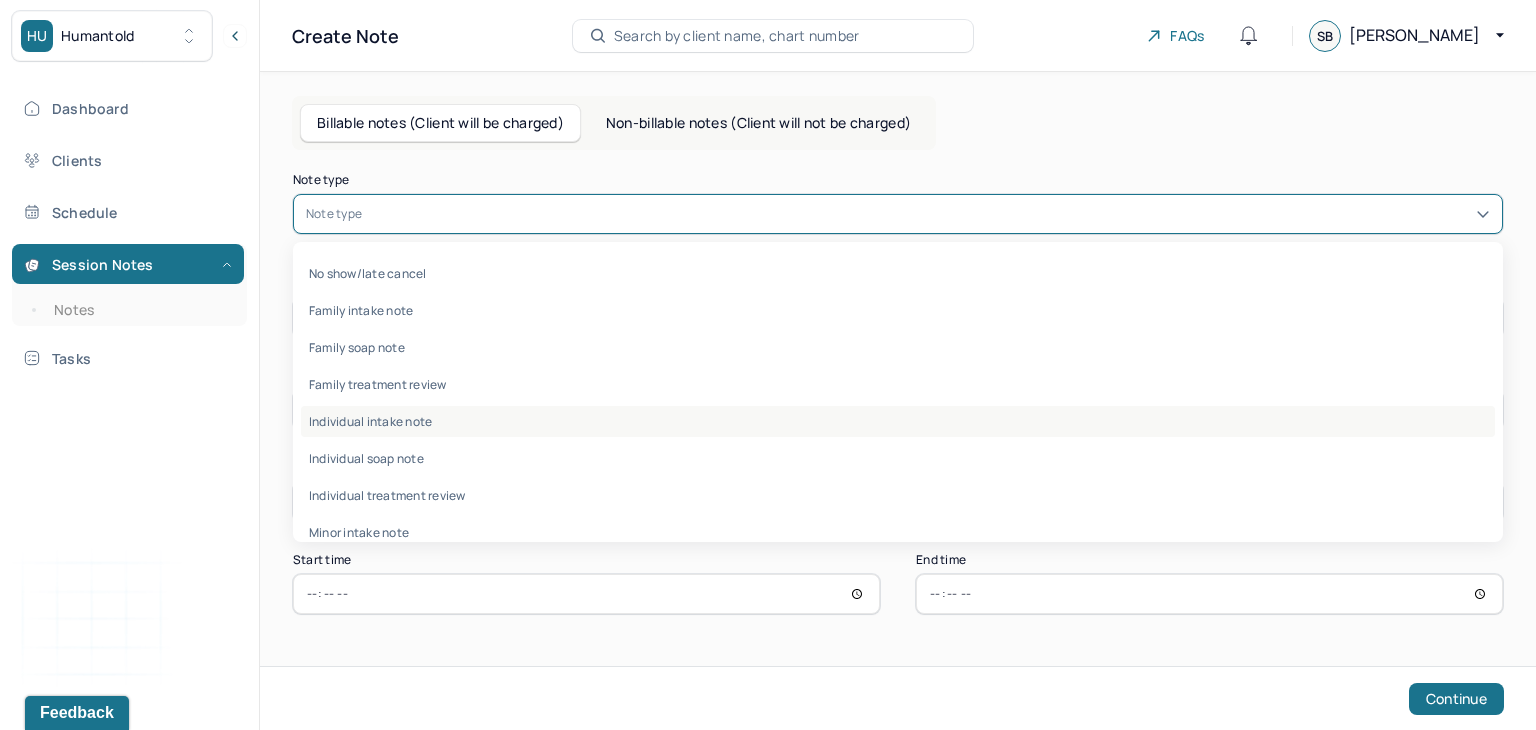 click on "Individual intake note" at bounding box center [898, 421] 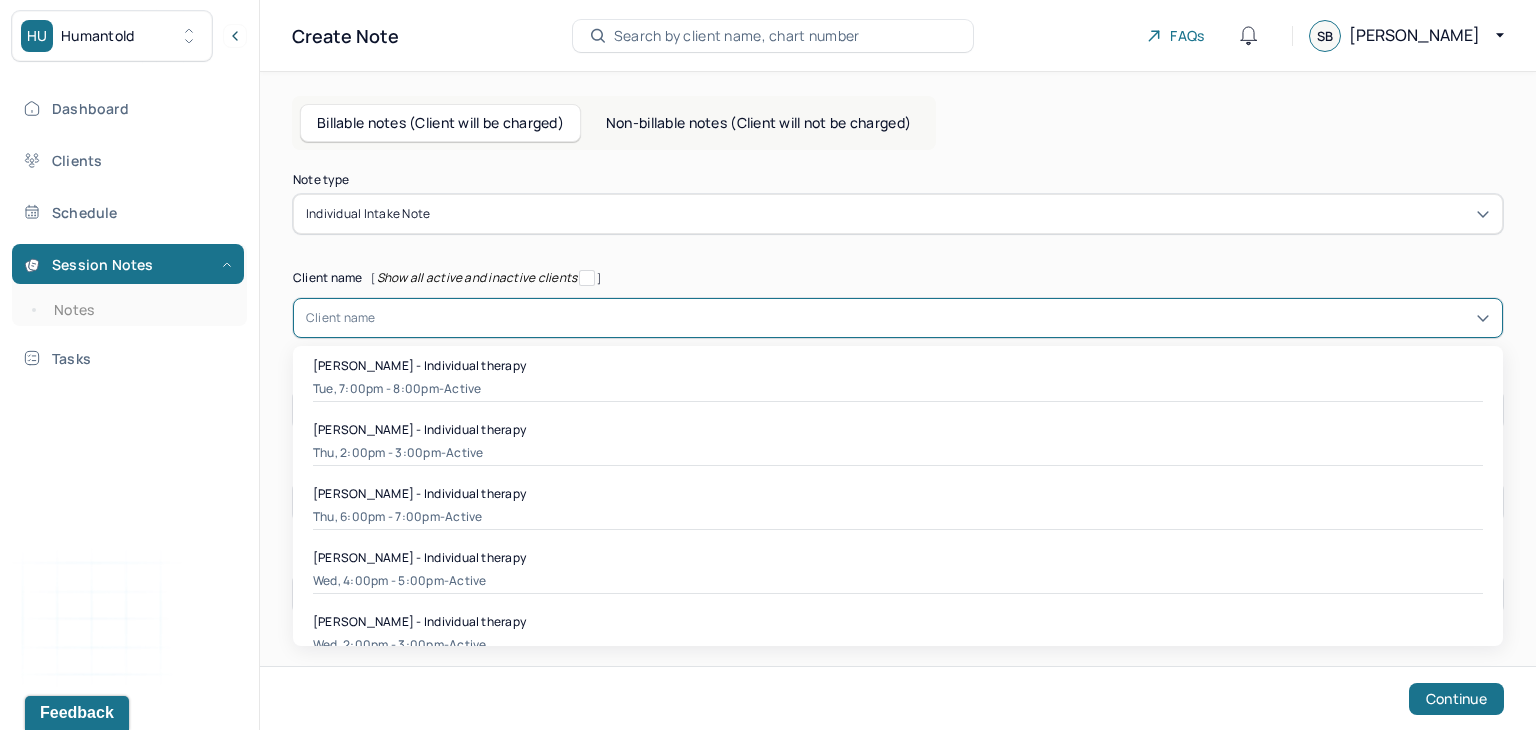 click at bounding box center [933, 318] 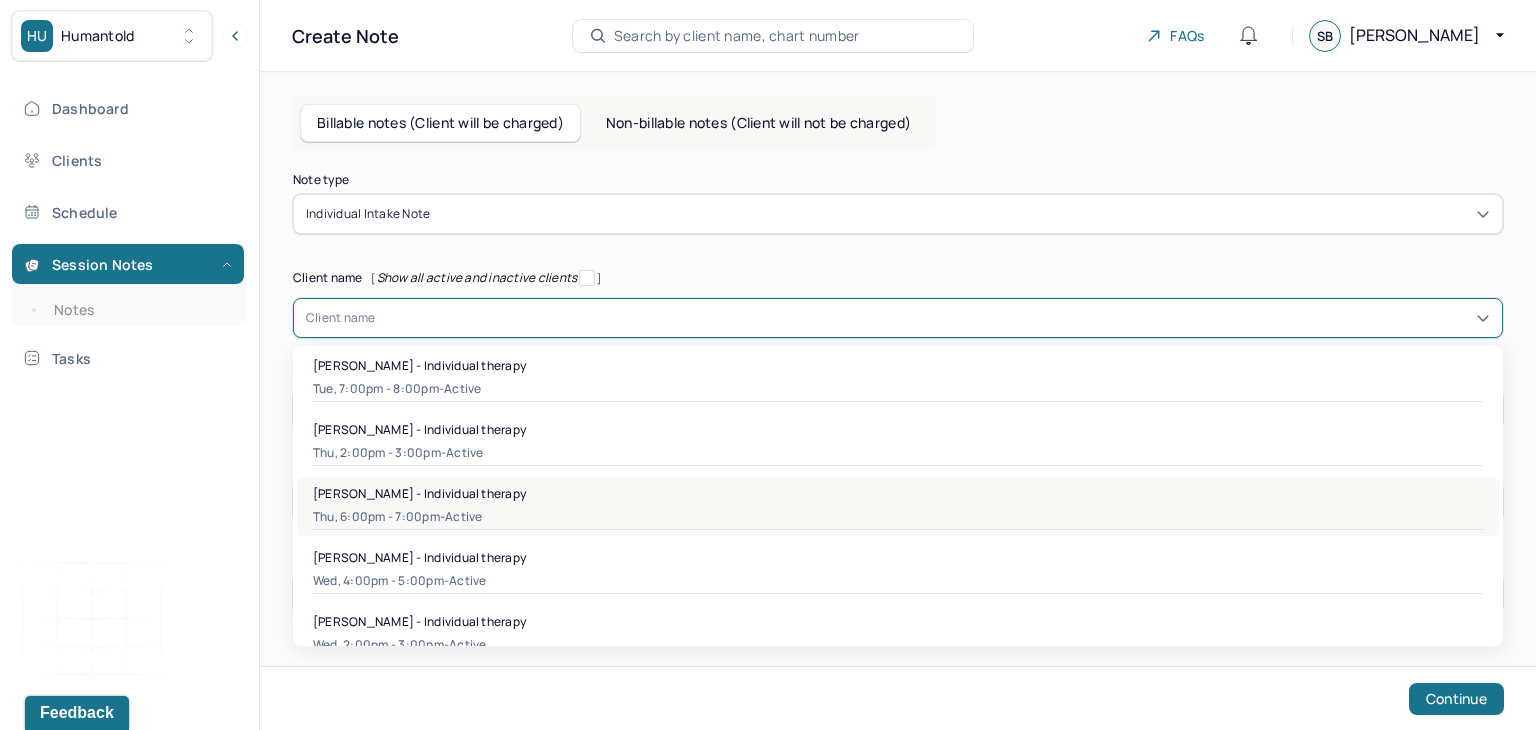 click on "Dejah Lucas - Individual therapy" at bounding box center (898, 493) 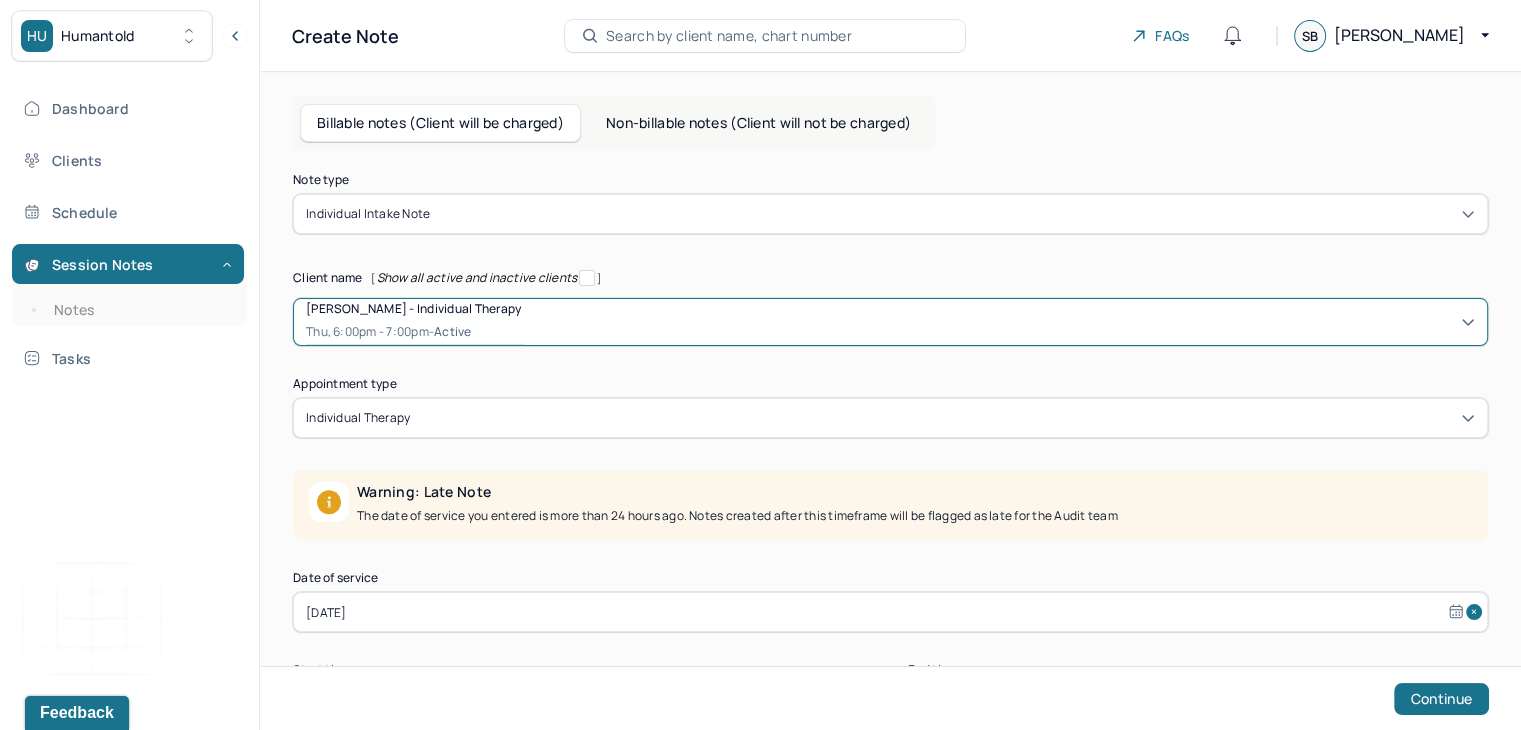 select on "5" 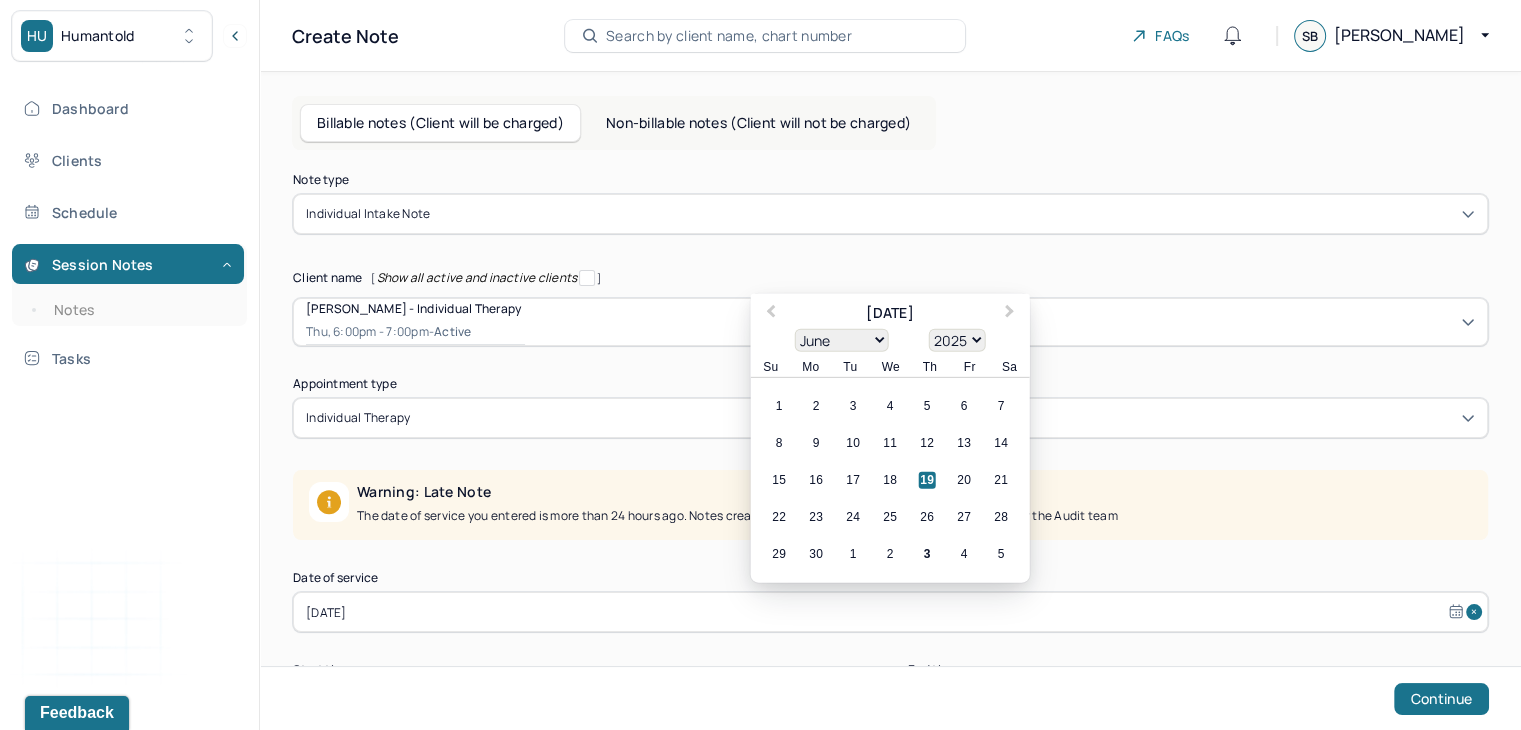 click on "Jun 19, 2025" at bounding box center [890, 612] 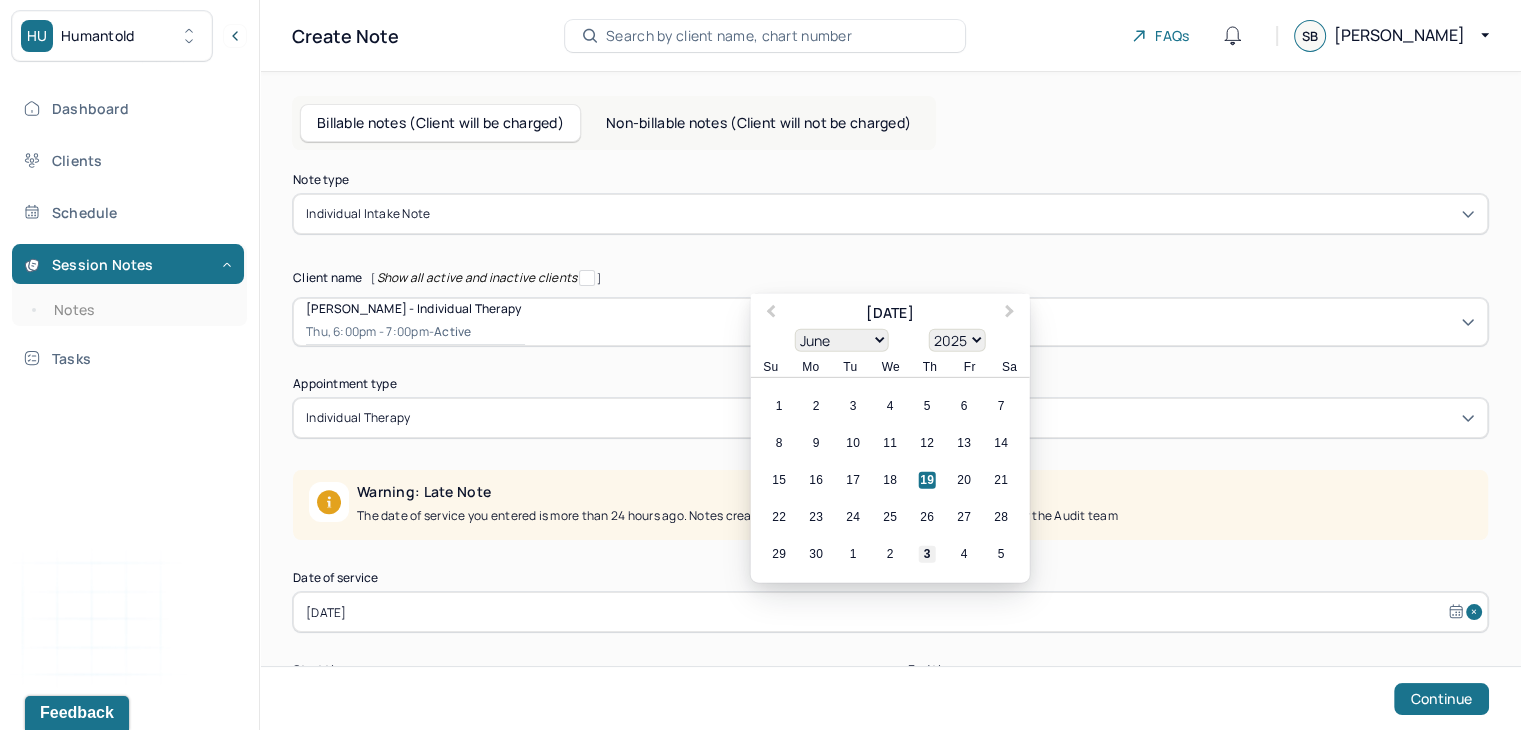 click on "3" at bounding box center [927, 554] 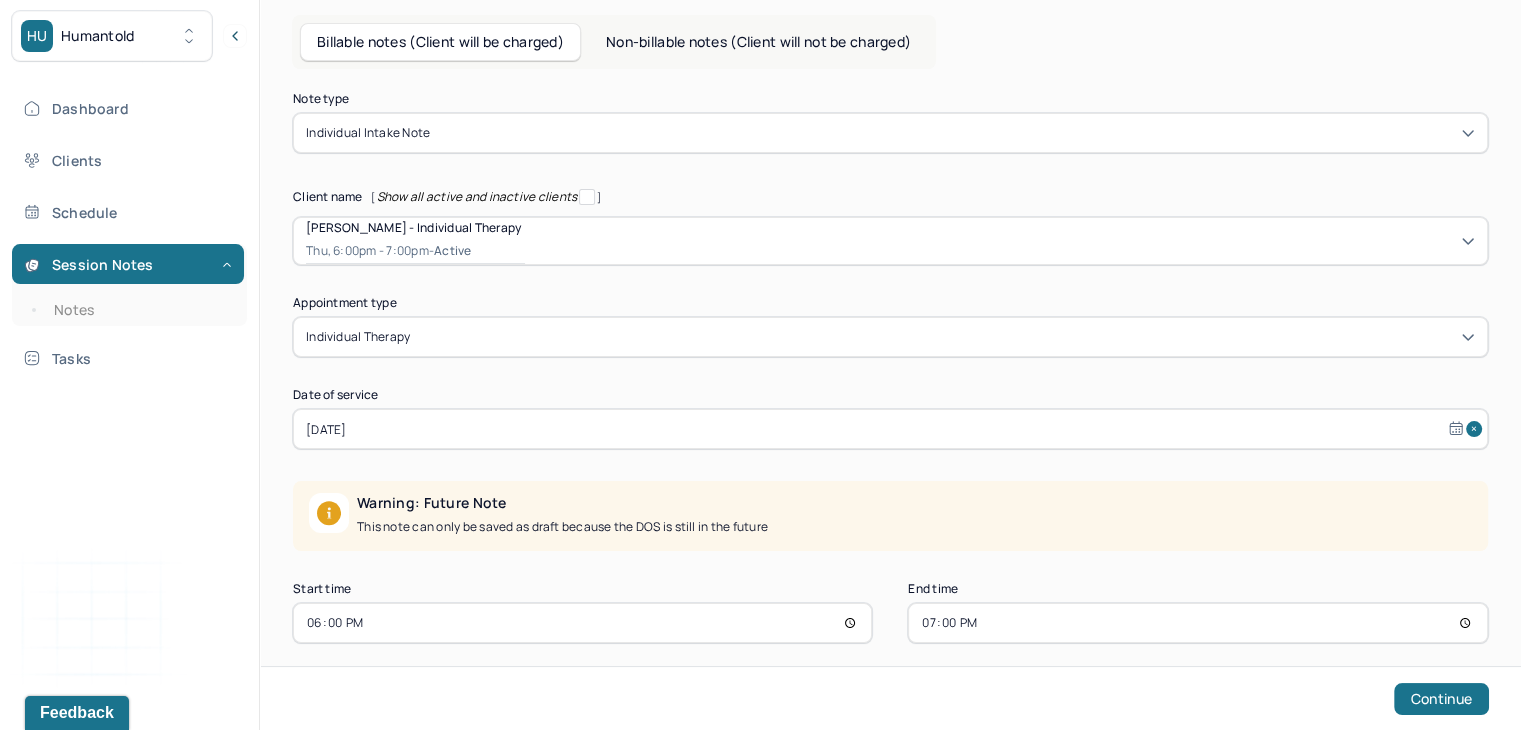 scroll, scrollTop: 99, scrollLeft: 0, axis: vertical 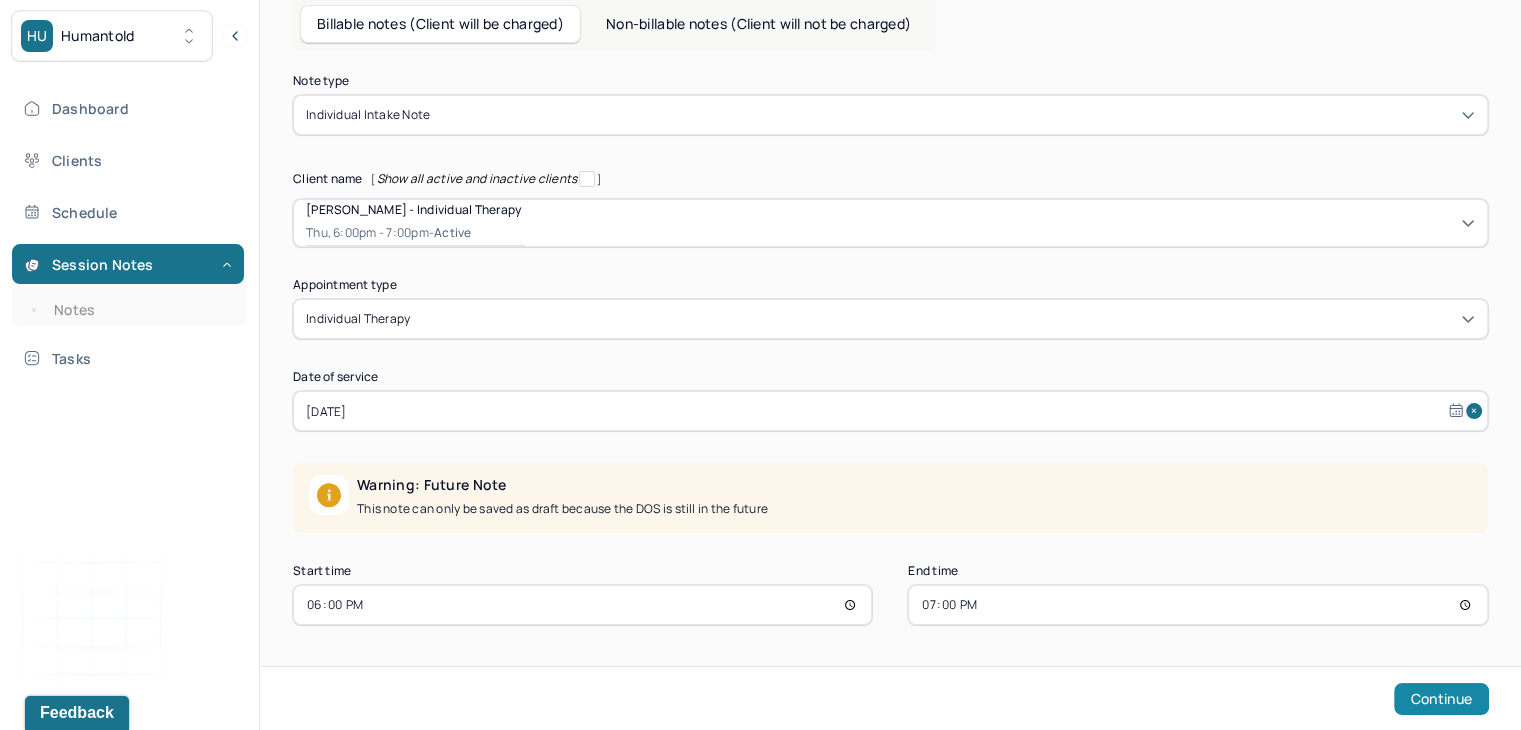 click on "Continue" at bounding box center [1441, 699] 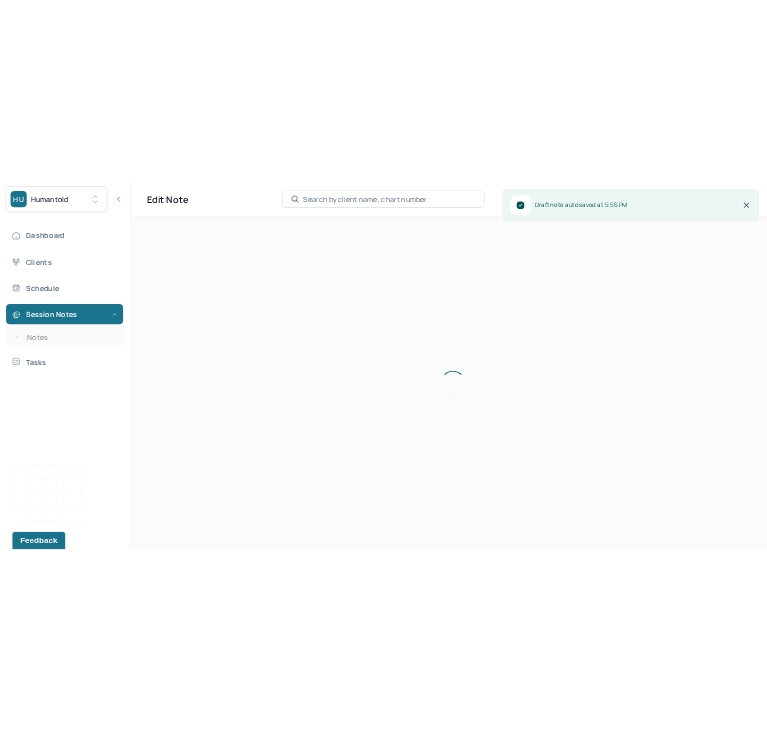 scroll, scrollTop: 0, scrollLeft: 0, axis: both 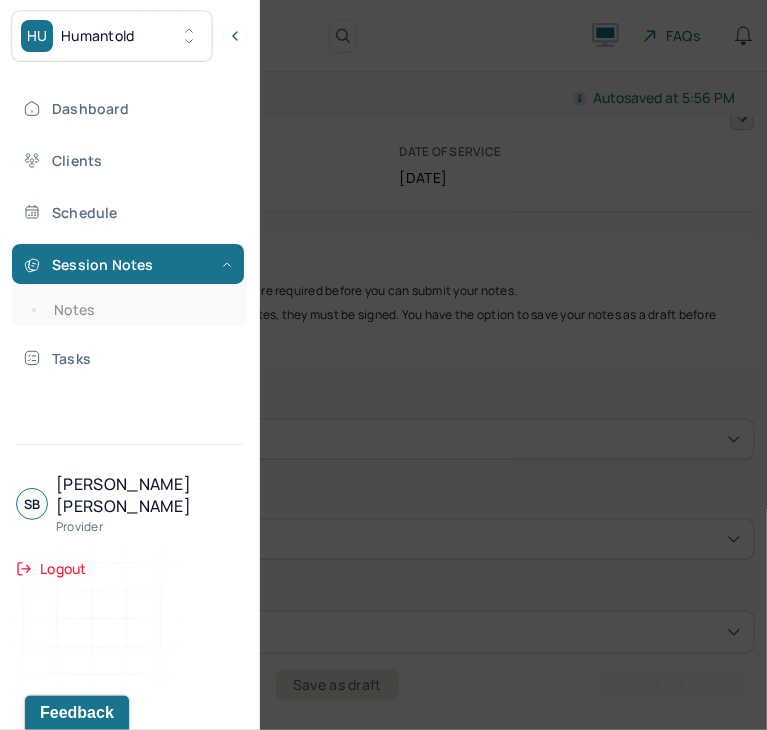 click at bounding box center [383, 365] 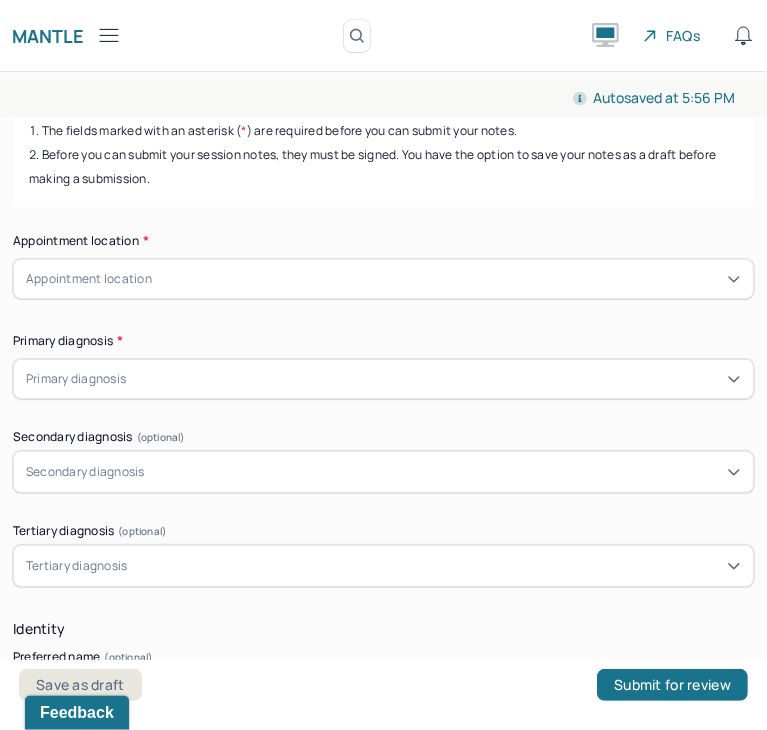scroll, scrollTop: 176, scrollLeft: 0, axis: vertical 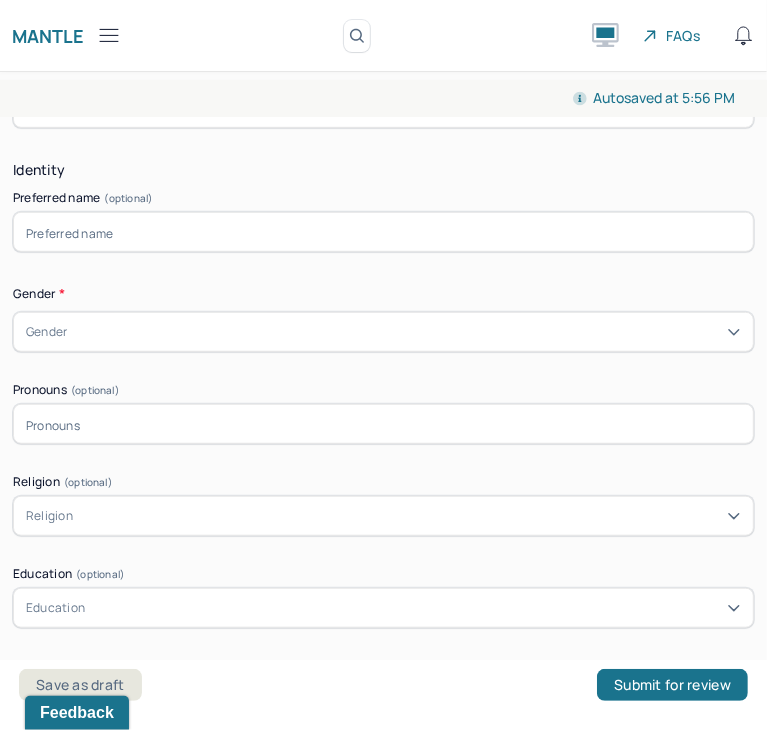 click at bounding box center [383, 232] 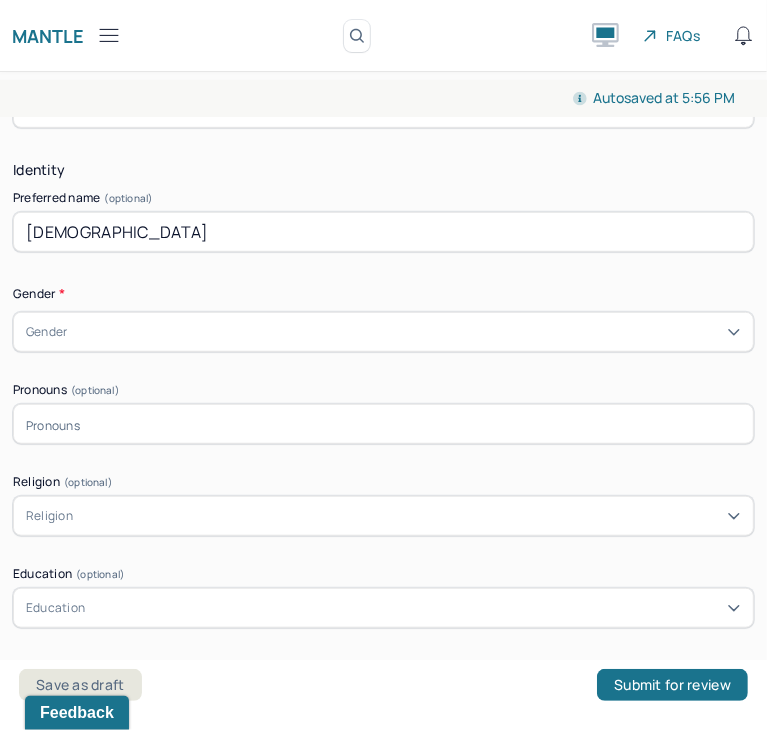 type on "Dejah" 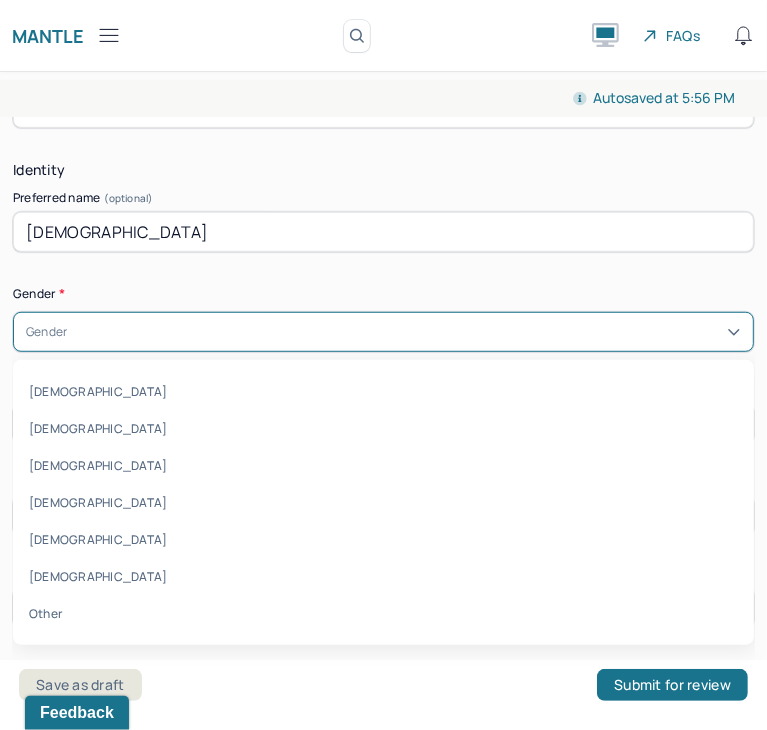 click on "Gender" at bounding box center [383, 332] 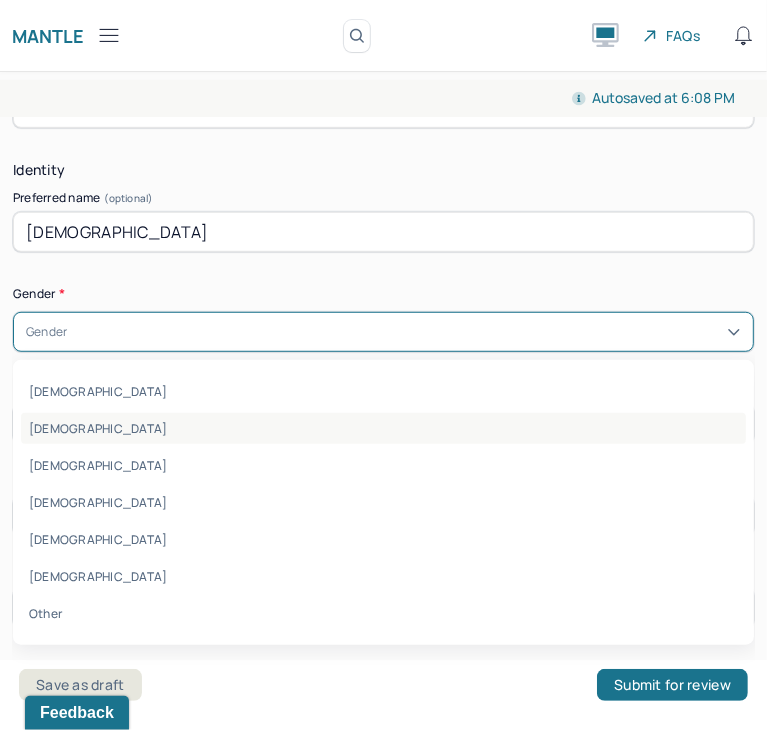 click on "Female" at bounding box center [383, 428] 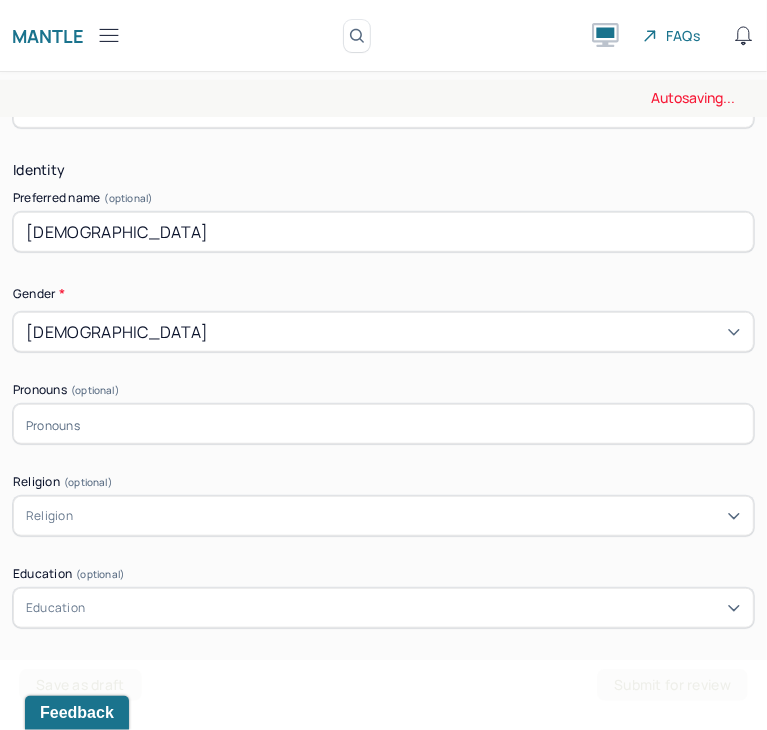 click at bounding box center (383, 424) 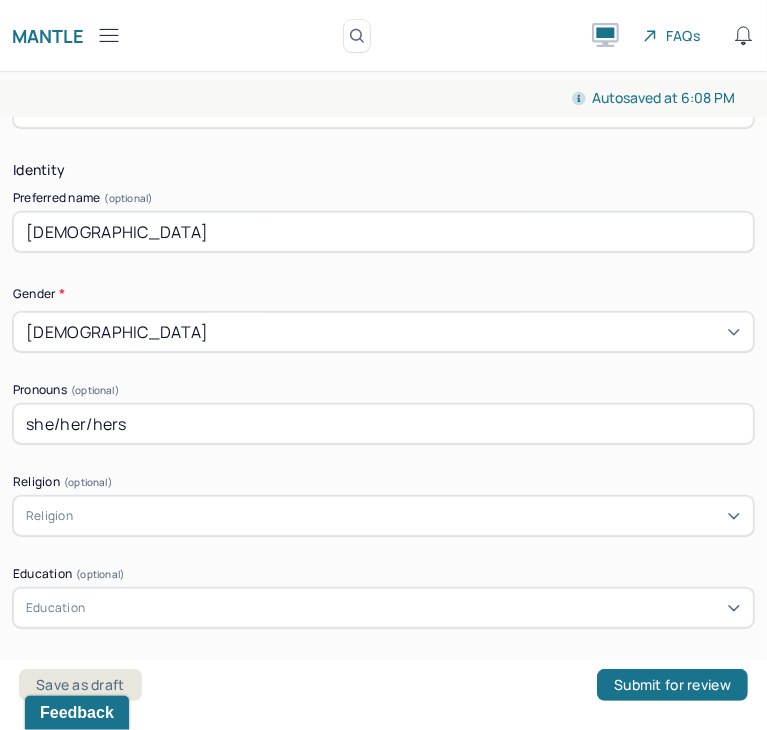 type on "she/her/hers" 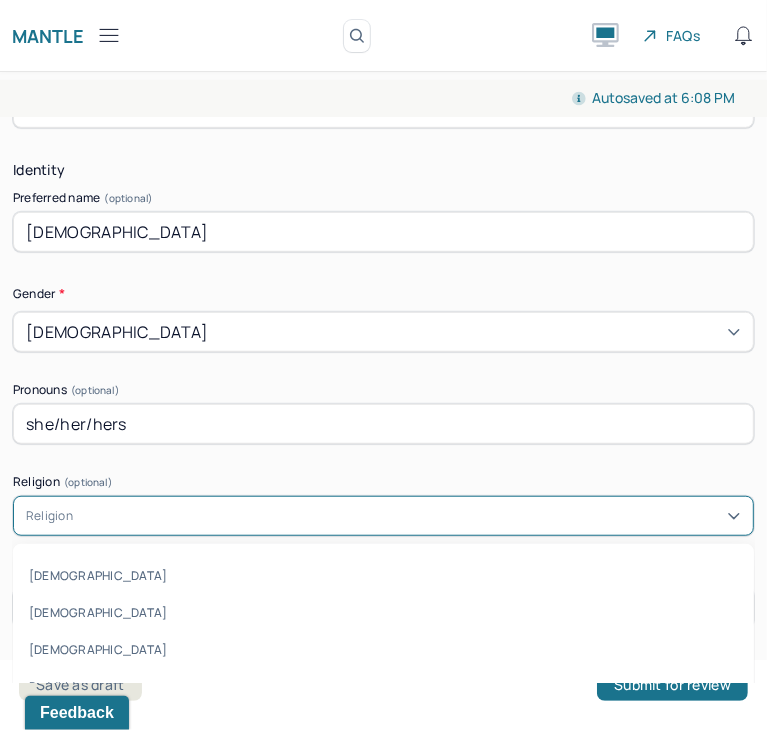 click on "Religion" at bounding box center [383, 516] 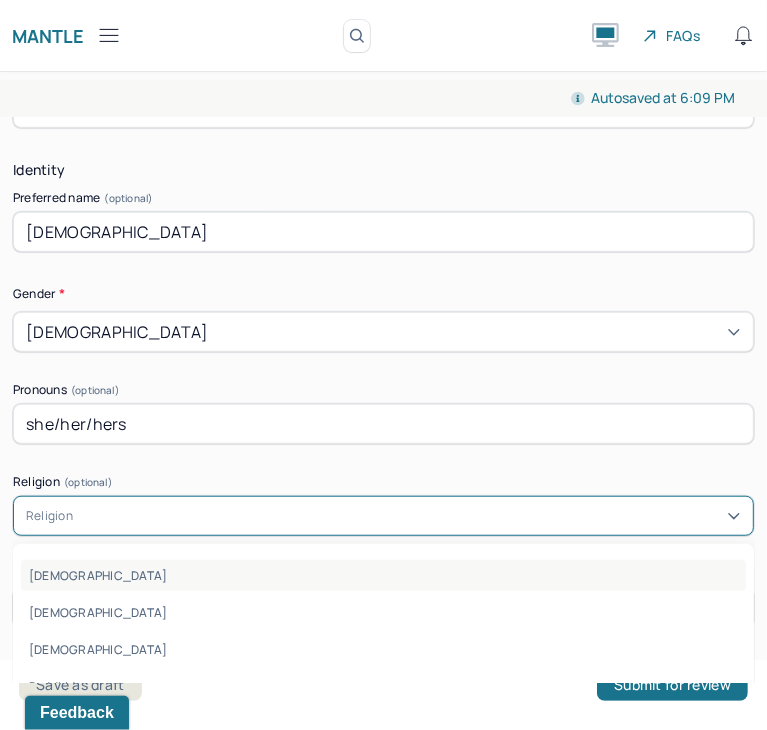 click on "Islam" at bounding box center [383, 575] 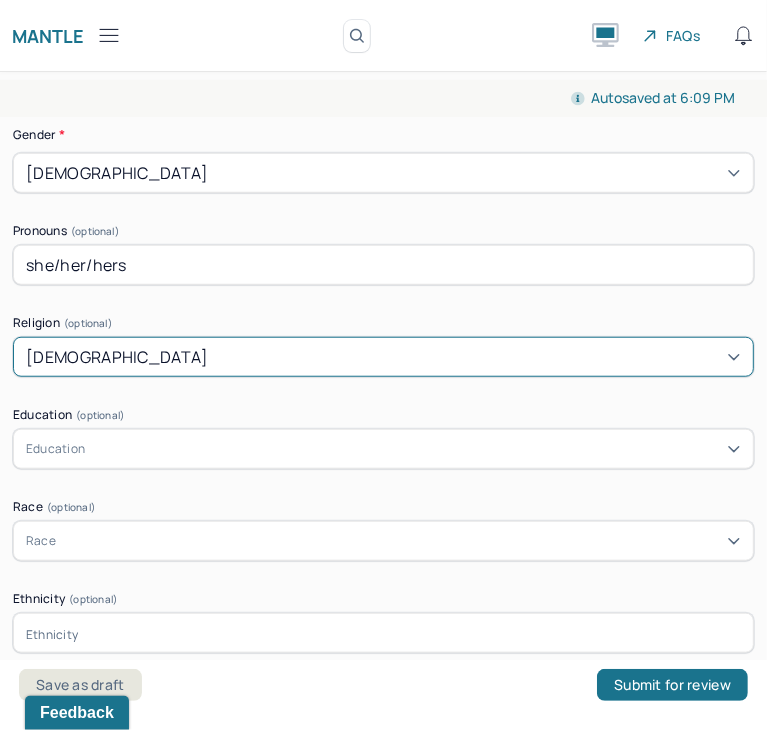 scroll, scrollTop: 828, scrollLeft: 0, axis: vertical 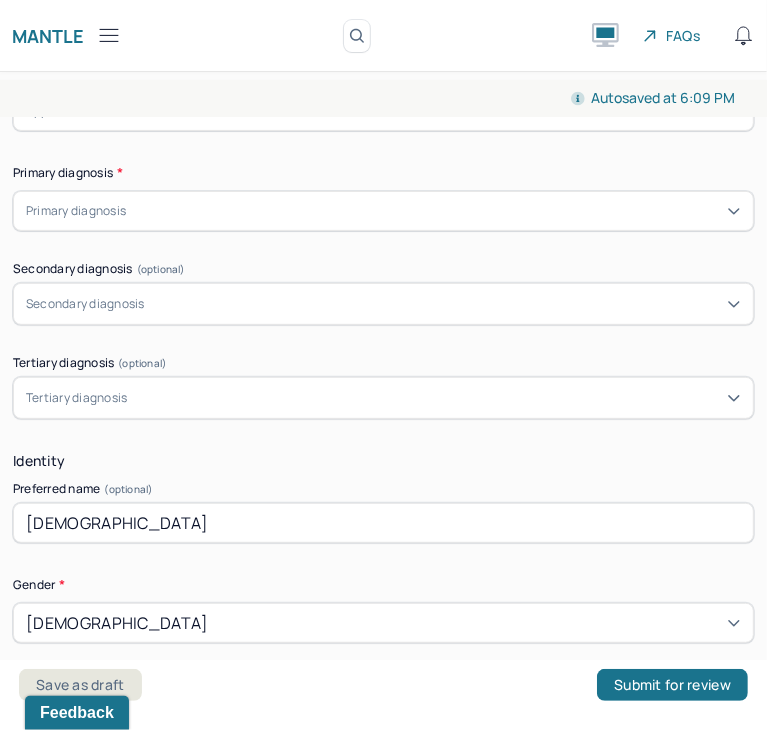 click on "Appointment location * Appointment location Primary diagnosis * Primary diagnosis Secondary diagnosis (optional) Secondary diagnosis Tertiary diagnosis (optional) Tertiary diagnosis Identity Preferred name (optional) Dejah Gender * Female Pronouns (optional) she/her/hers Religion (optional) Islam Education (optional) Education Race (optional) Race Ethnicity (optional) Sexual orientation (optional) Sexual orientation Current employment (optional) Current employment details (optional) Relationship status (optional) Relationship status Name of partner (optional) Emergency contact information (optional) Legal problems (optional)" at bounding box center (383, 937) 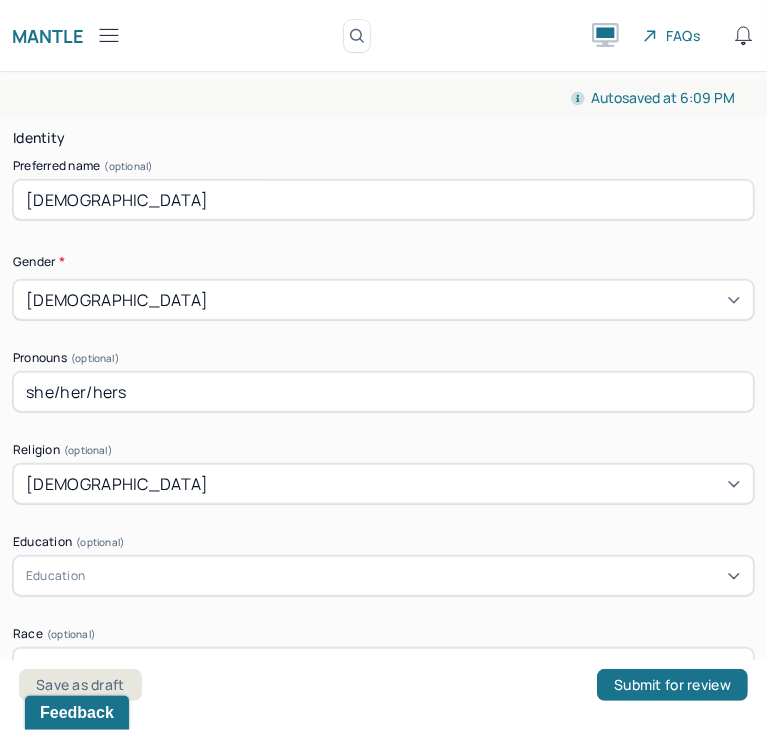 scroll, scrollTop: 668, scrollLeft: 0, axis: vertical 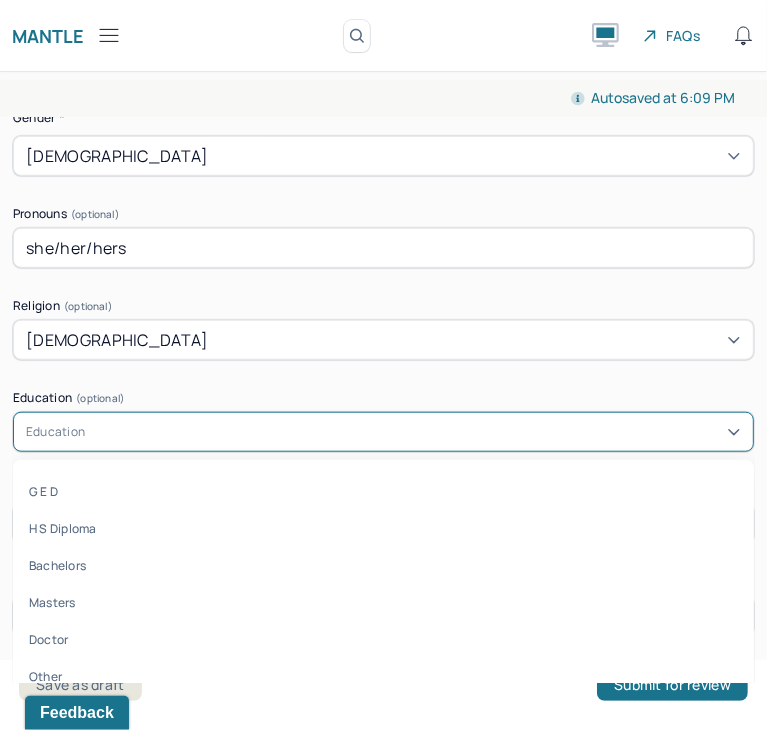 click on "Education" at bounding box center (55, 432) 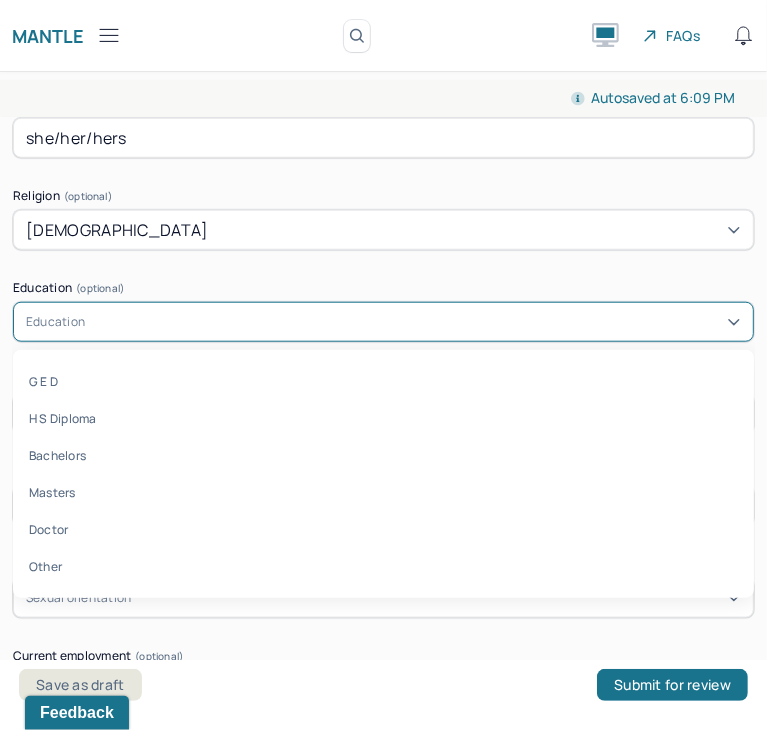 scroll, scrollTop: 971, scrollLeft: 0, axis: vertical 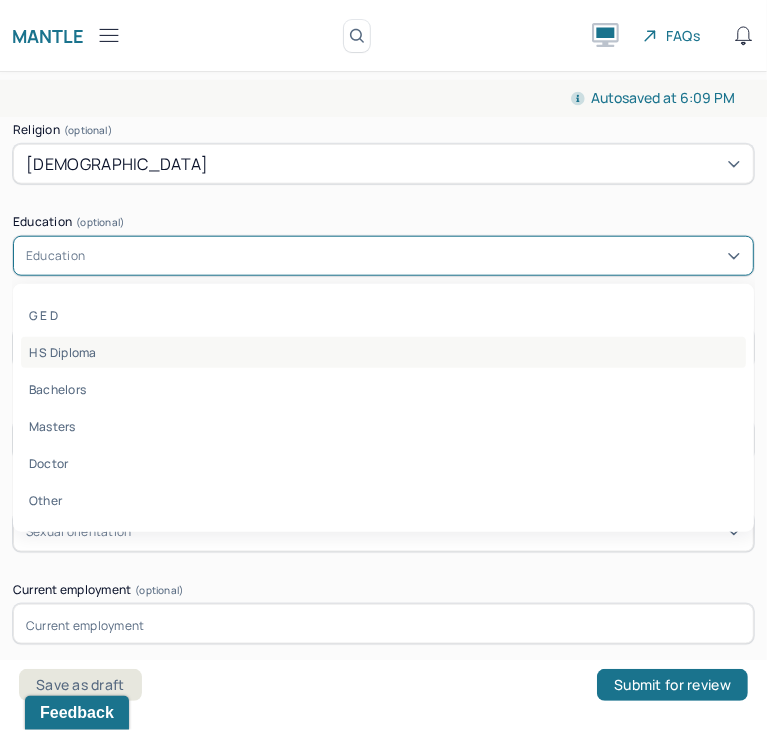 click on "H S  Diploma" at bounding box center (383, 352) 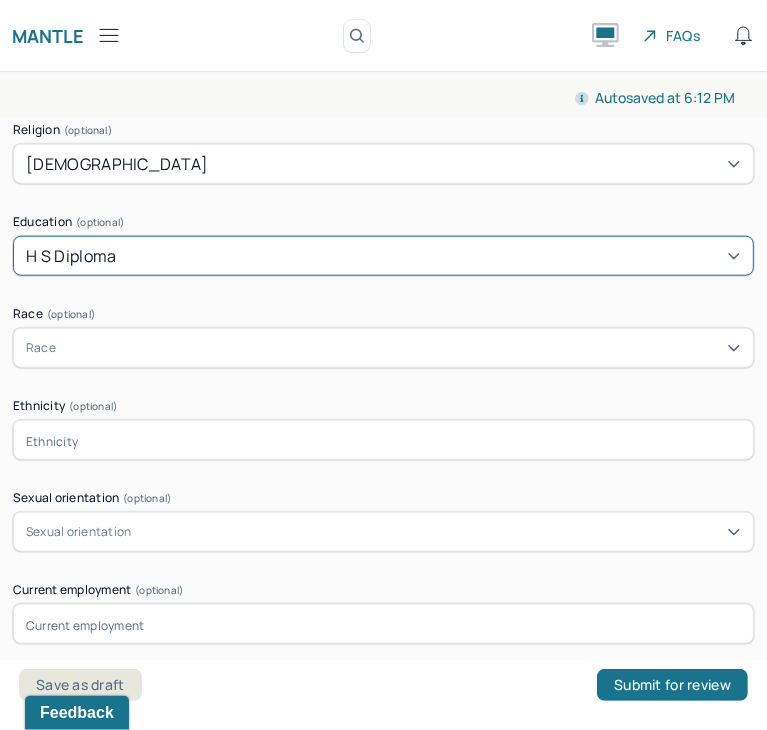 scroll, scrollTop: 1048, scrollLeft: 0, axis: vertical 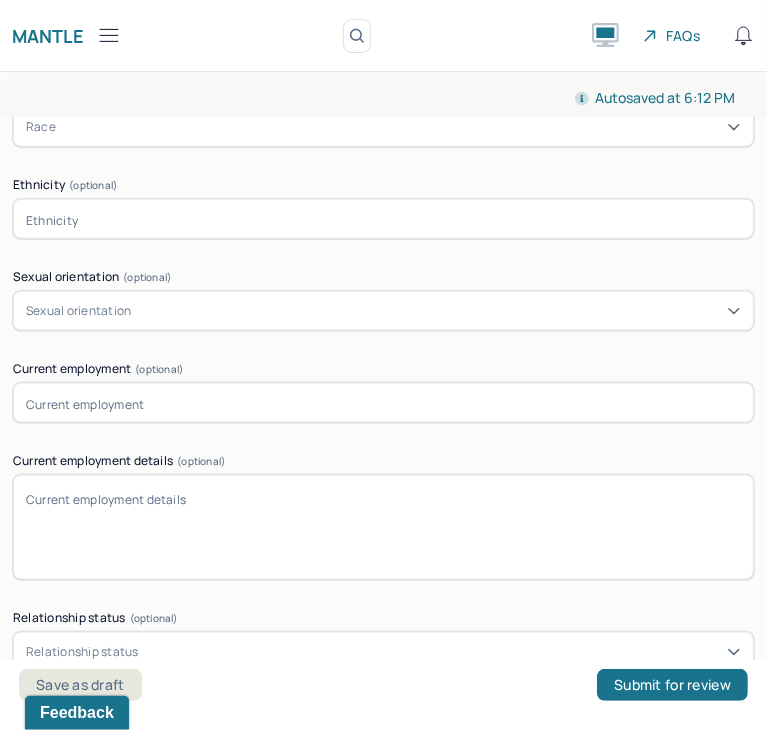 click on "Current employment details (optional)" at bounding box center (383, 527) 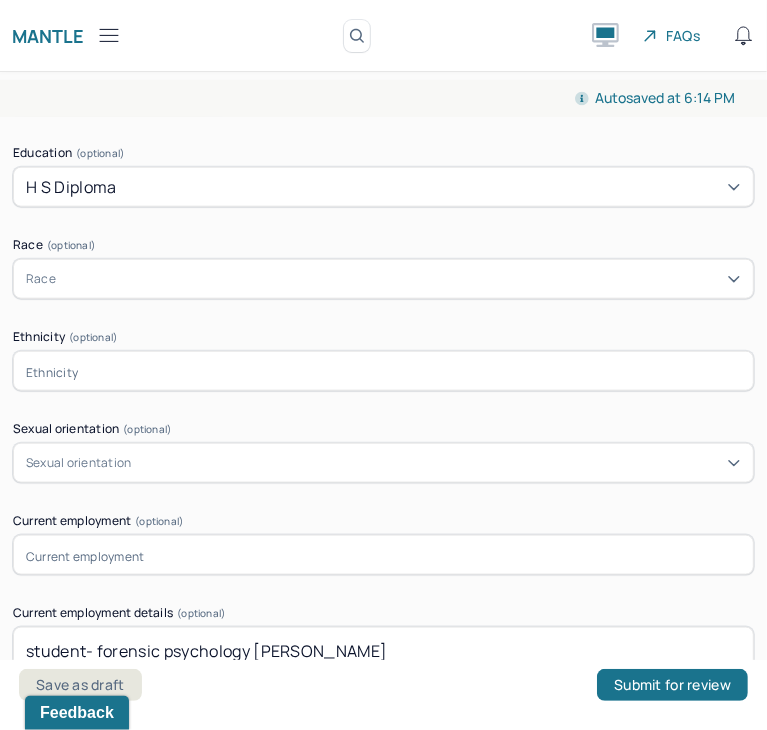 scroll, scrollTop: 1057, scrollLeft: 0, axis: vertical 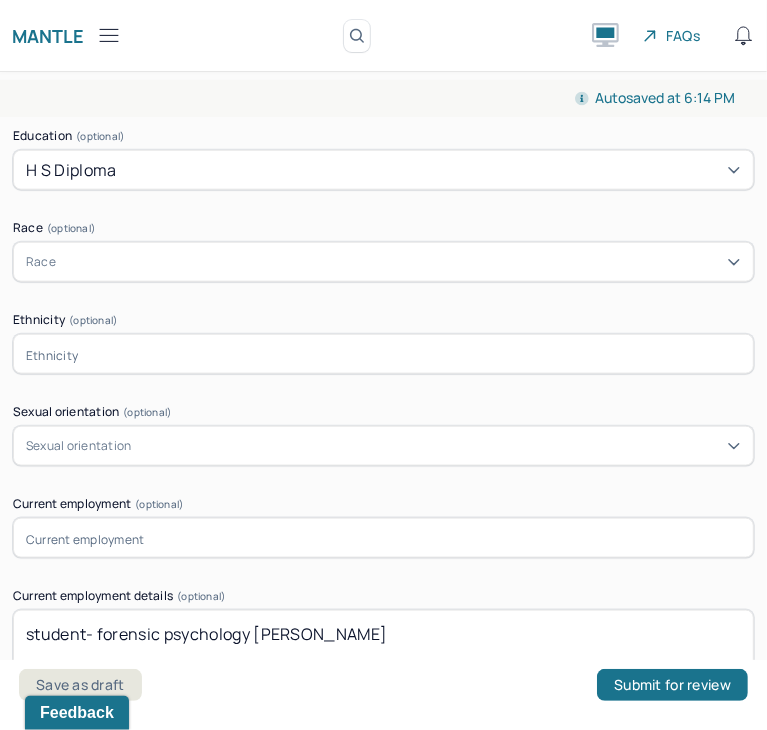 type on "student- forensic psychology john jay" 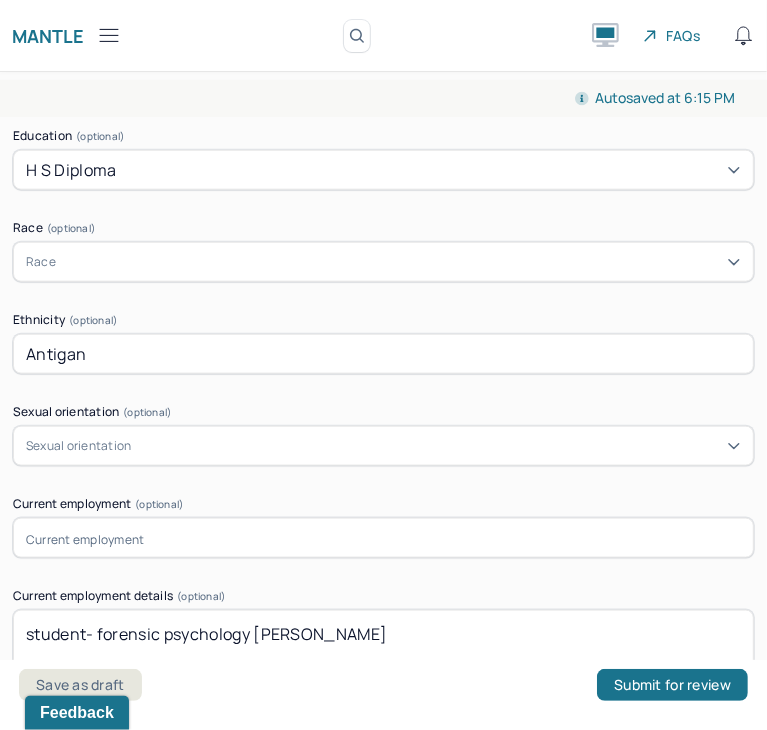 type on "Antigan" 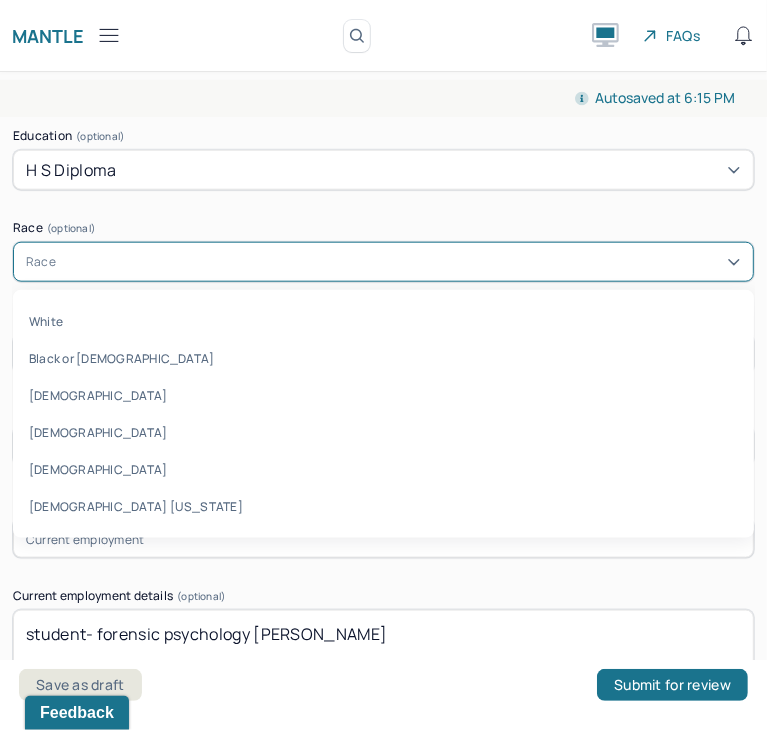 click on "Race" at bounding box center (383, 262) 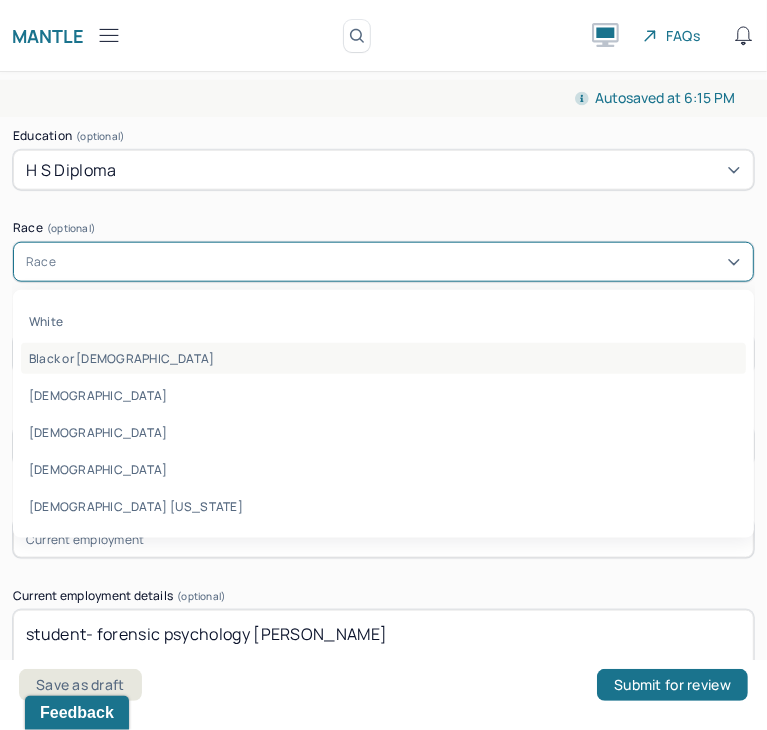 click on "Black or african american" at bounding box center [383, 358] 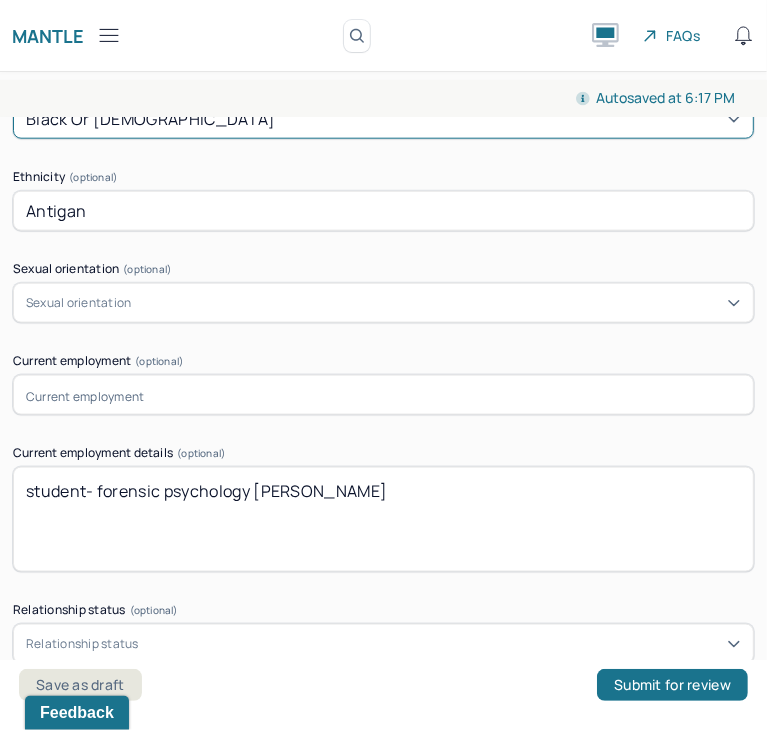 scroll, scrollTop: 1216, scrollLeft: 0, axis: vertical 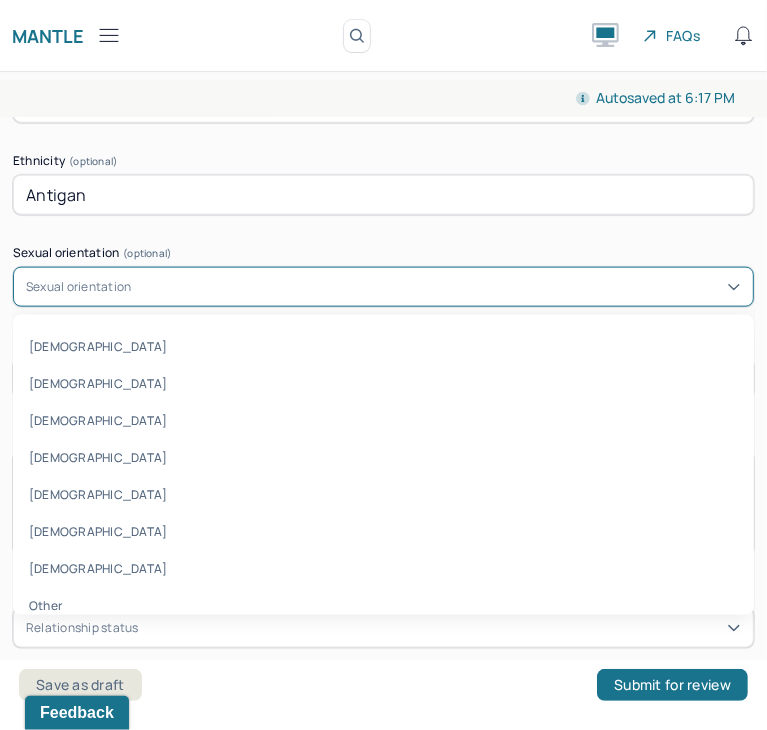 click on "Sexual orientation" at bounding box center (383, 287) 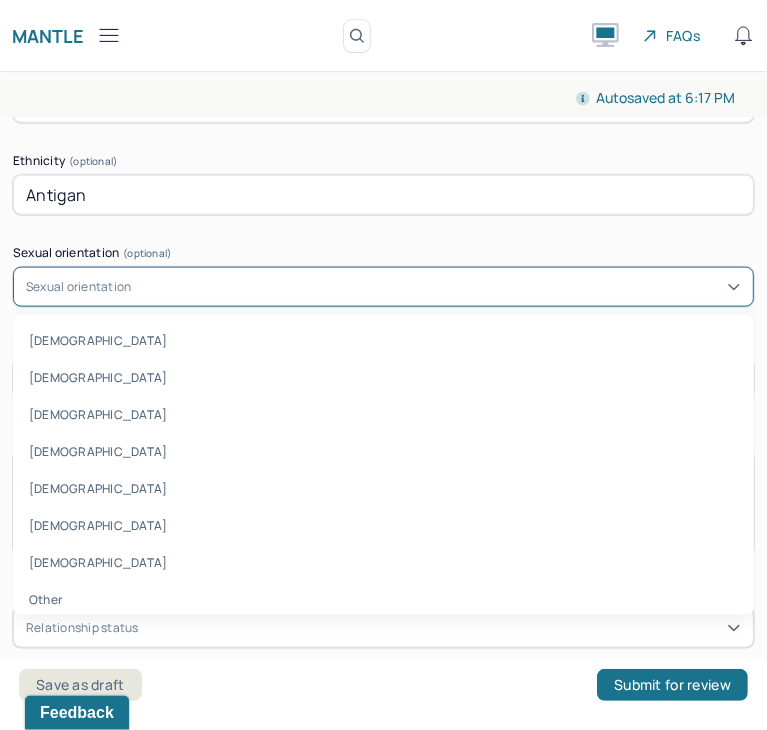 scroll, scrollTop: 0, scrollLeft: 0, axis: both 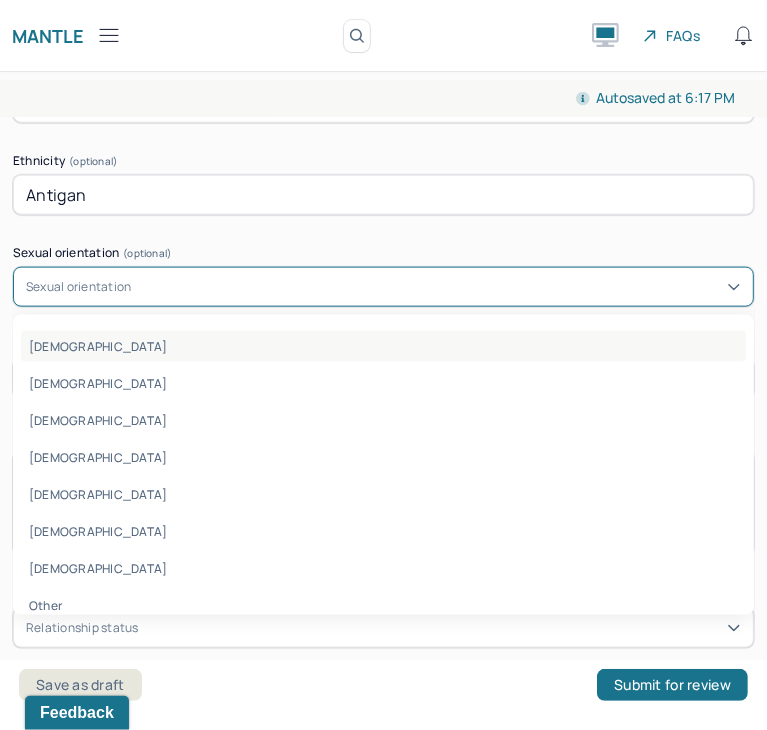 click on "Heterosexual" at bounding box center [383, 346] 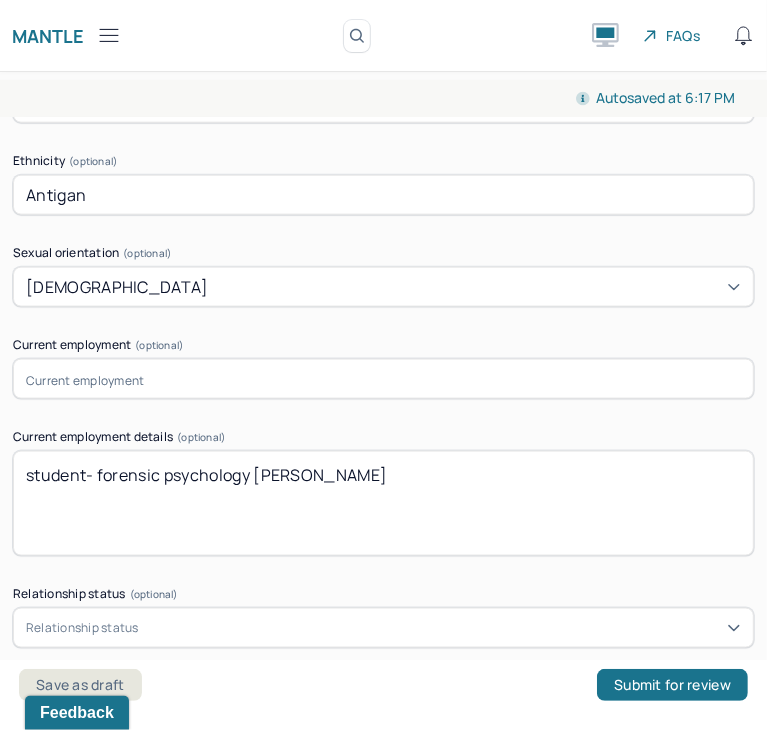 drag, startPoint x: 748, startPoint y: 160, endPoint x: 391, endPoint y: 383, distance: 420.92517 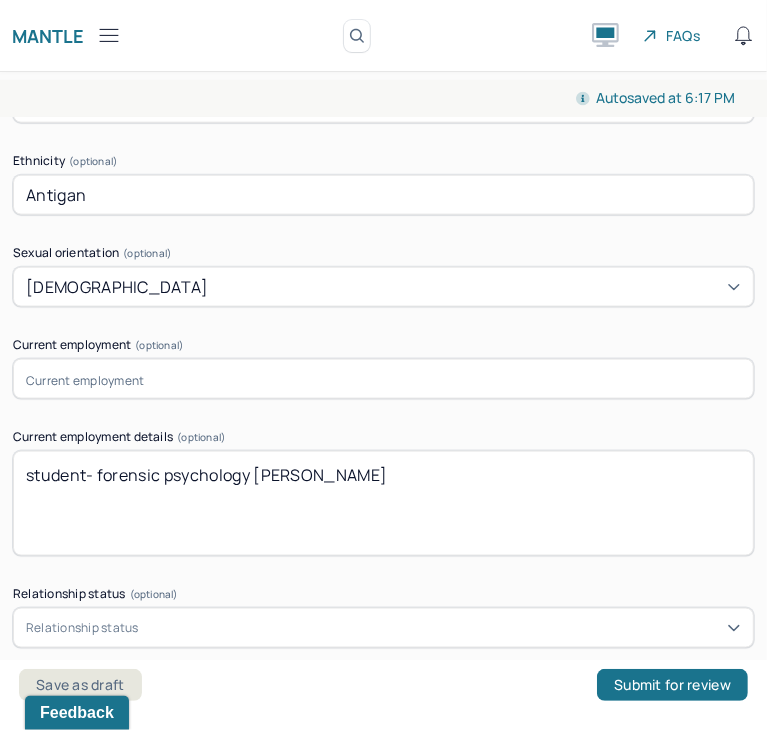 click at bounding box center (383, 379) 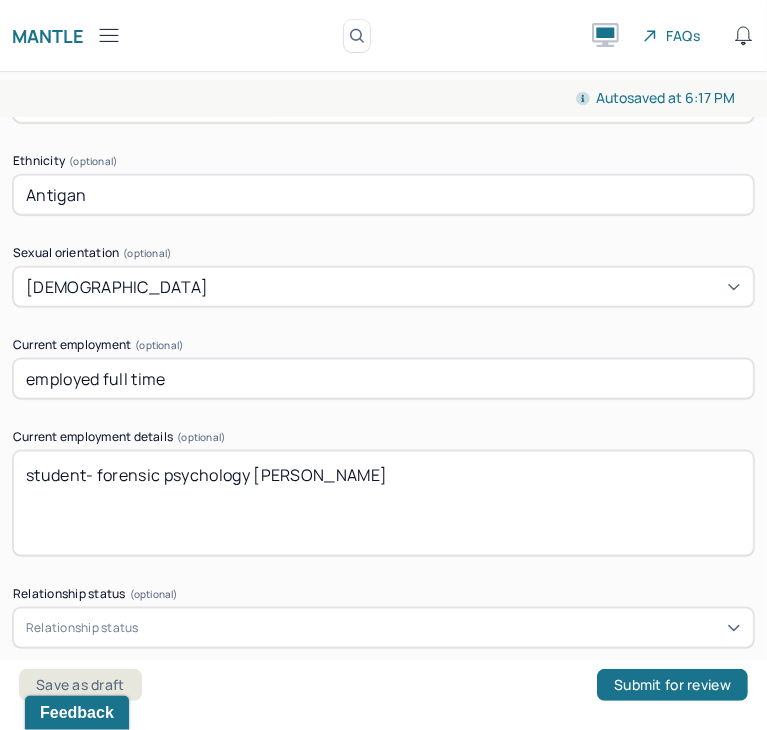 type on "employed full time" 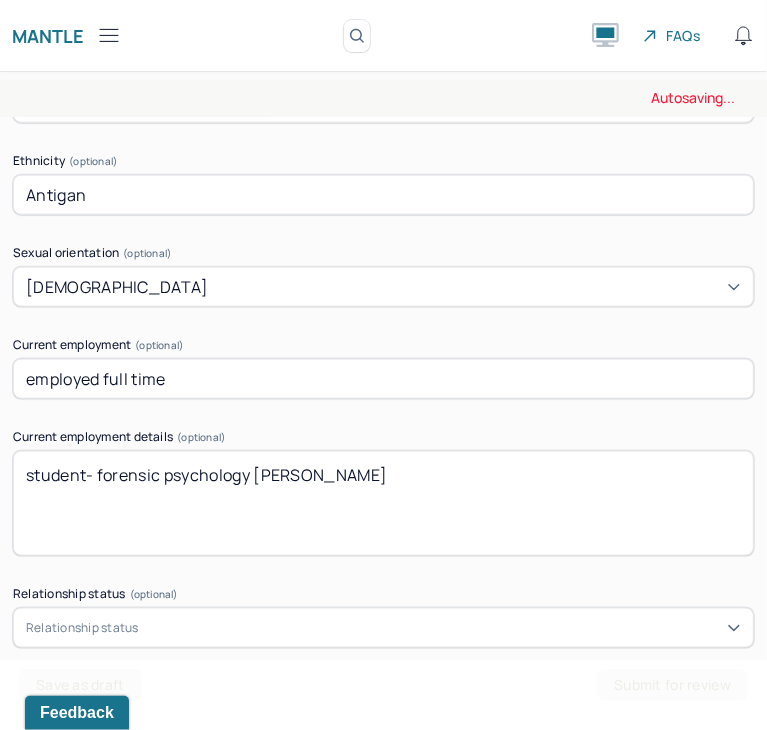 click on "employed full time" at bounding box center [383, 379] 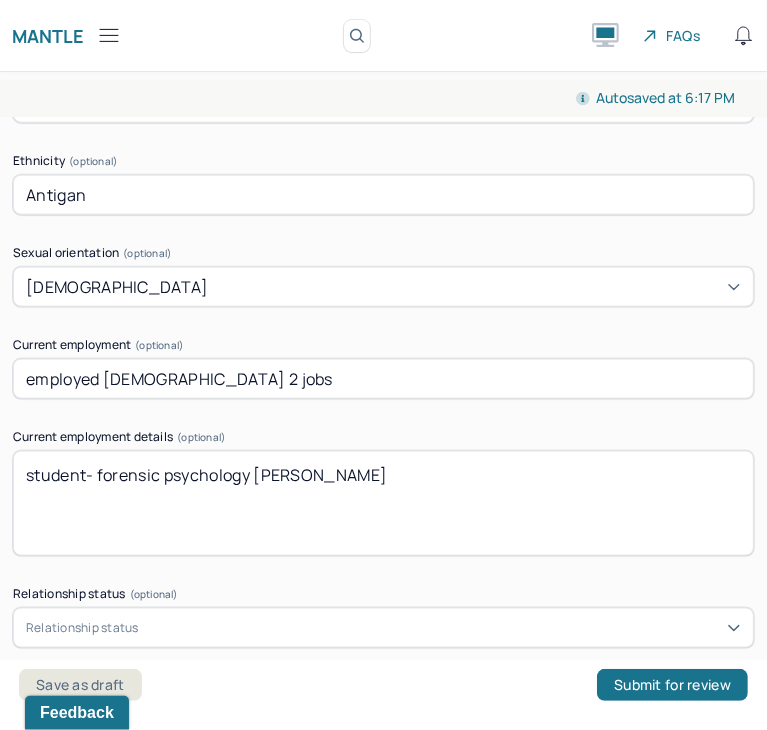 type on "employed full time 2 jobs" 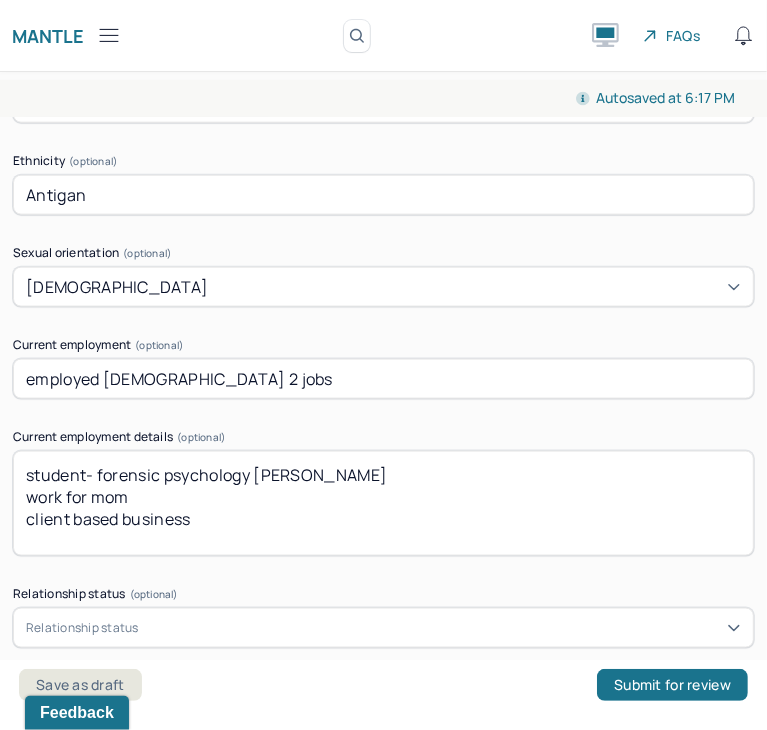 click on "student- forensic psychology john jay" at bounding box center (383, 503) 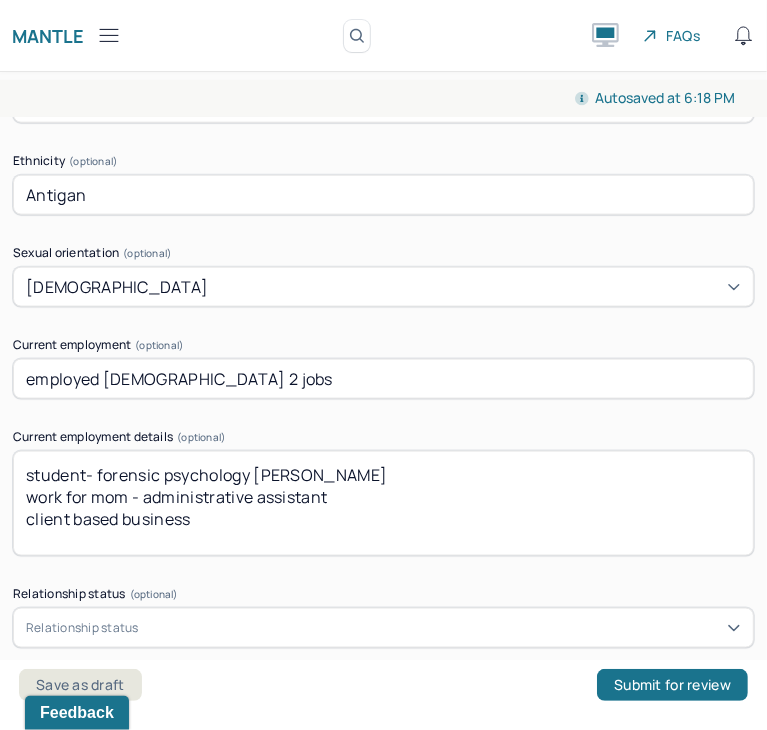 click on "student- forensic psychology john jay
work for mom - administrative assistant
client based business" at bounding box center [383, 503] 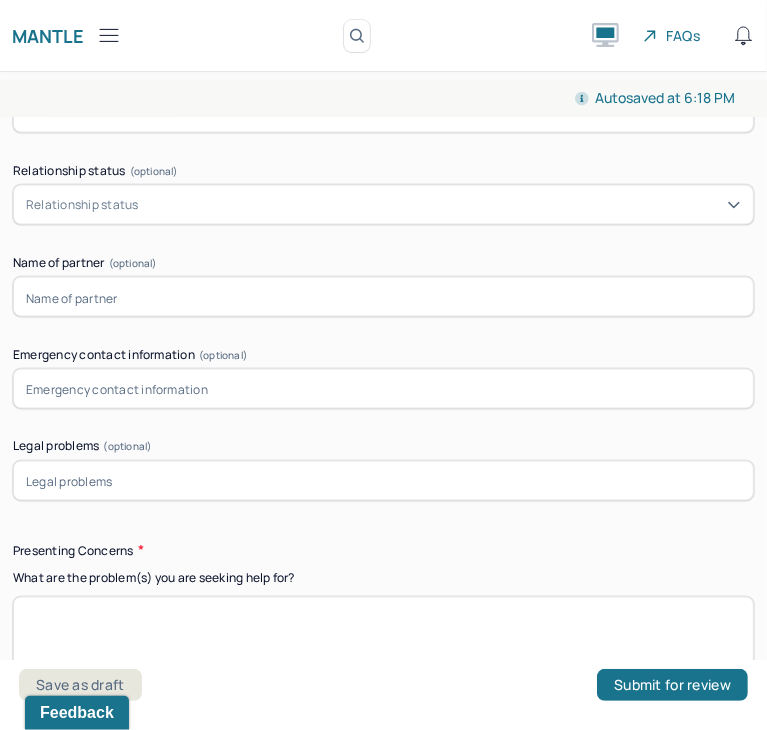 scroll, scrollTop: 1557, scrollLeft: 0, axis: vertical 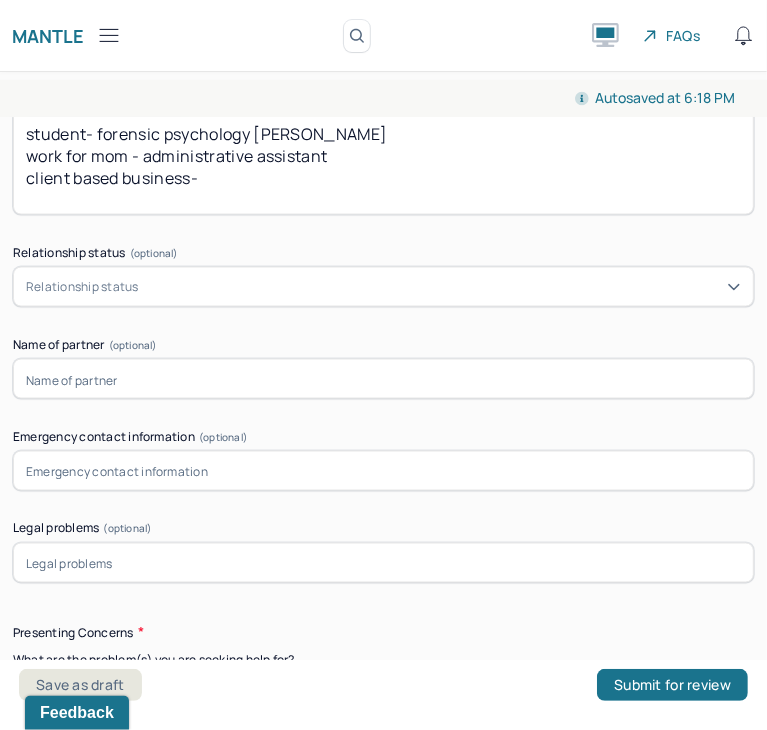 type on "student- forensic psychology john jay
work for mom - administrative assistant
client based business-" 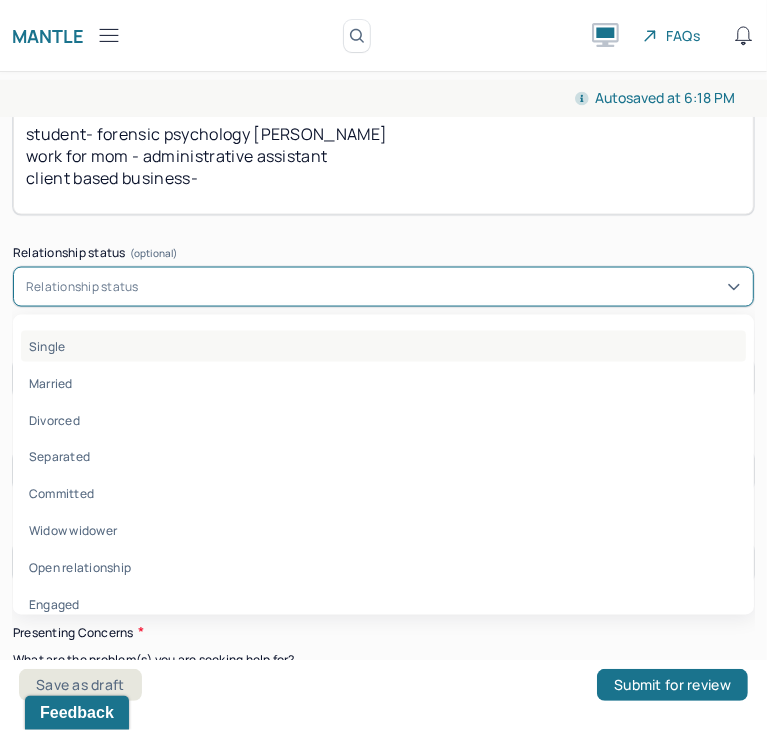 click on "Single" at bounding box center [383, 346] 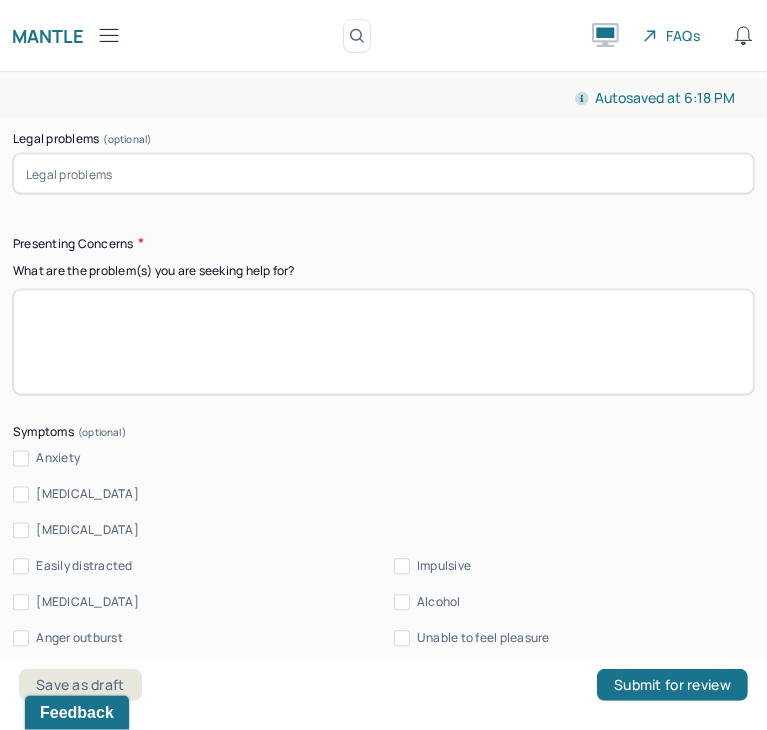 scroll, scrollTop: 2028, scrollLeft: 0, axis: vertical 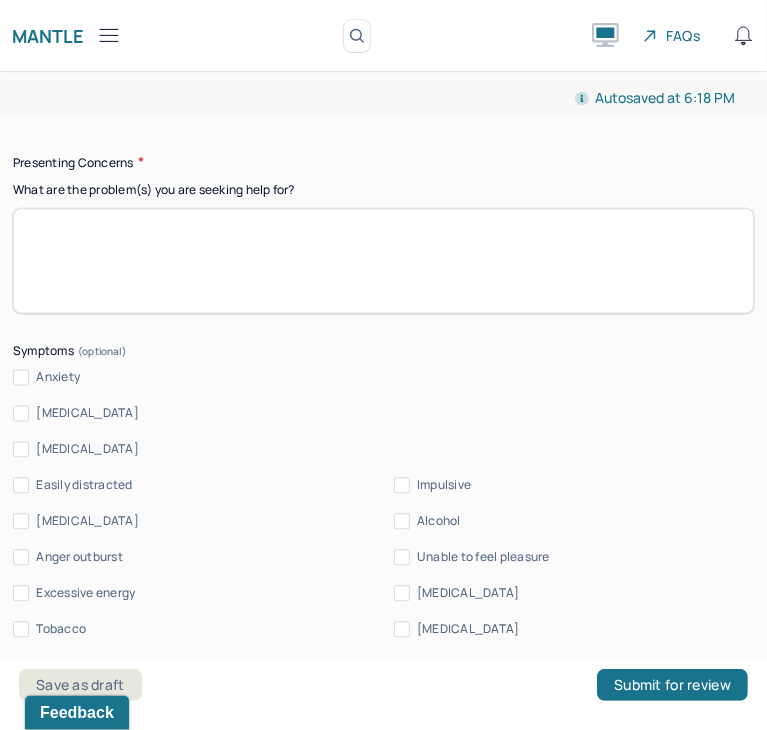 click at bounding box center (383, 260) 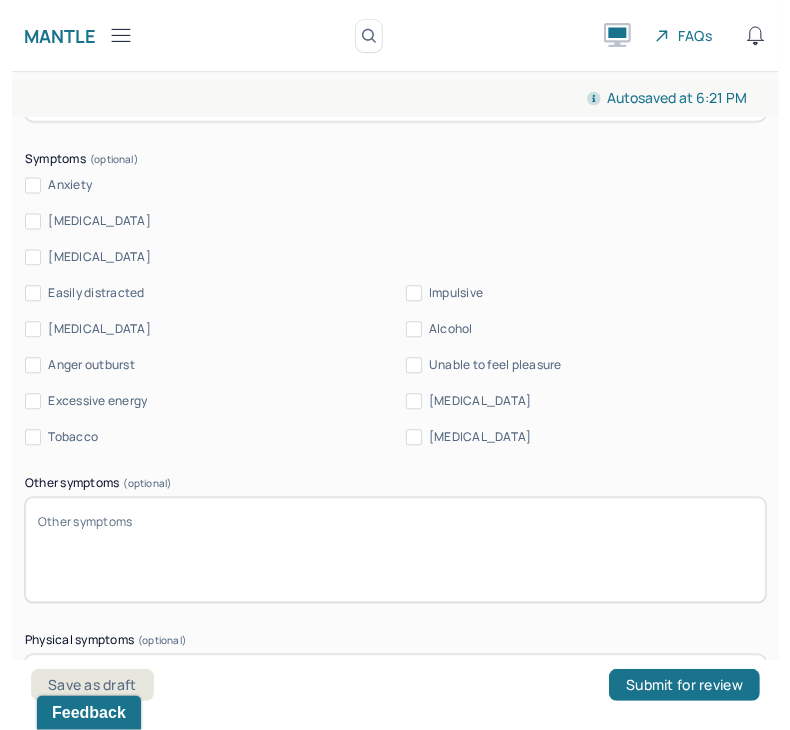 scroll, scrollTop: 2237, scrollLeft: 0, axis: vertical 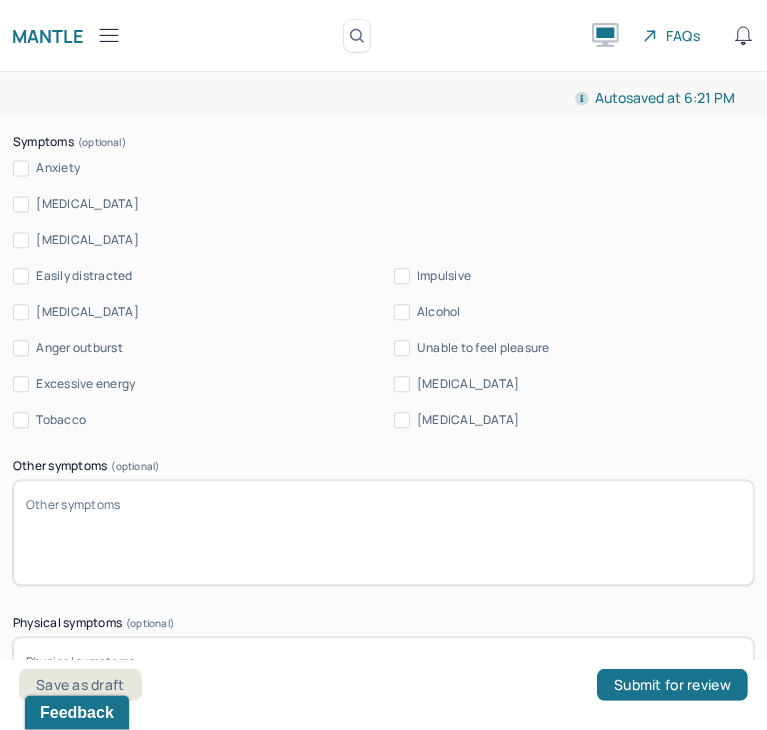 type on "Creating tools to help manage depression
being consistent while depressed
not feeling the need to argue back
navigating mother wound-- hard find sense of self" 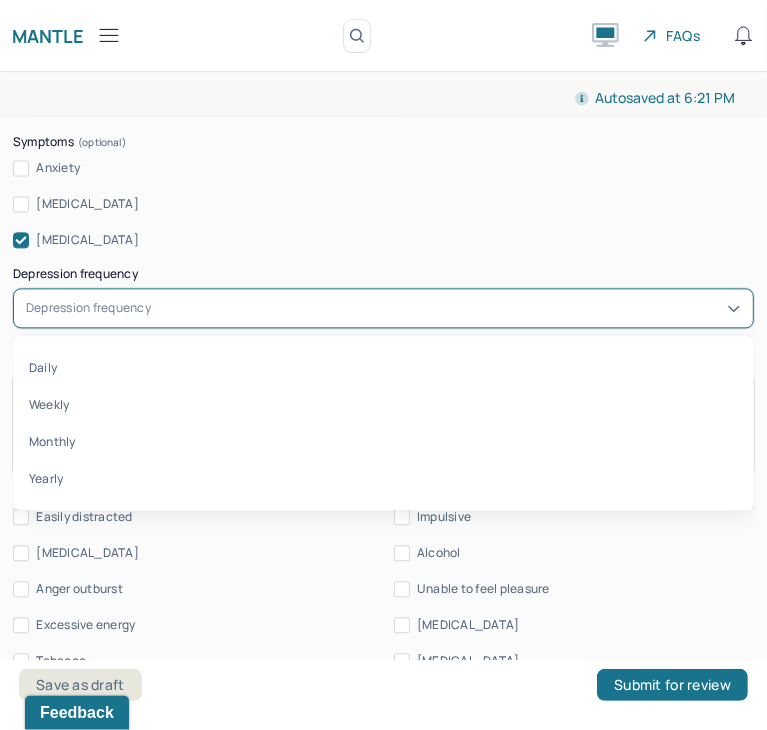 click on "Depression frequency" at bounding box center (88, 308) 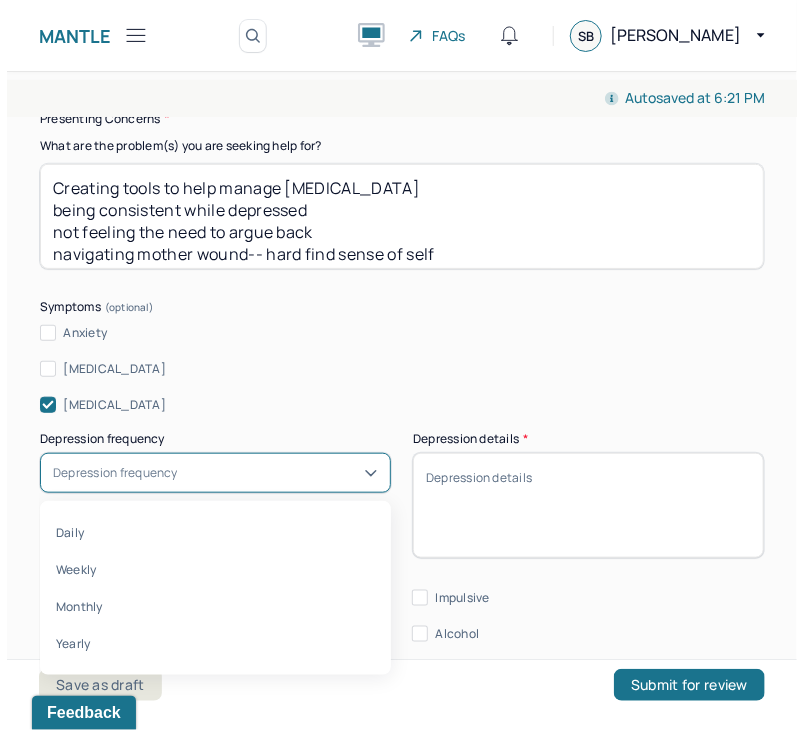 scroll, scrollTop: 2468, scrollLeft: 0, axis: vertical 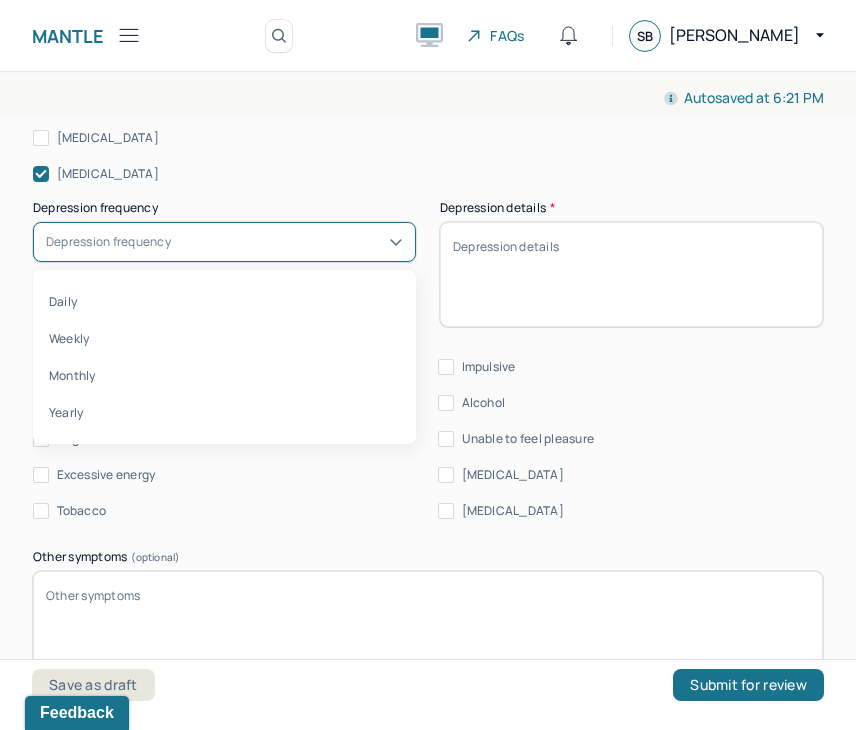 click on "Depression frequency" at bounding box center (224, 242) 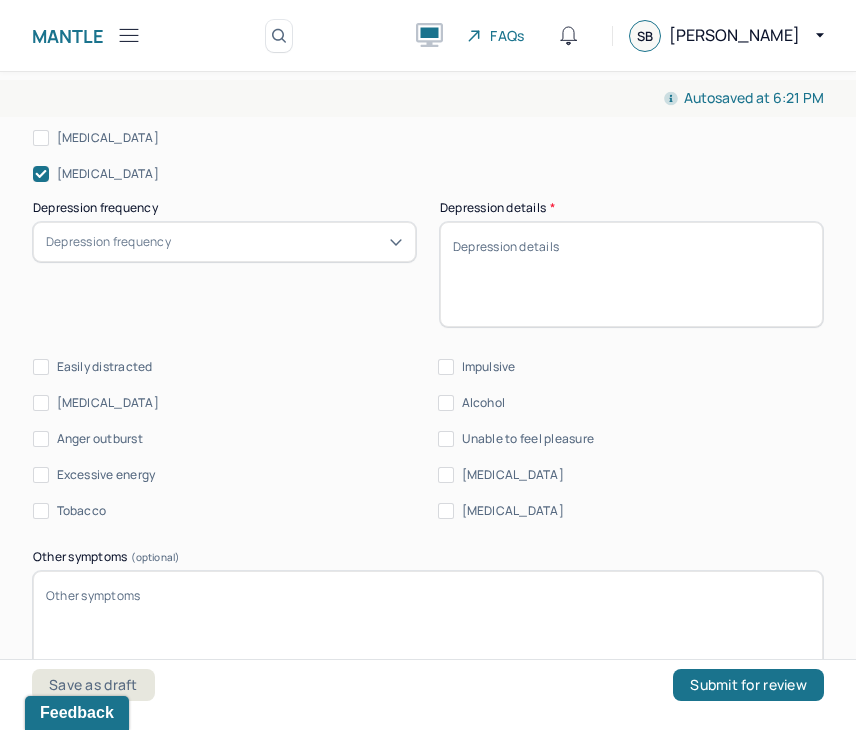 click on "Depression details *" at bounding box center [631, 274] 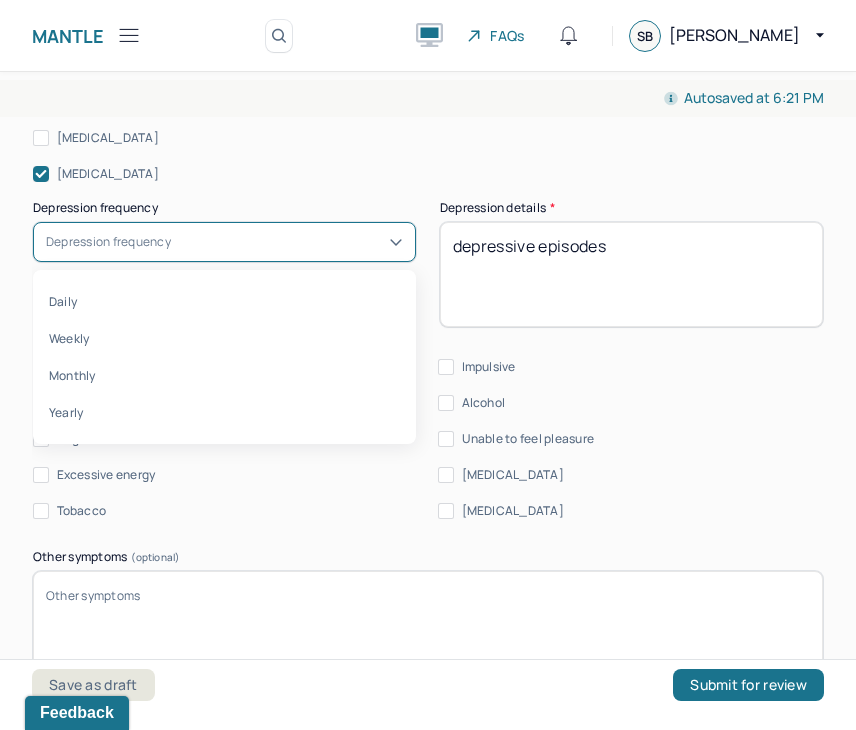 click 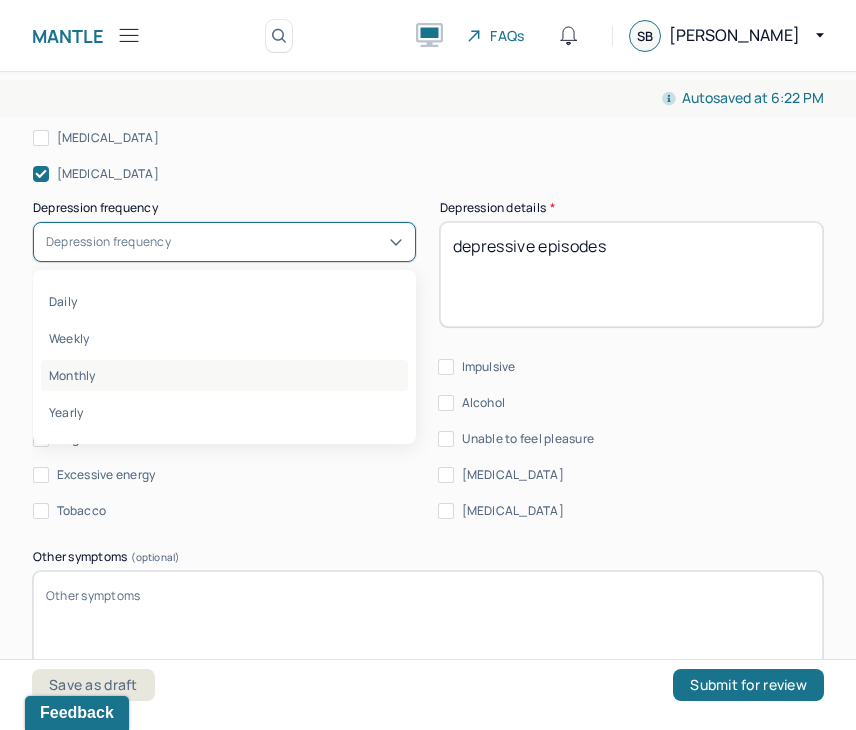 click on "Monthly" at bounding box center [224, 375] 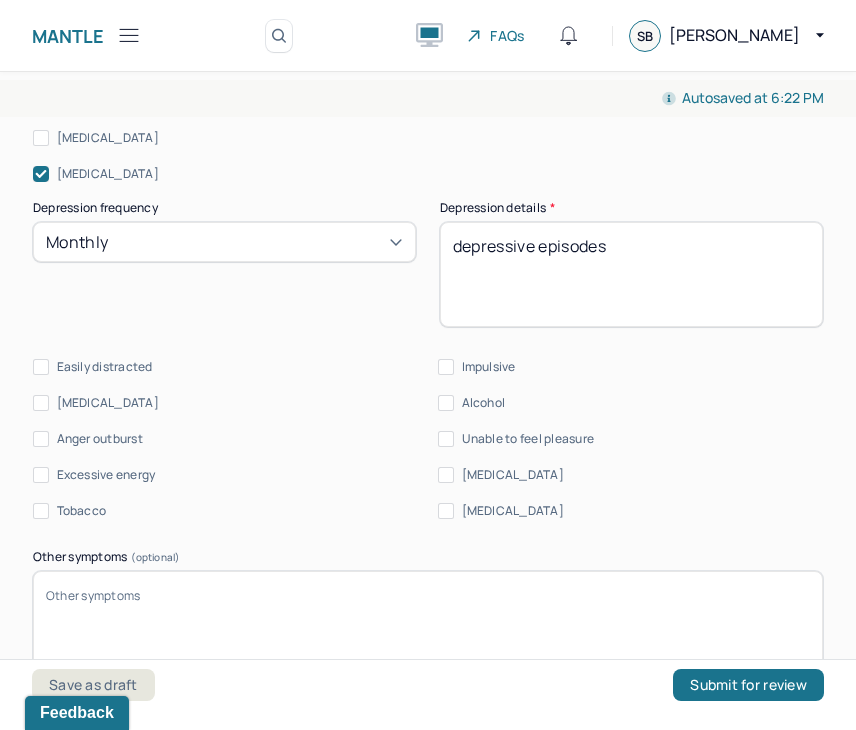 click on "depressive episodes" at bounding box center (631, 274) 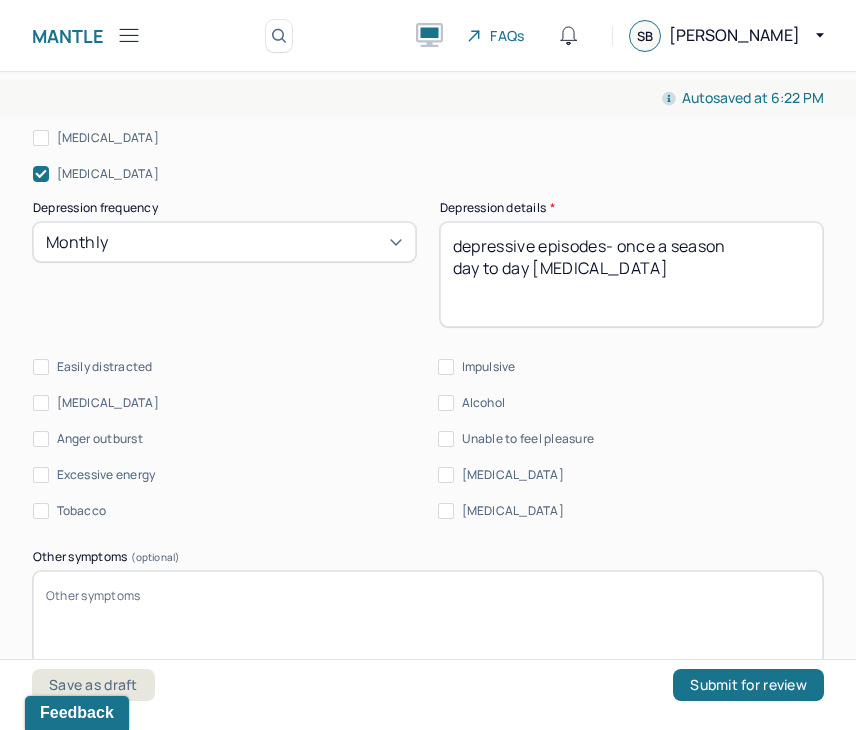 click on "depressive episodes- once a season
day to day depression" at bounding box center [631, 274] 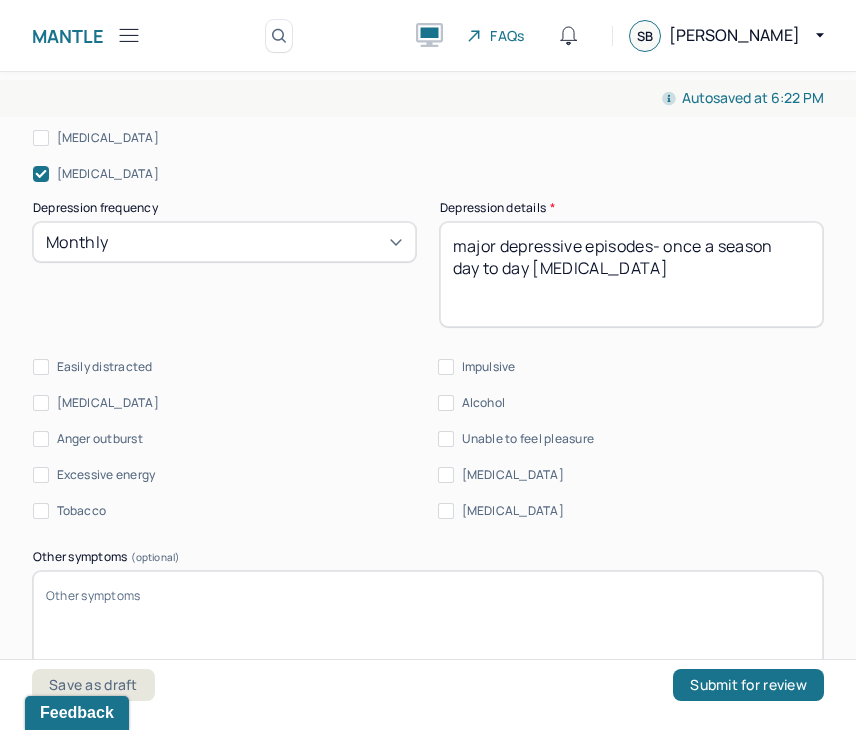 type on "major depressive episodes- once a season
day to day depression" 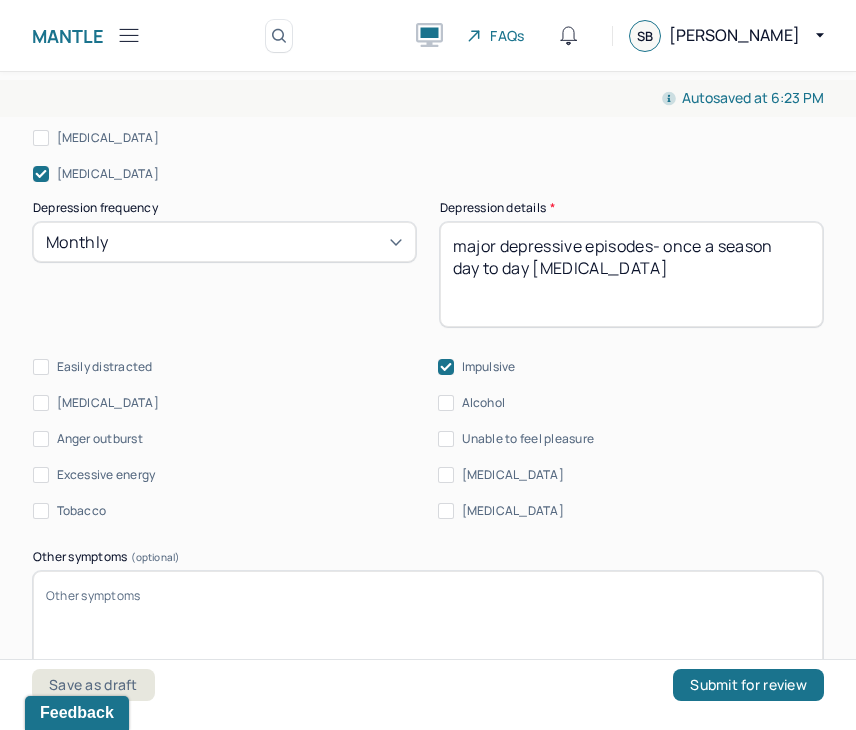 click at bounding box center [446, 367] 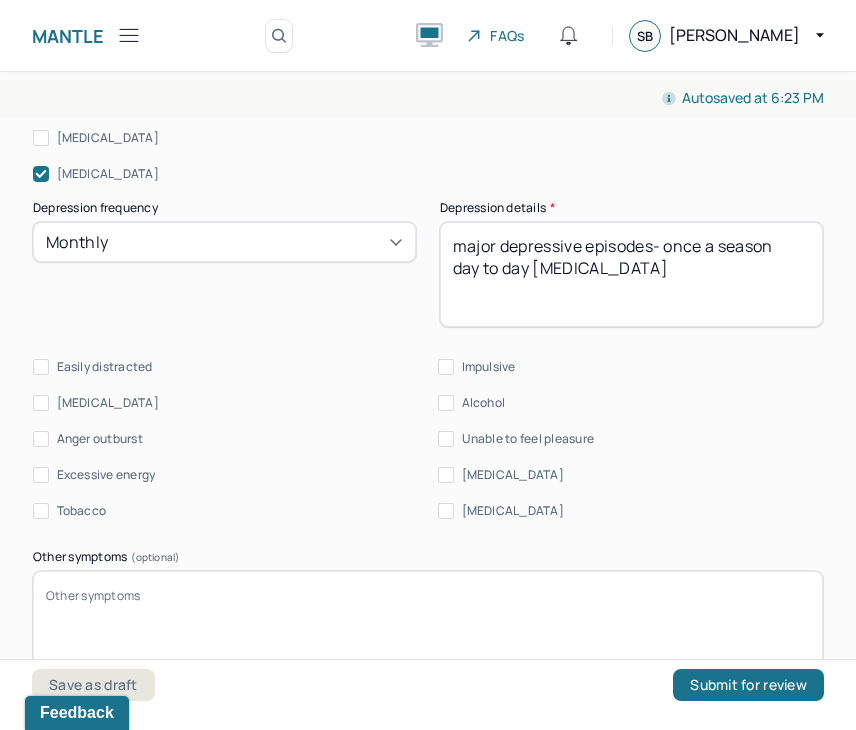 click on "Paranoia" at bounding box center [41, 403] 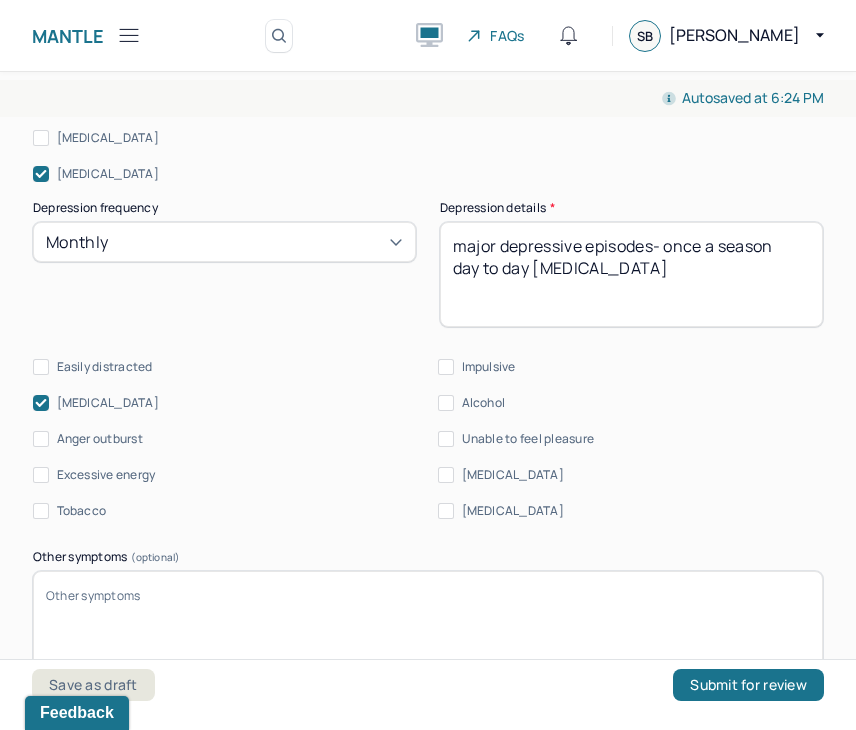 click 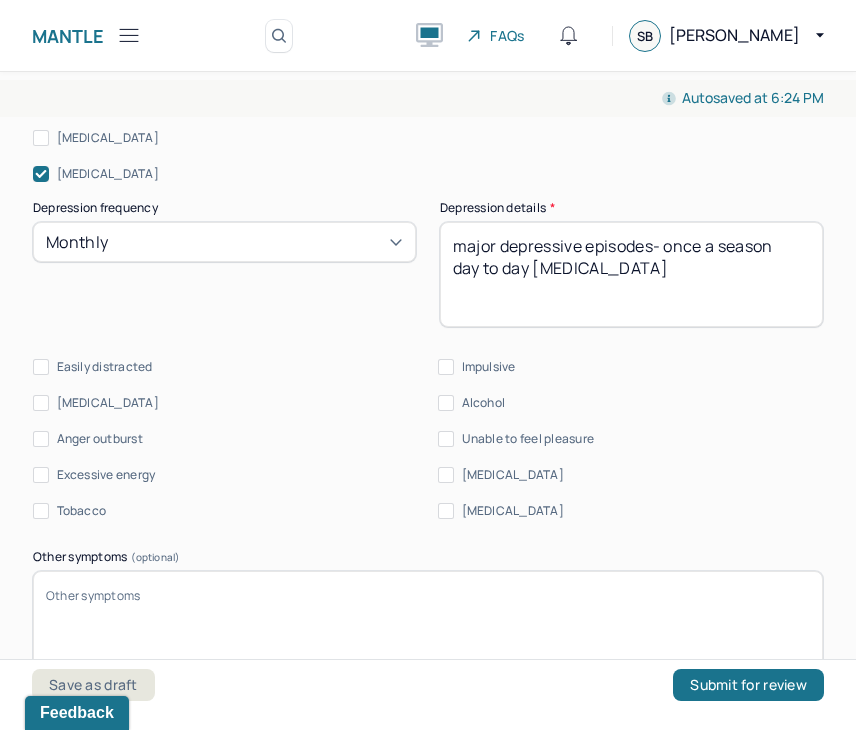 click on "Other symptoms (optional)" at bounding box center (428, 623) 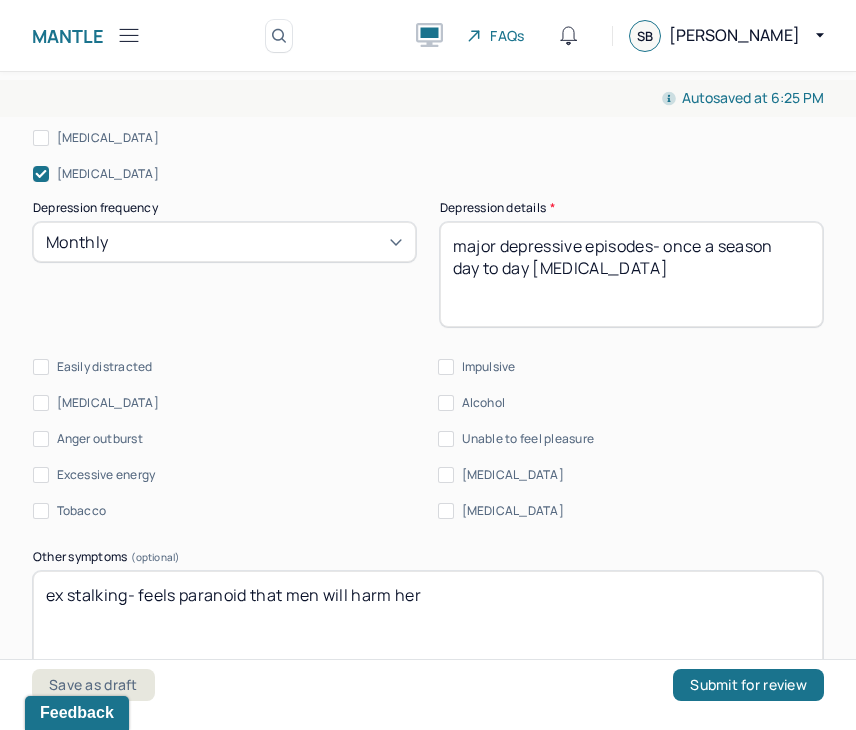 type on "ex stalking- feels paranoid that men will harm her" 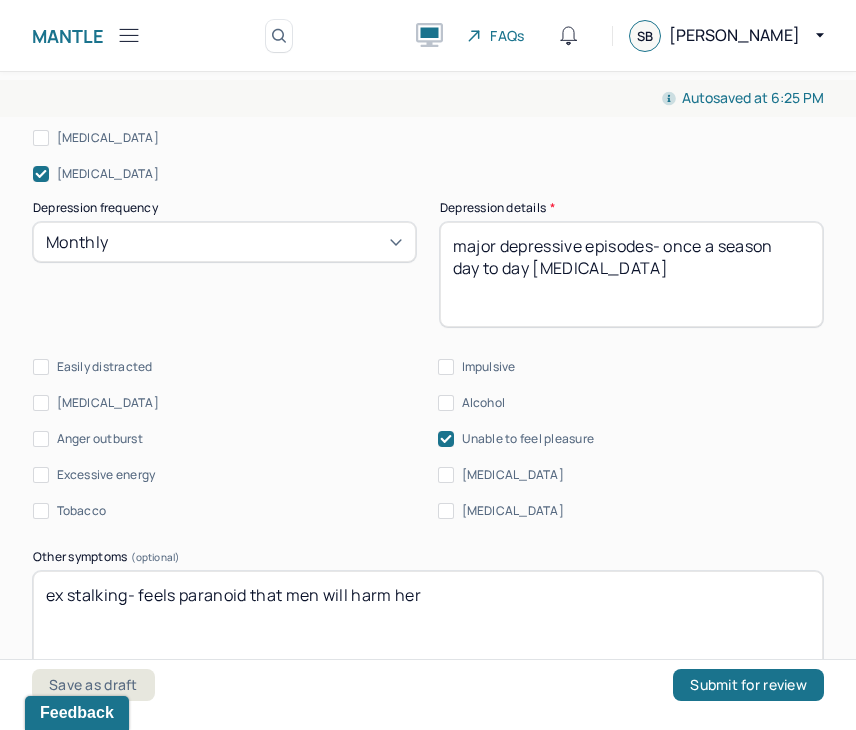 click 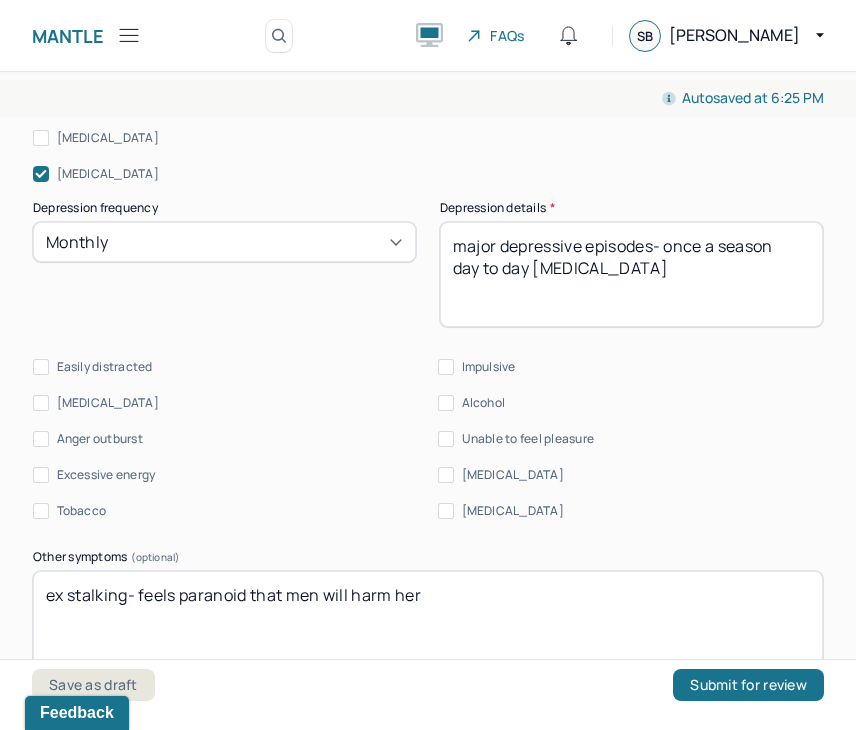 click on "Unable to feel pleasure" at bounding box center (446, 439) 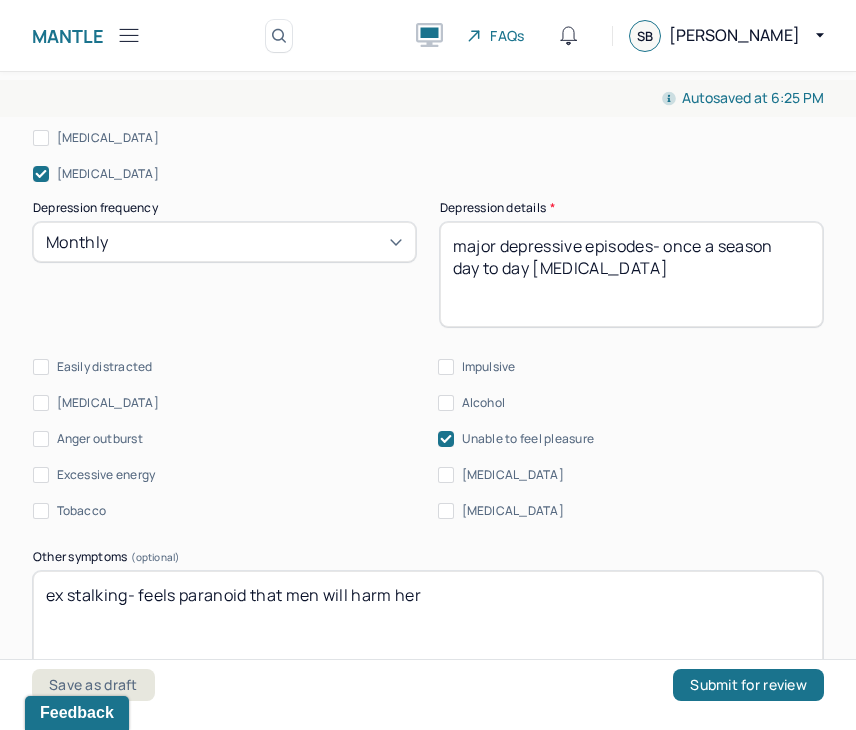 click on "Racing thoughts" at bounding box center [446, 511] 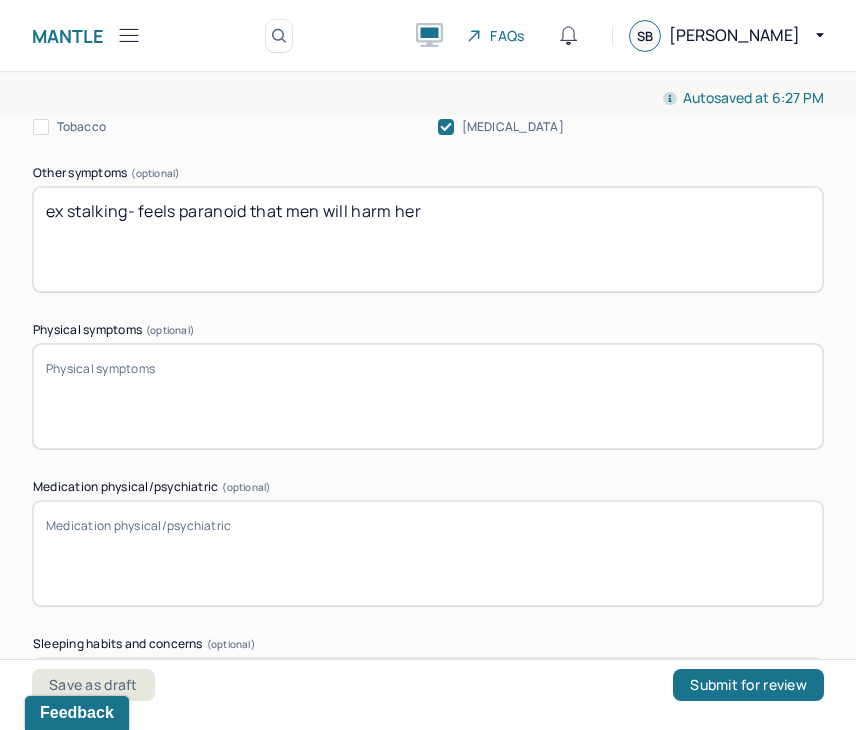 scroll, scrollTop: 2811, scrollLeft: 0, axis: vertical 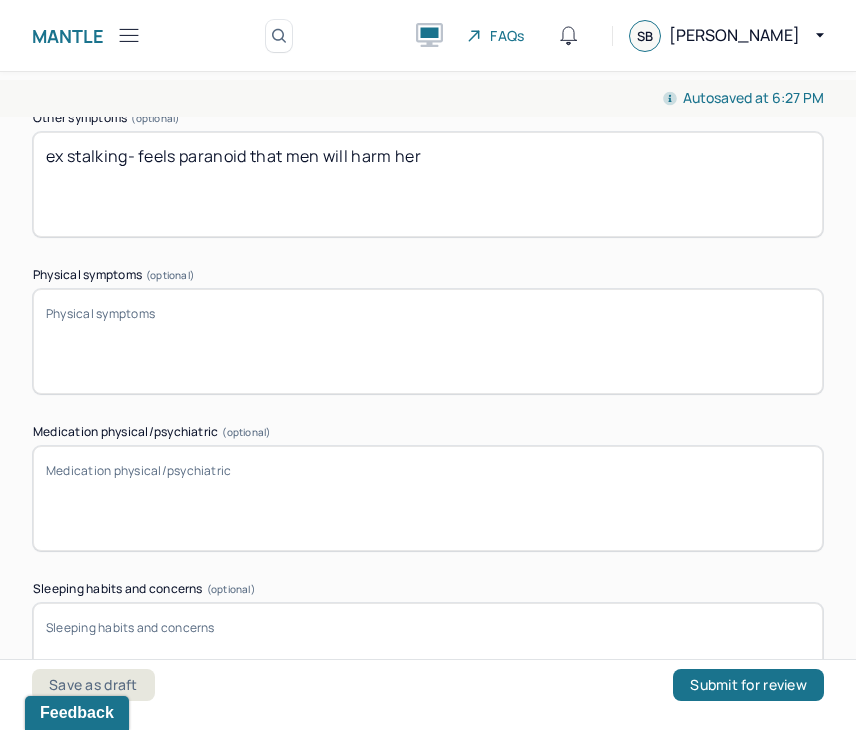 drag, startPoint x: 204, startPoint y: 322, endPoint x: 194, endPoint y: 320, distance: 10.198039 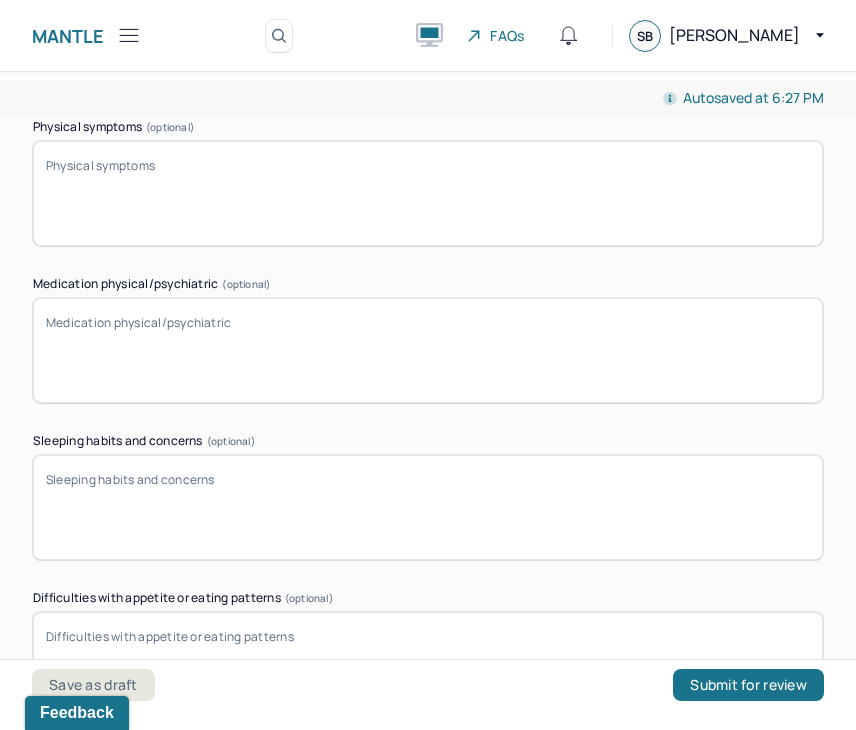 scroll, scrollTop: 2946, scrollLeft: 0, axis: vertical 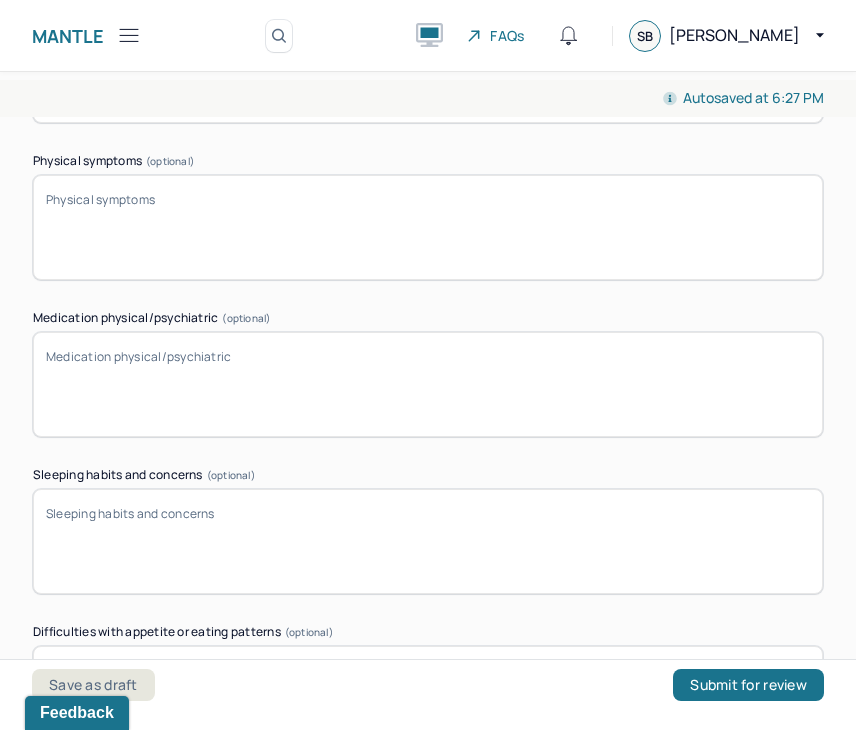 click on "Physical symptoms (optional)" at bounding box center [428, 227] 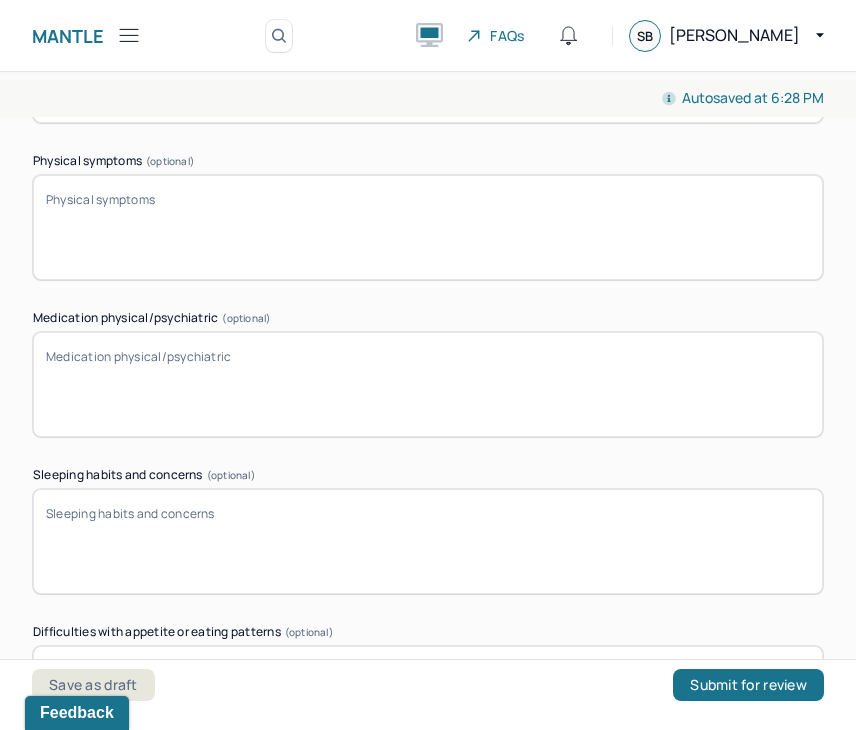type on "loss of apetite during depressive episodes" 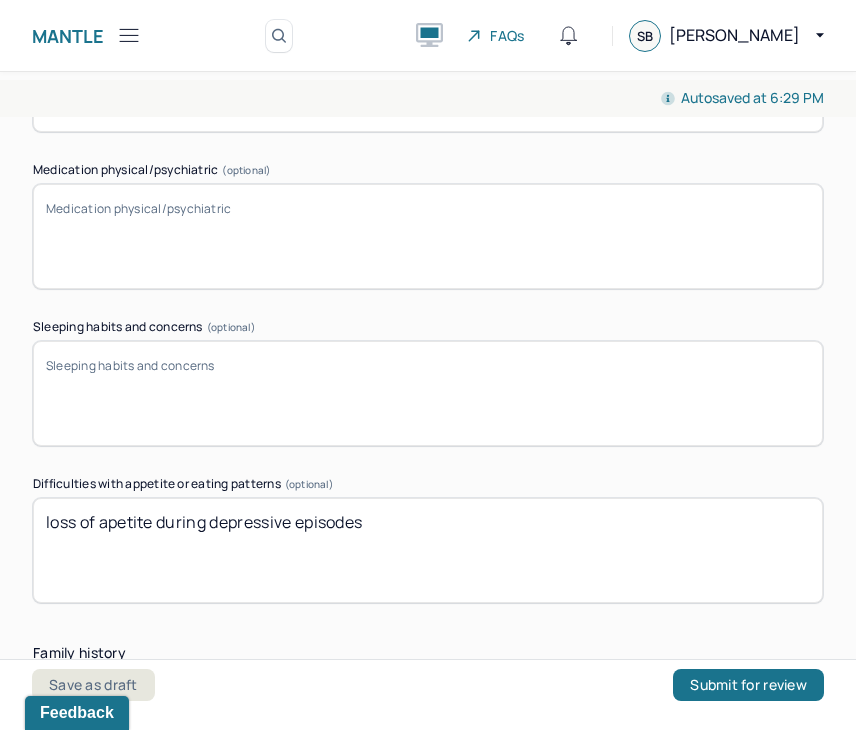 scroll, scrollTop: 3076, scrollLeft: 0, axis: vertical 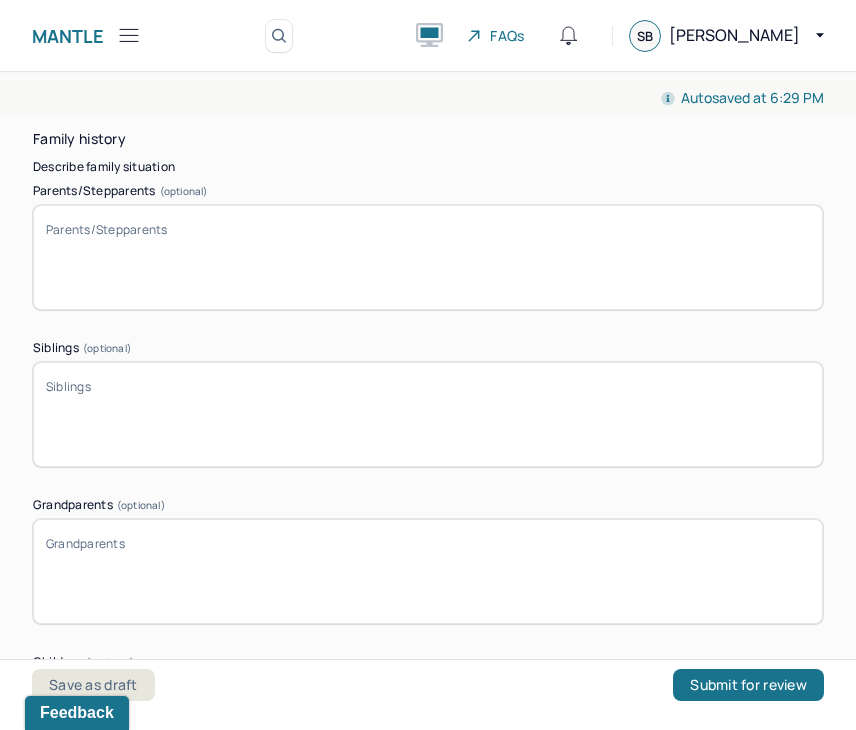 type on "body gets hot when expereincing distress and normally leads to spiraling" 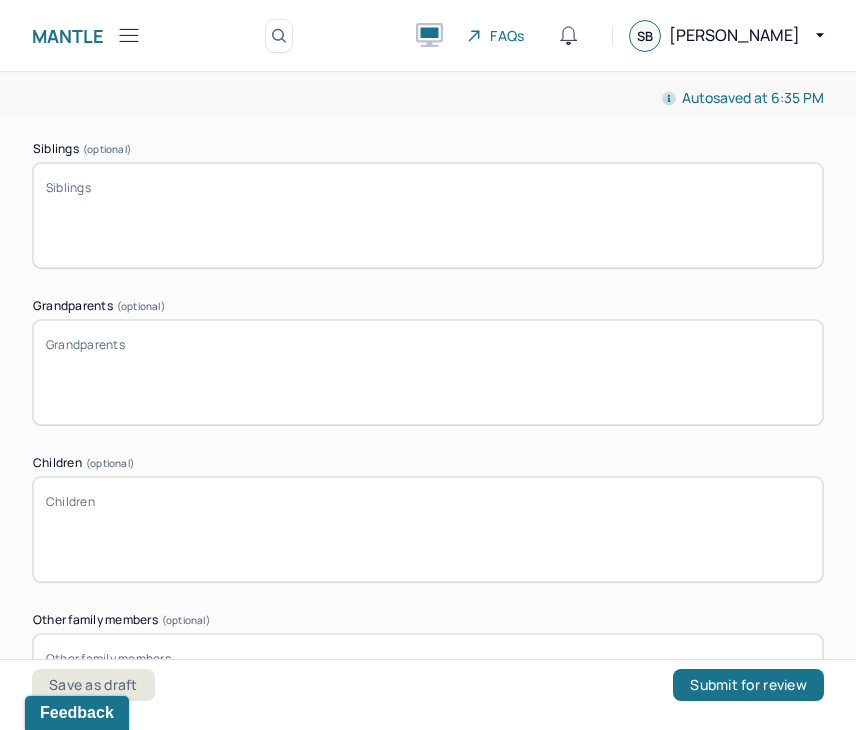 scroll, scrollTop: 3824, scrollLeft: 0, axis: vertical 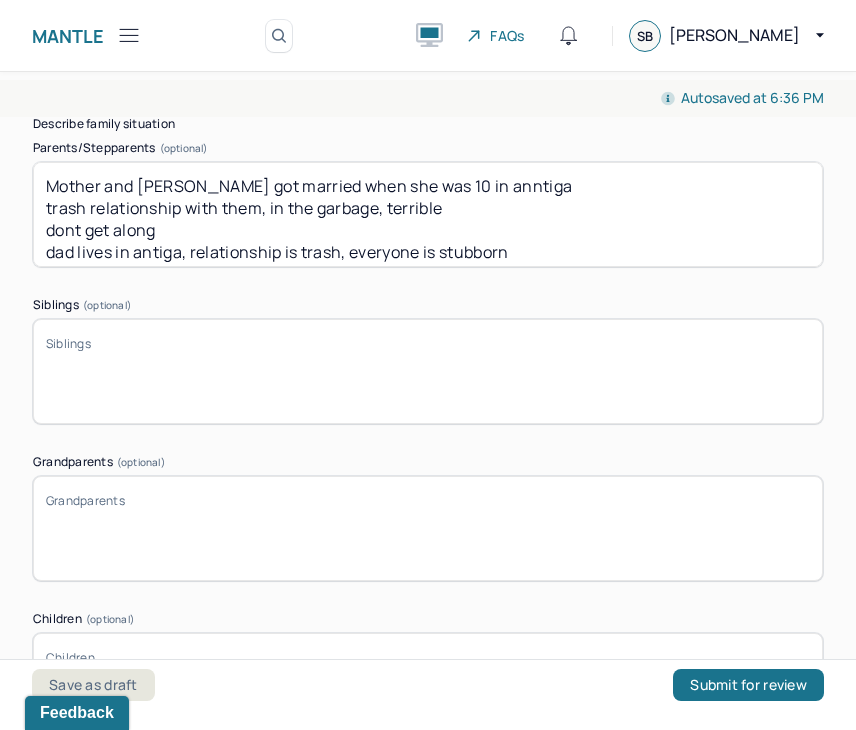 type on "Mother and stepfather got married when she was 10 in anntiga
trash relationship with them, in the garbage, terrible
dont get along
dad lives in antiga, relationship is trash, everyone is stubborn" 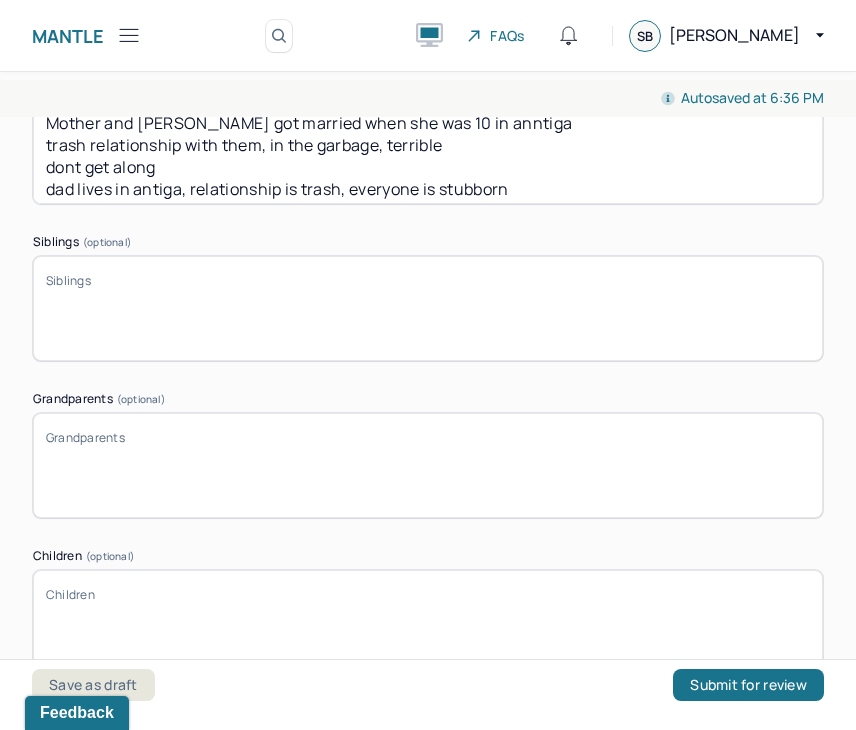 drag, startPoint x: 155, startPoint y: 273, endPoint x: 142, endPoint y: 273, distance: 13 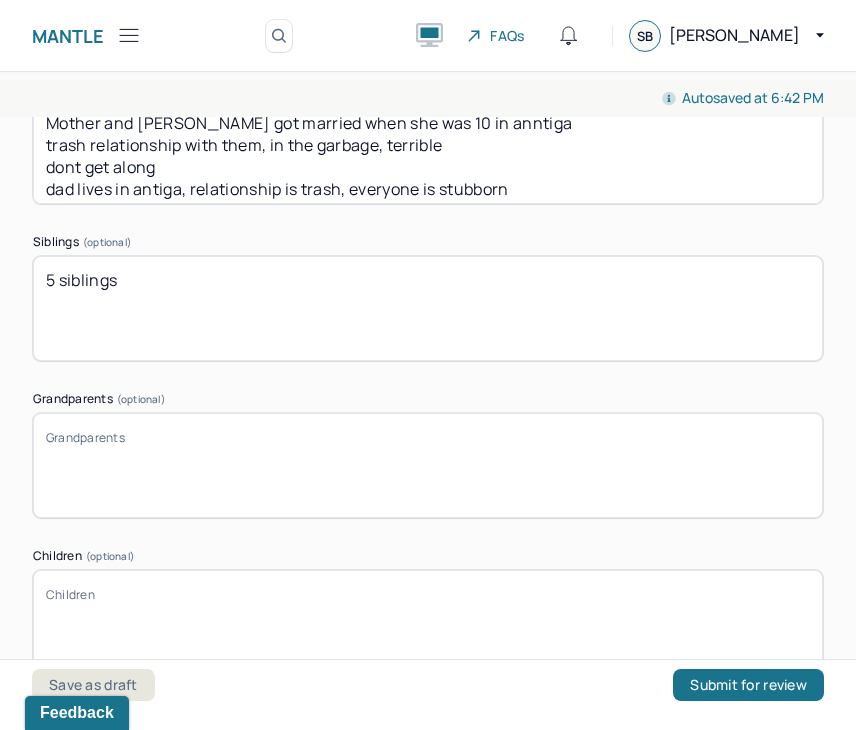 drag, startPoint x: 181, startPoint y: 272, endPoint x: 115, endPoint y: 270, distance: 66.0303 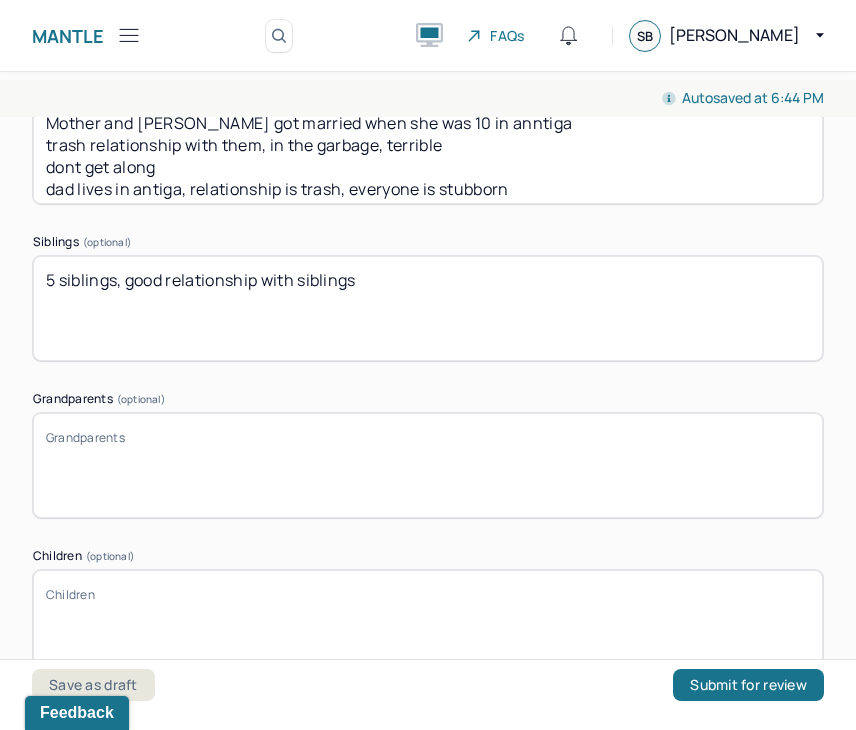 drag, startPoint x: 164, startPoint y: 285, endPoint x: 135, endPoint y: 277, distance: 30.083218 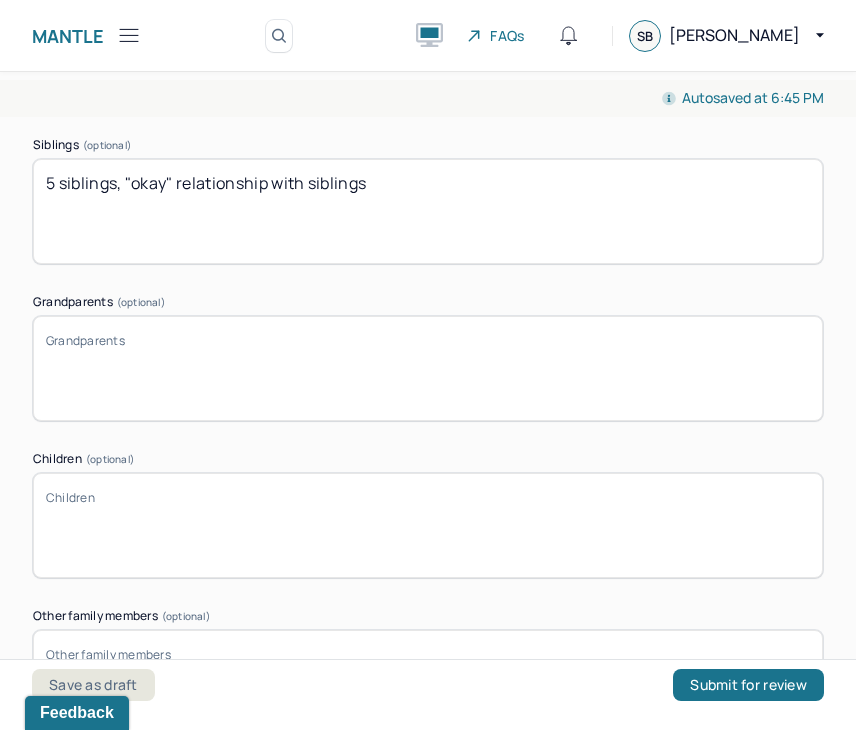 scroll, scrollTop: 3828, scrollLeft: 0, axis: vertical 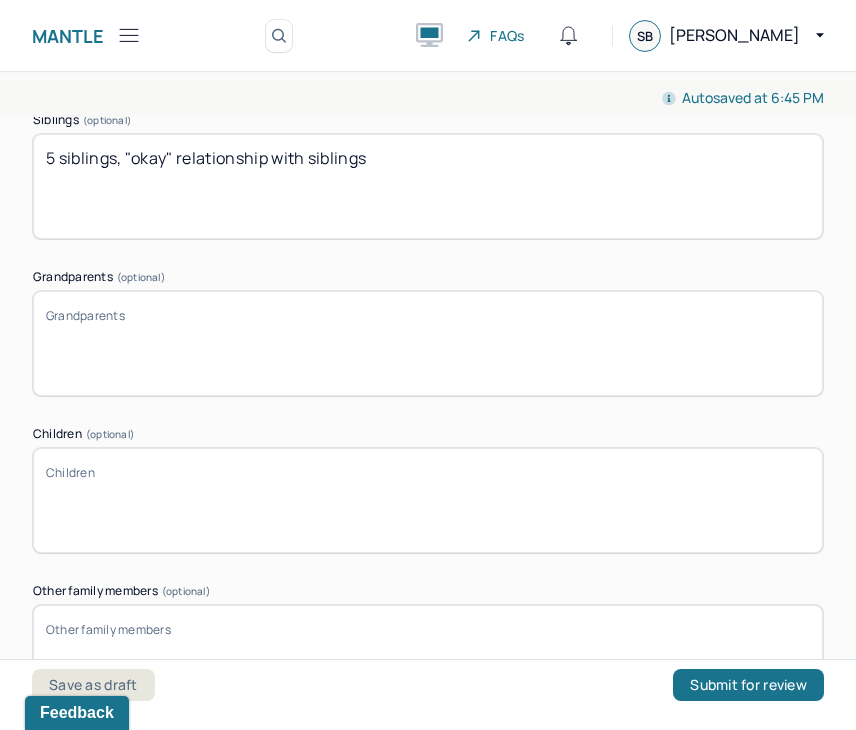type on "5 siblings, "okay" relationship with siblings" 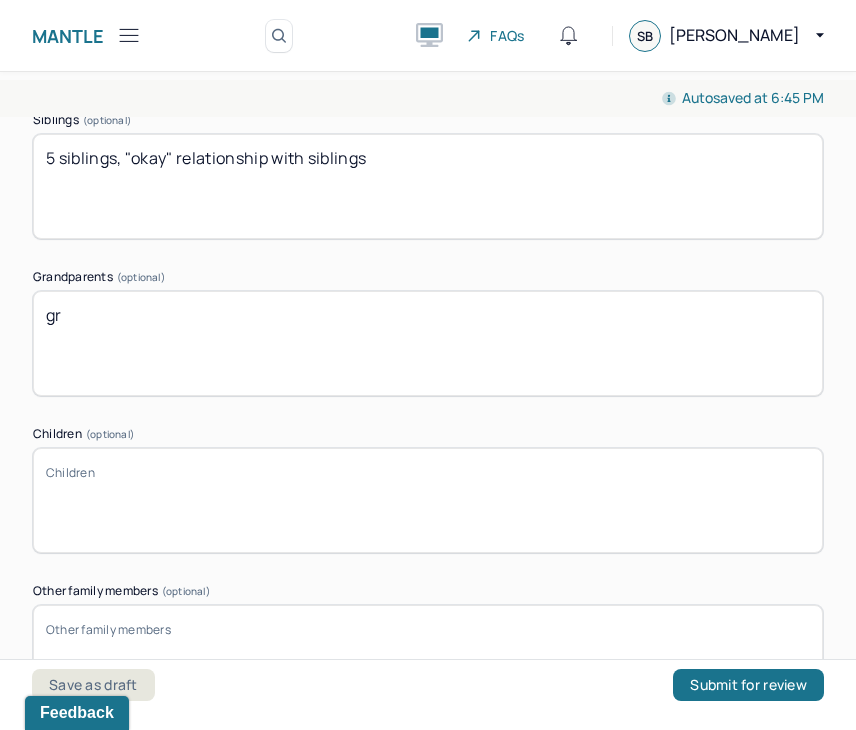 type on "g" 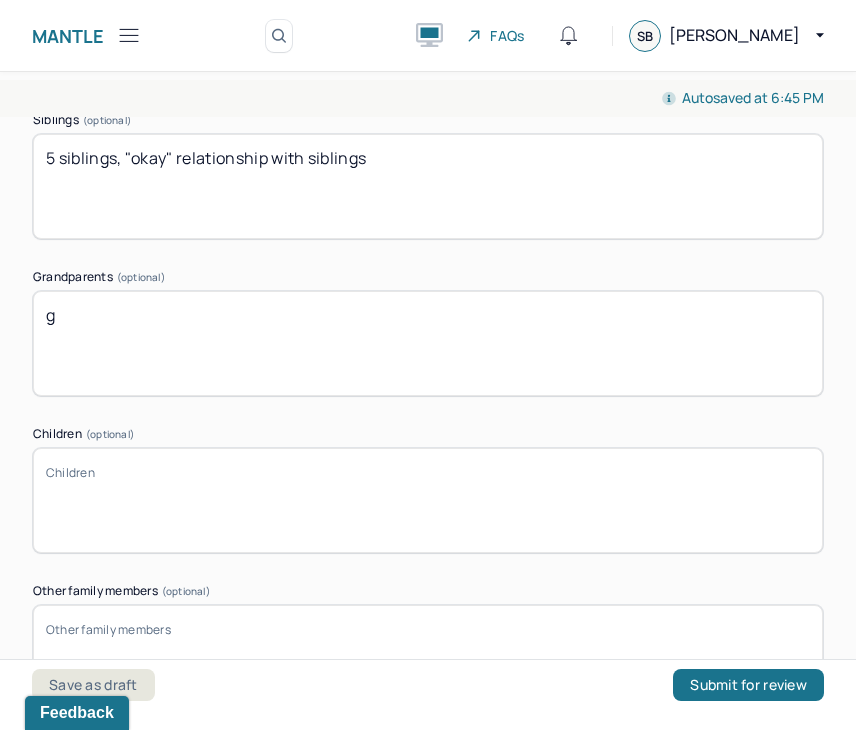 type 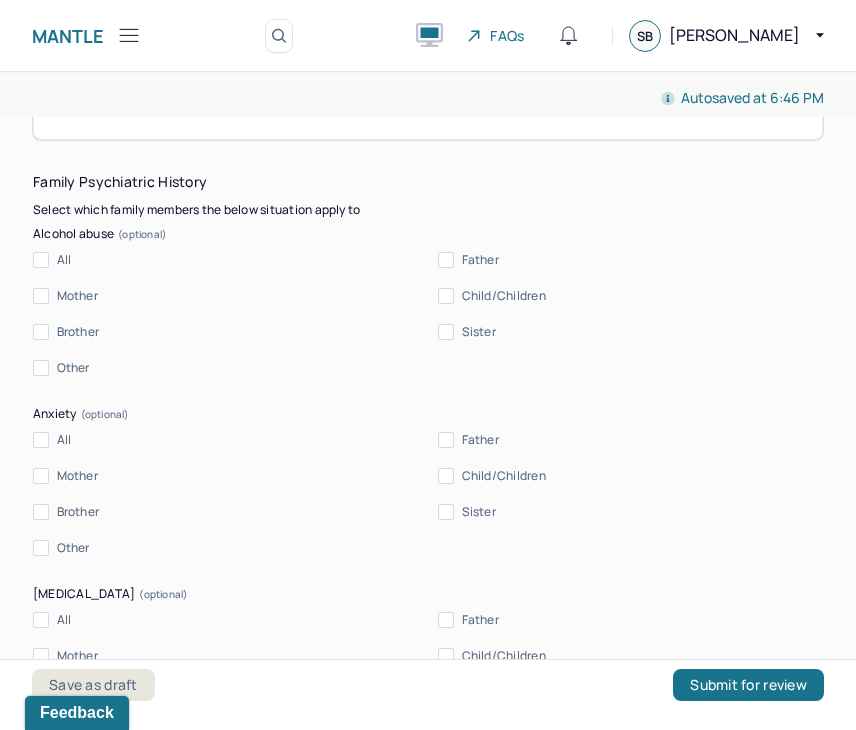 scroll, scrollTop: 4423, scrollLeft: 0, axis: vertical 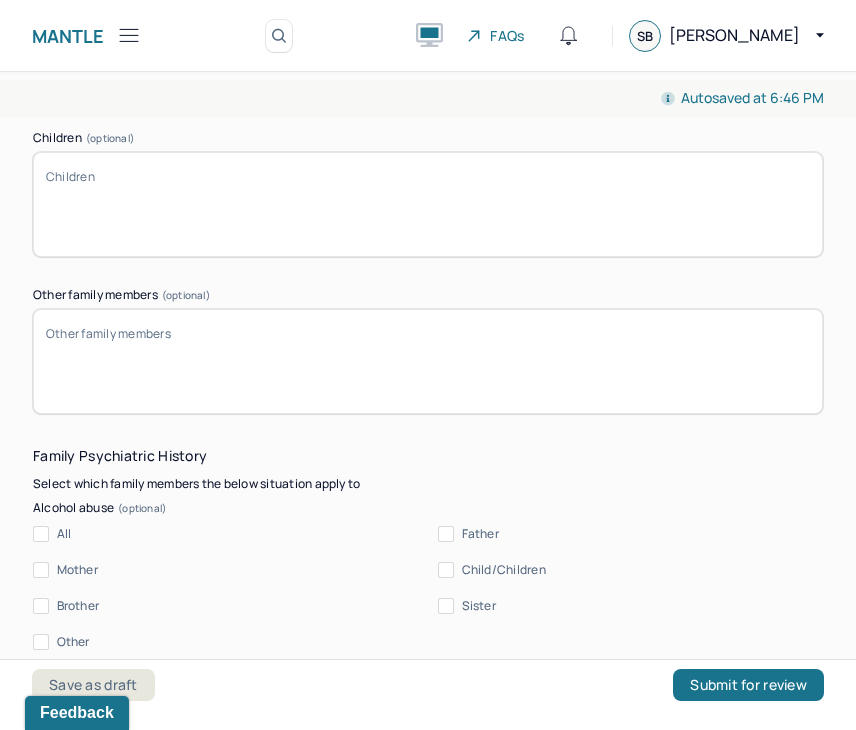 drag, startPoint x: 801, startPoint y: 329, endPoint x: 811, endPoint y: 347, distance: 20.59126 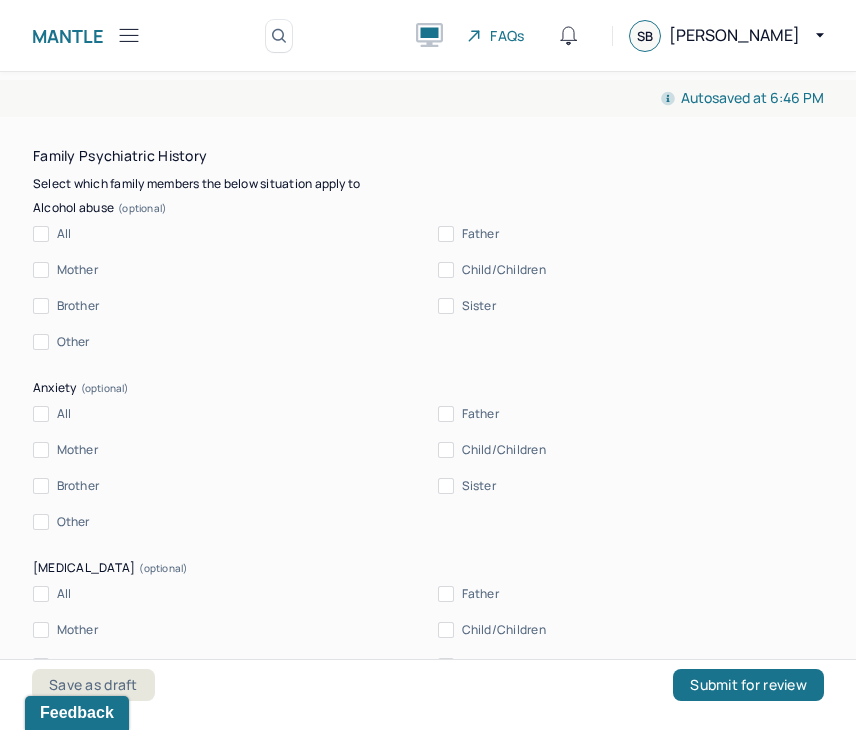 scroll, scrollTop: 4448, scrollLeft: 0, axis: vertical 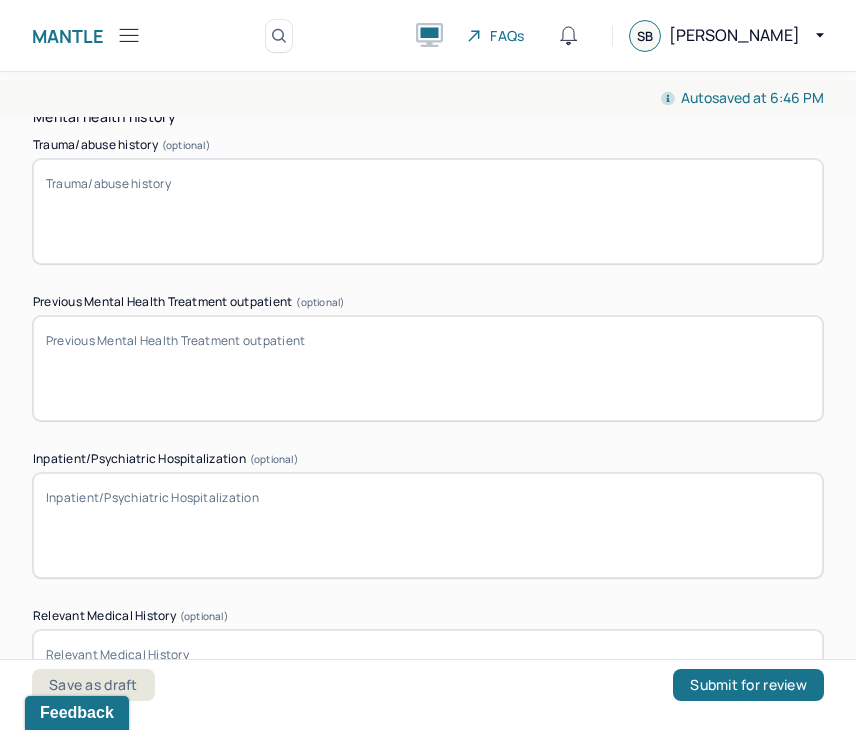 click on "Trauma/abuse history (optional)" at bounding box center (428, 211) 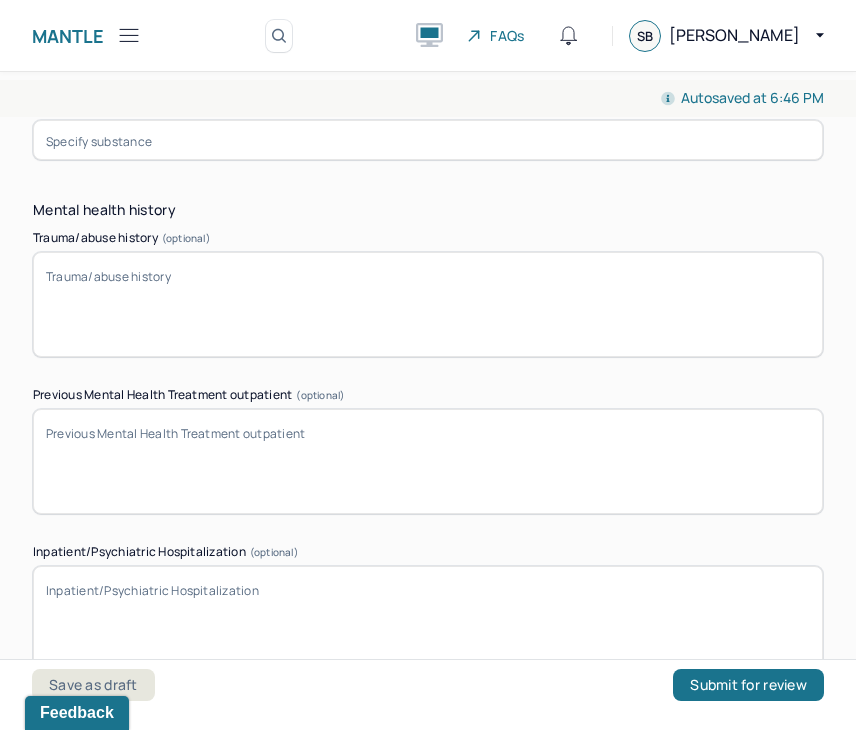 scroll, scrollTop: 5744, scrollLeft: 0, axis: vertical 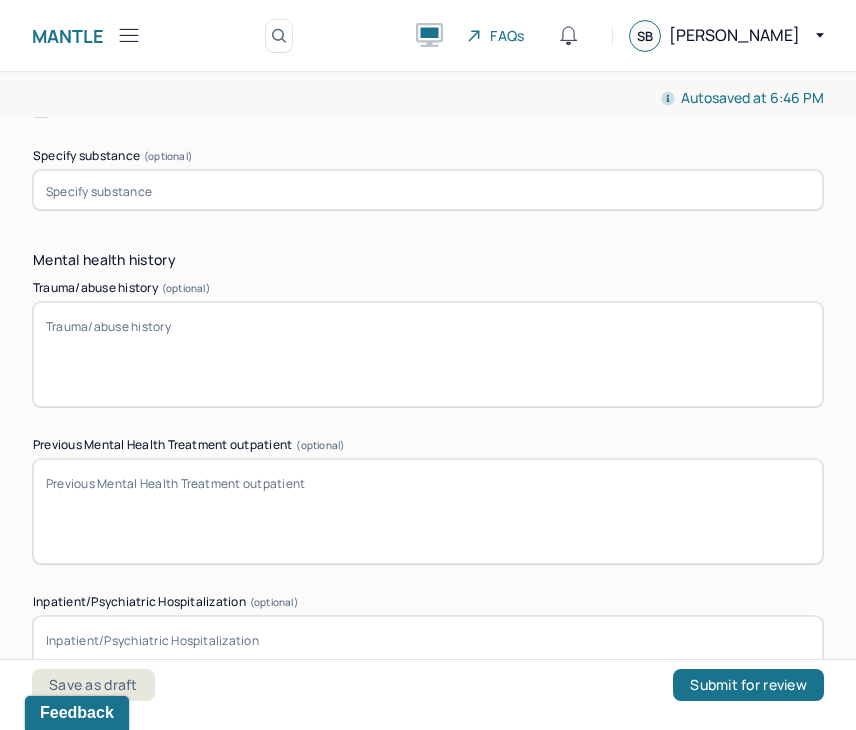 click on "Trauma/abuse history (optional)" at bounding box center (428, 354) 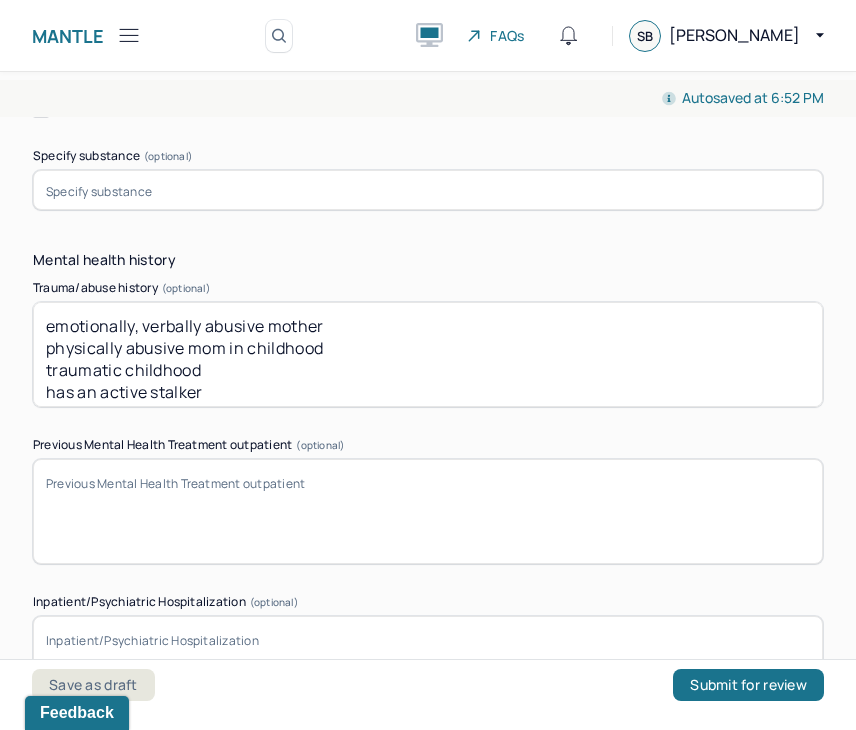 scroll, scrollTop: 16, scrollLeft: 0, axis: vertical 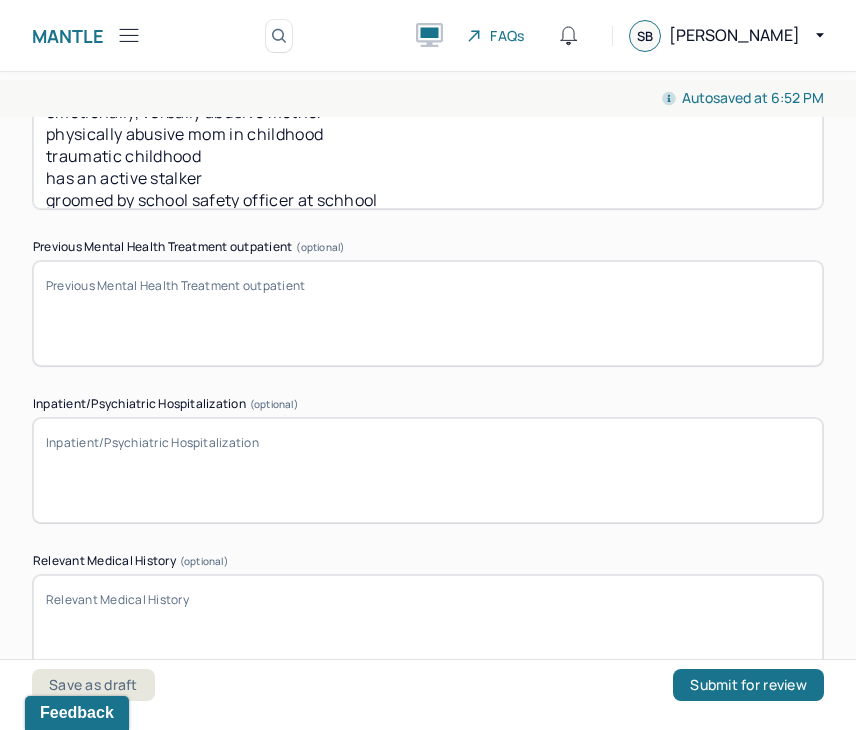 click on "emotionally, verbally abusive mother
physically abusive mom in childhood
traumatic childhood
has an active stalker
groomed by school safety officer at schhool" at bounding box center (428, 156) 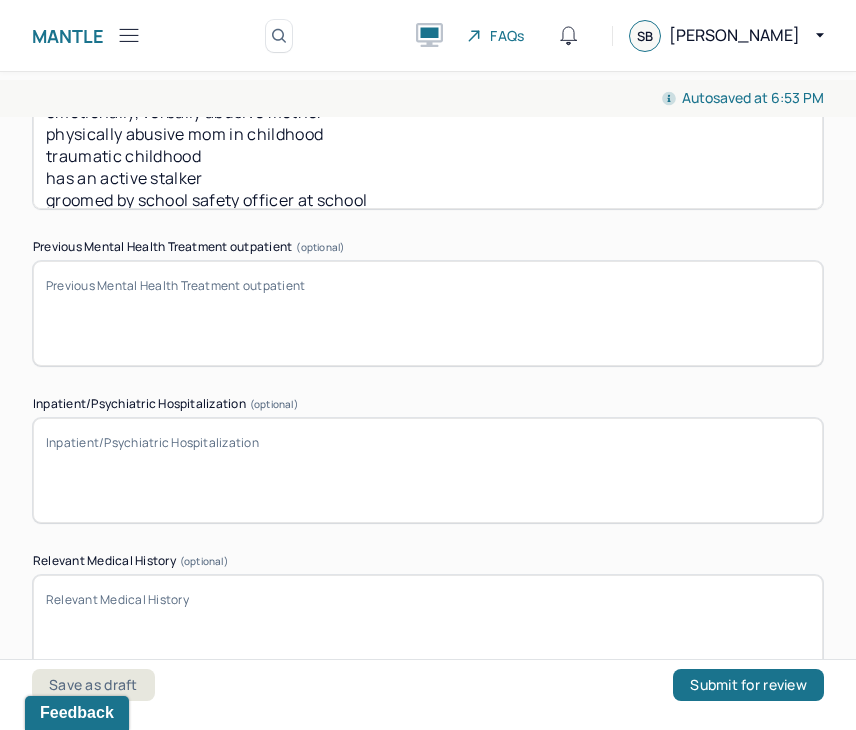 type on "emotionally, verbally abusive mother
physically abusive mom in childhood
traumatic childhood
has an active stalker
groomed by school safety officer at school" 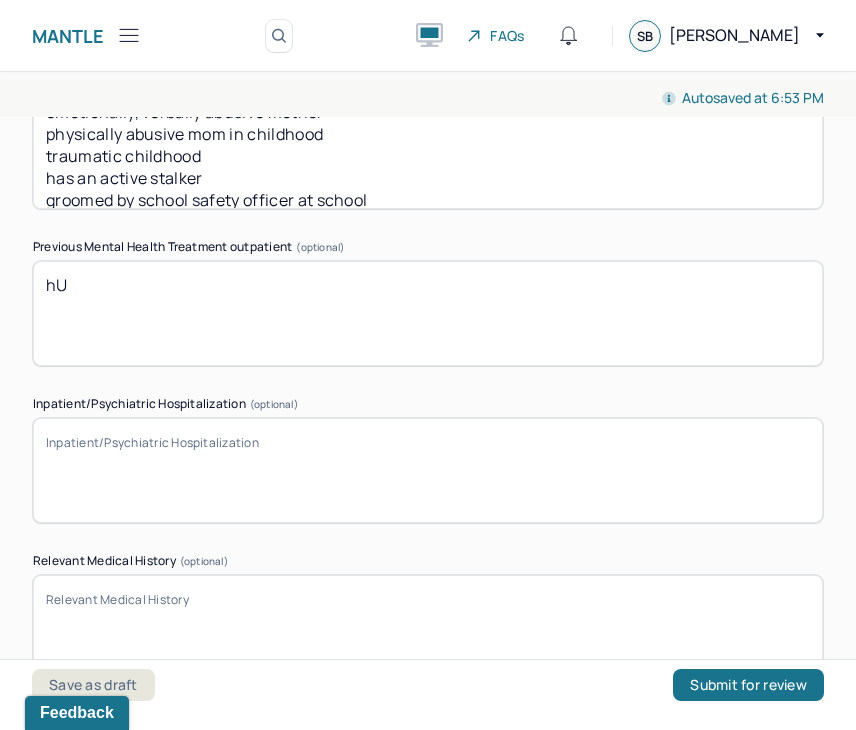 type on "h" 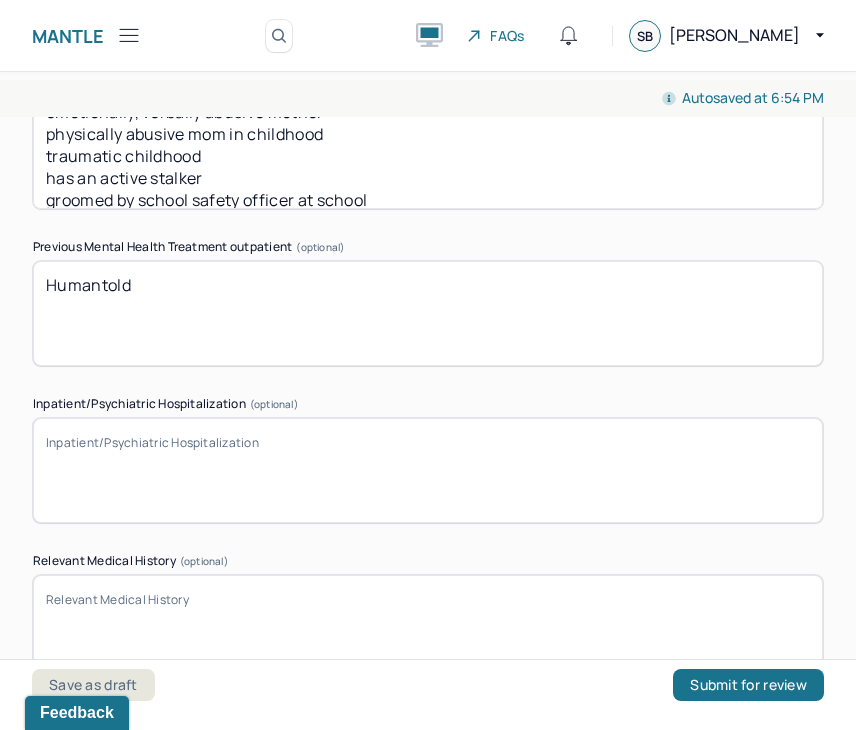 type on "Humantold" 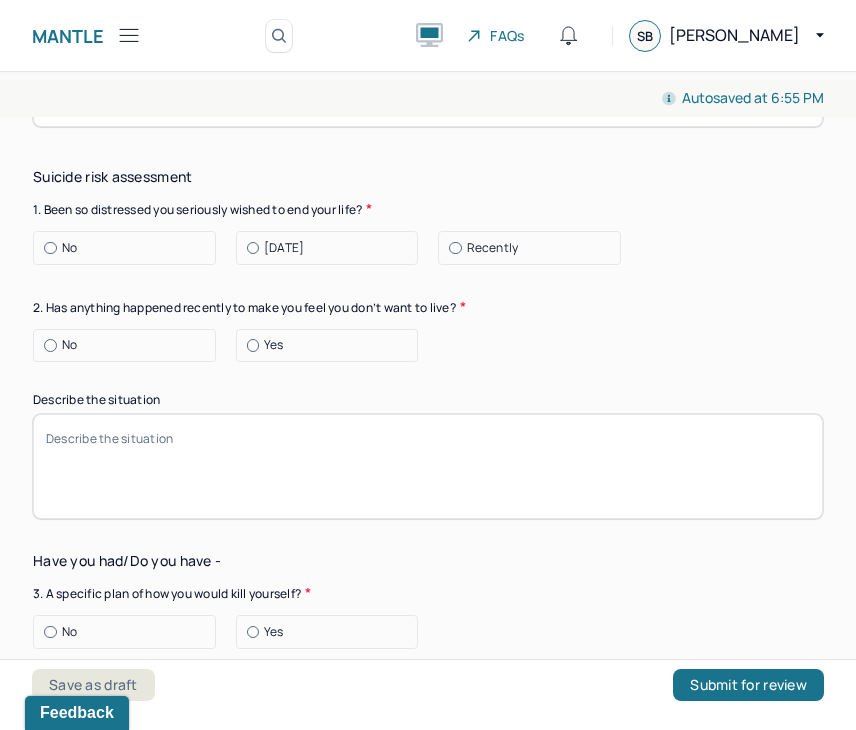 scroll, scrollTop: 6478, scrollLeft: 0, axis: vertical 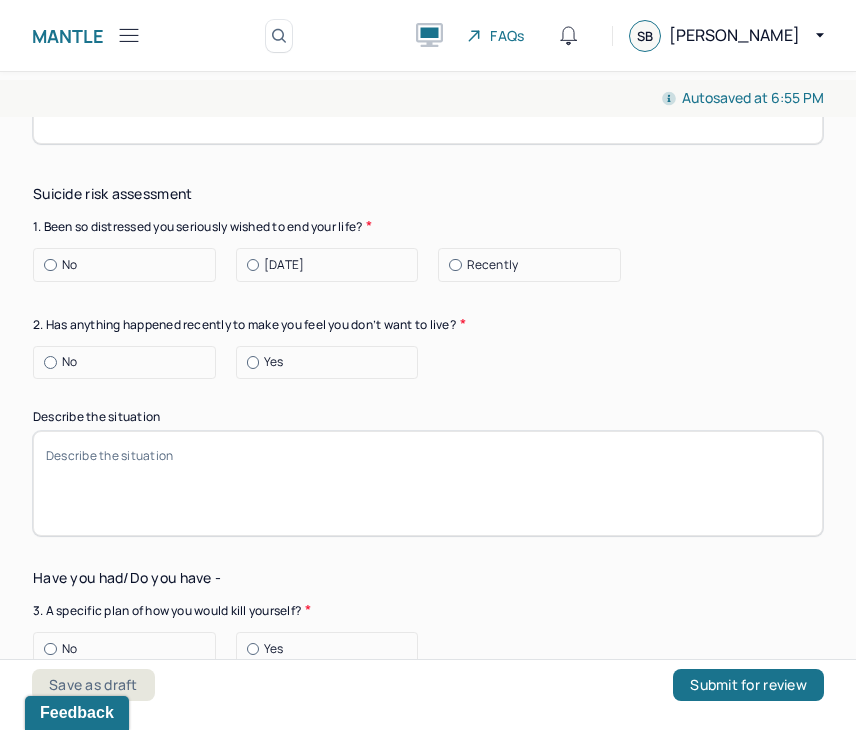 type on "bellvue, recommended psychiatrist, individual and grieve counseling for group" 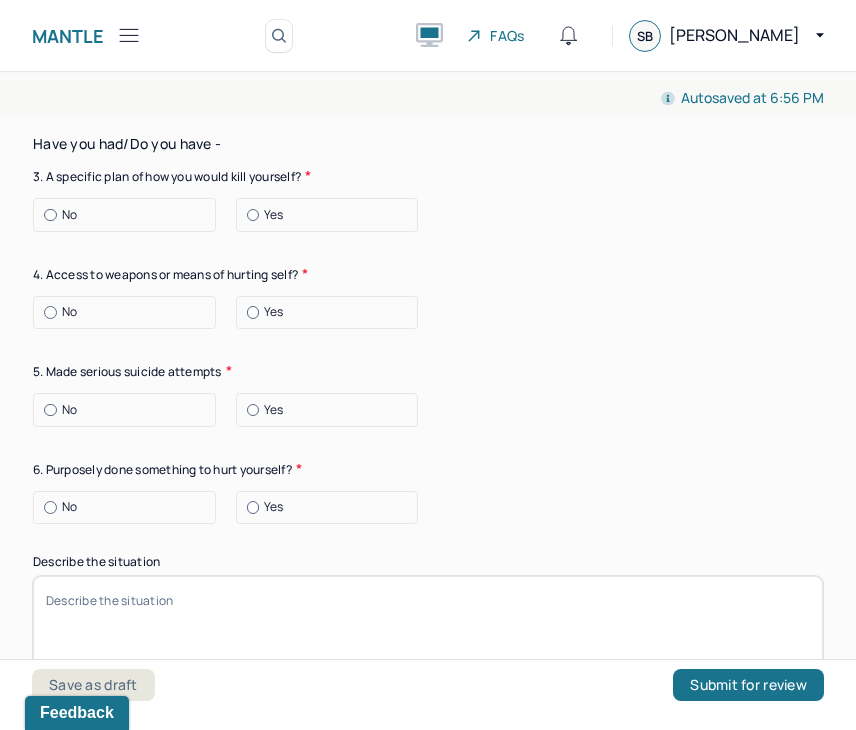 scroll, scrollTop: 6963, scrollLeft: 0, axis: vertical 